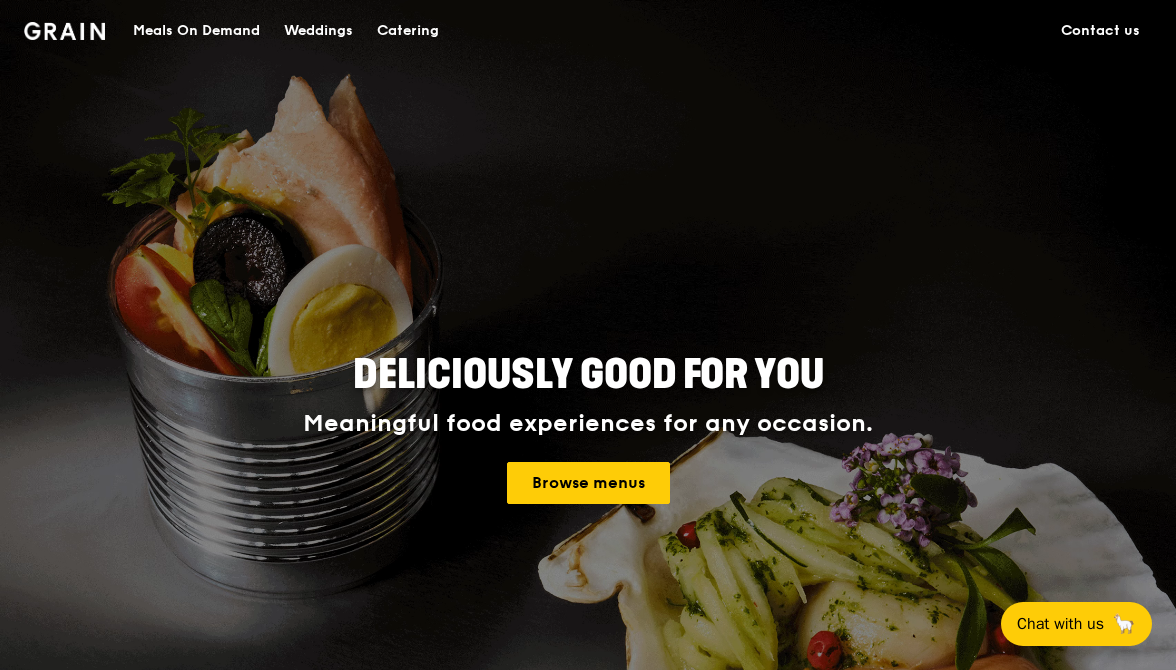scroll, scrollTop: 0, scrollLeft: 0, axis: both 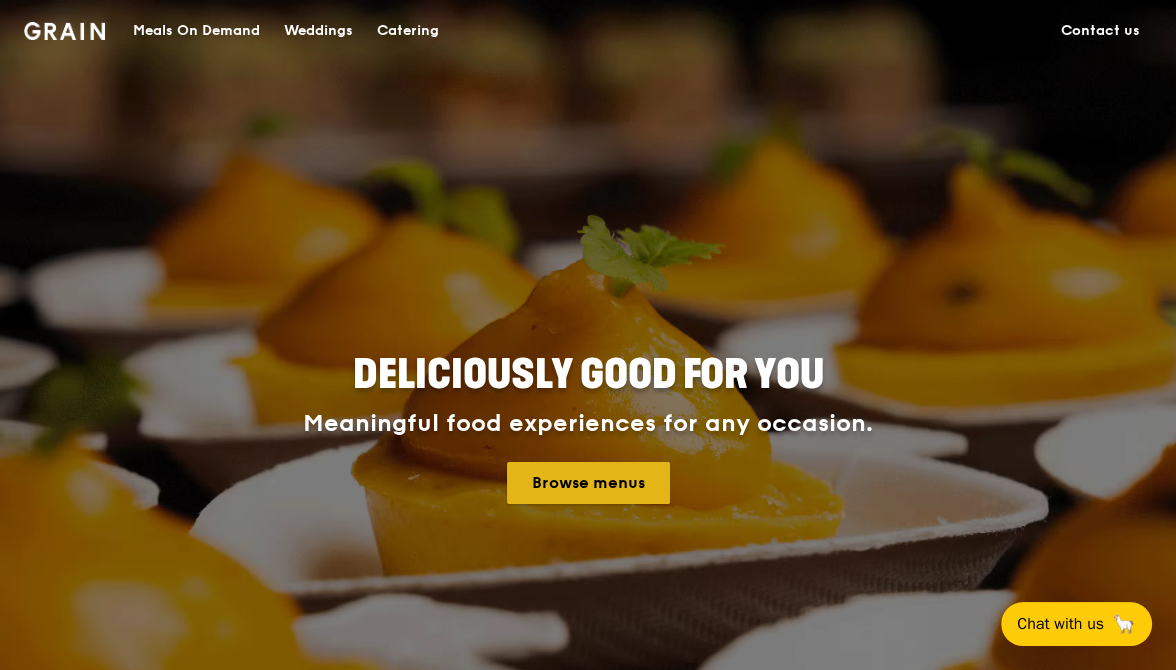 click on "Browse menus" at bounding box center (588, 483) 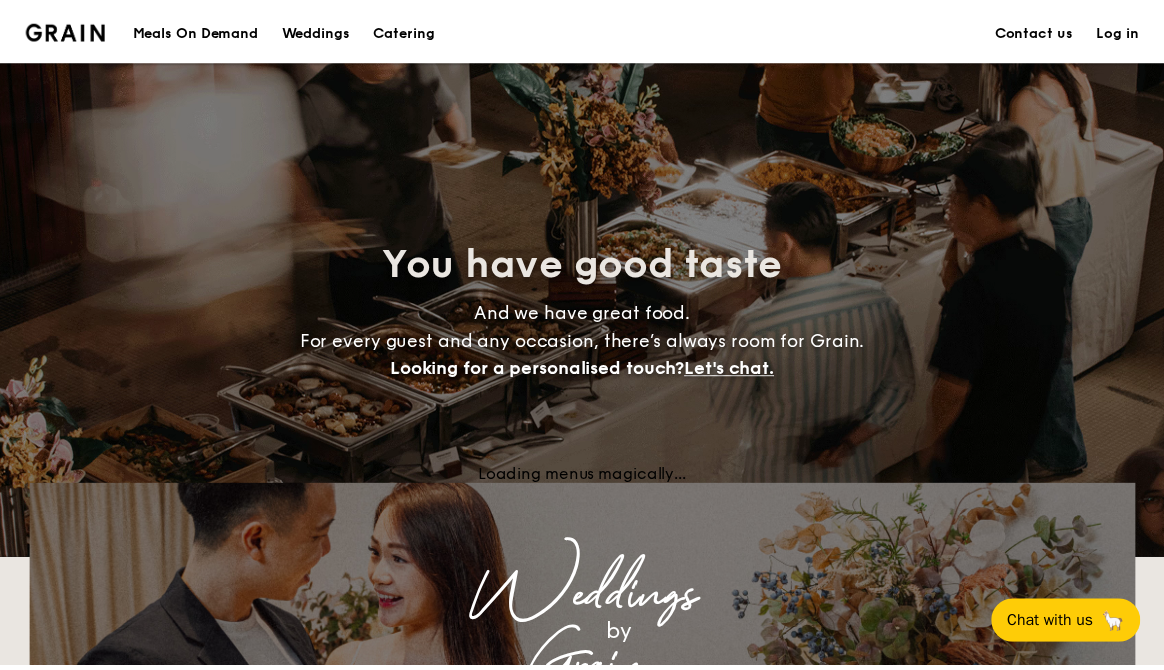 scroll, scrollTop: 0, scrollLeft: 0, axis: both 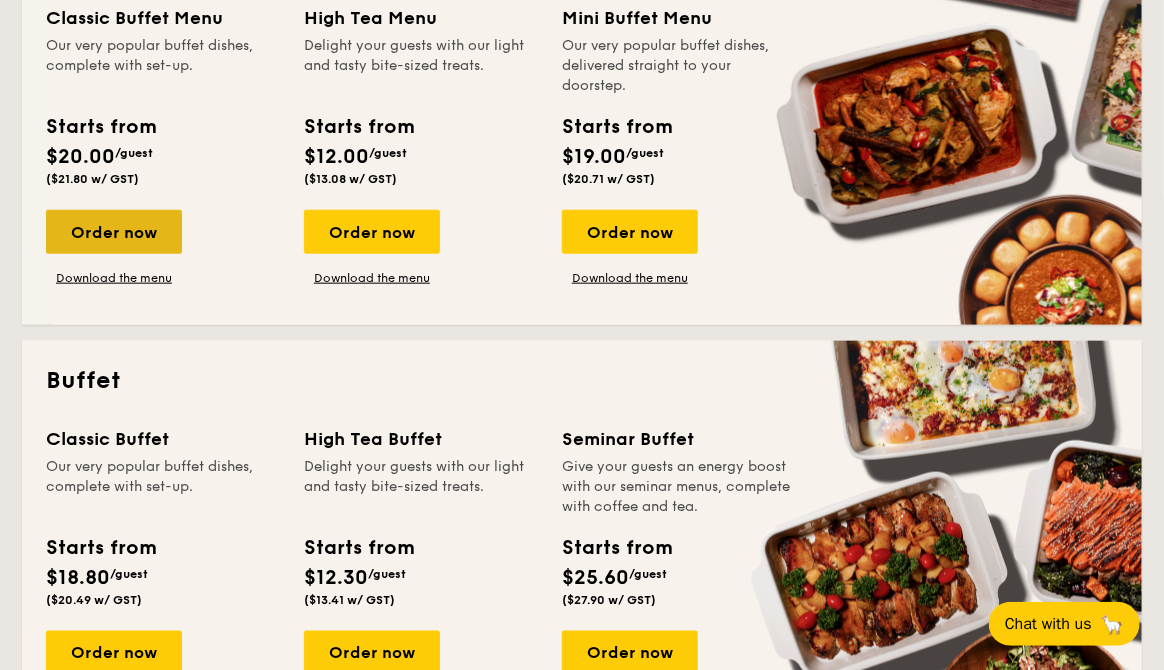 click on "Order now" at bounding box center (114, 232) 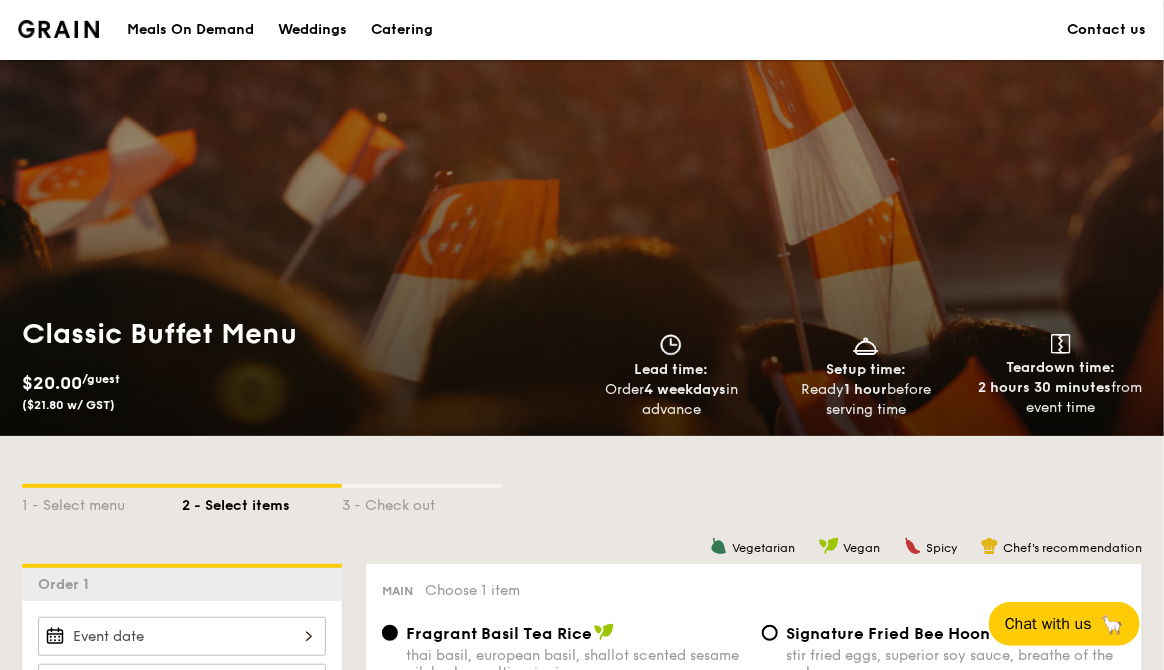scroll, scrollTop: 566, scrollLeft: 0, axis: vertical 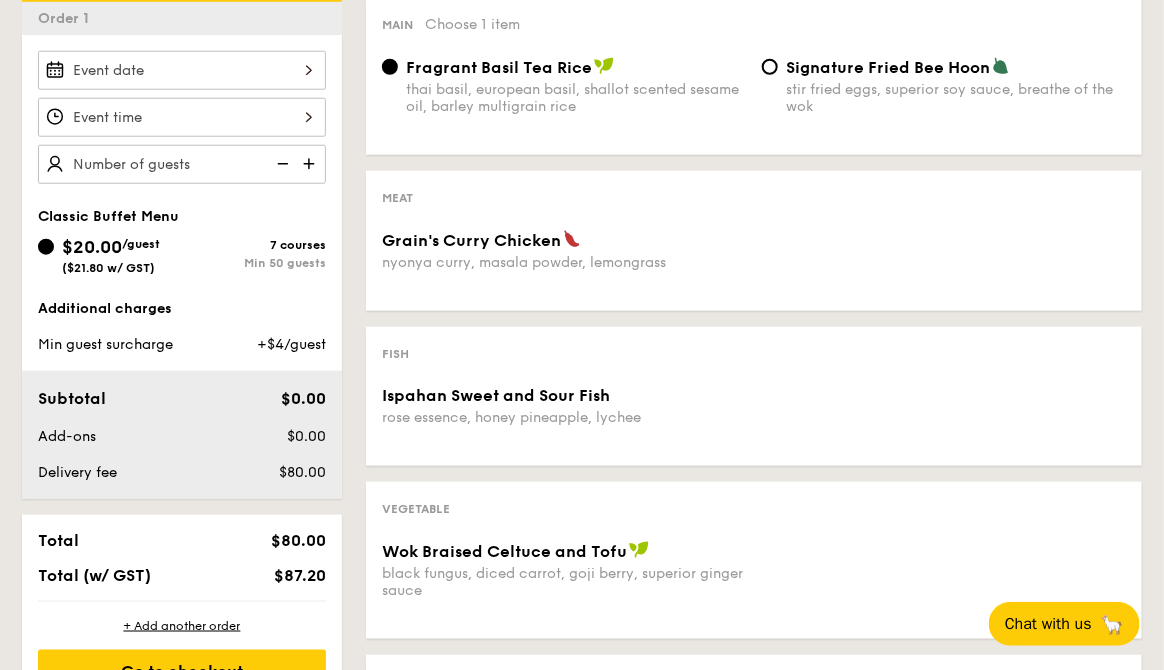 click at bounding box center (182, 70) 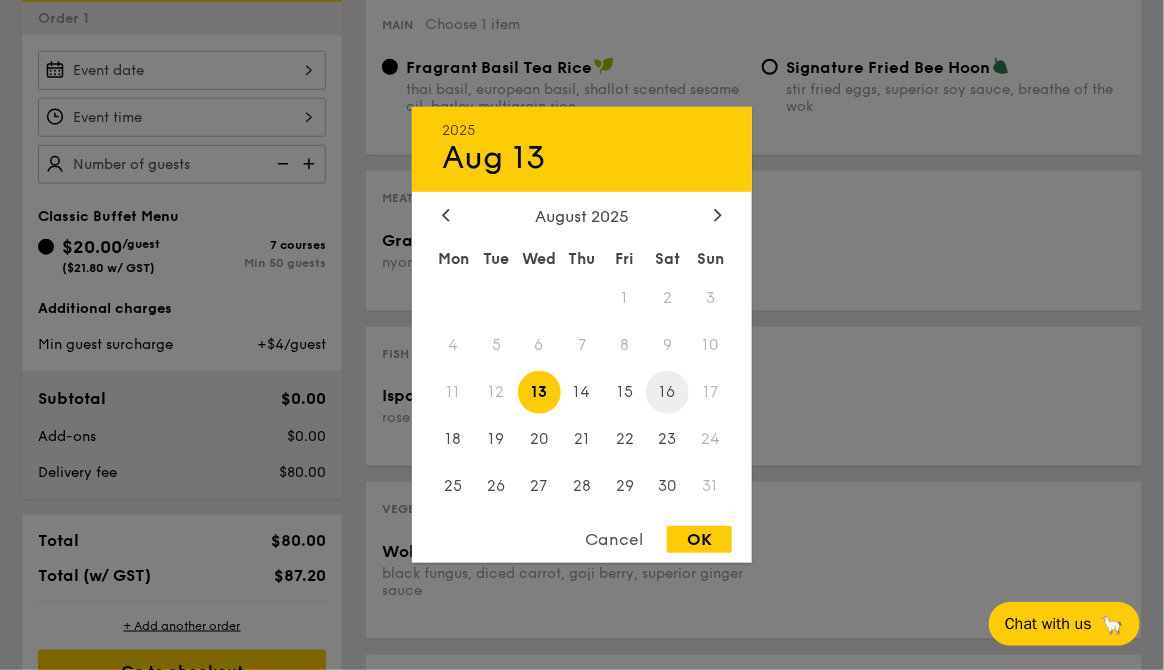 click on "16" at bounding box center (667, 392) 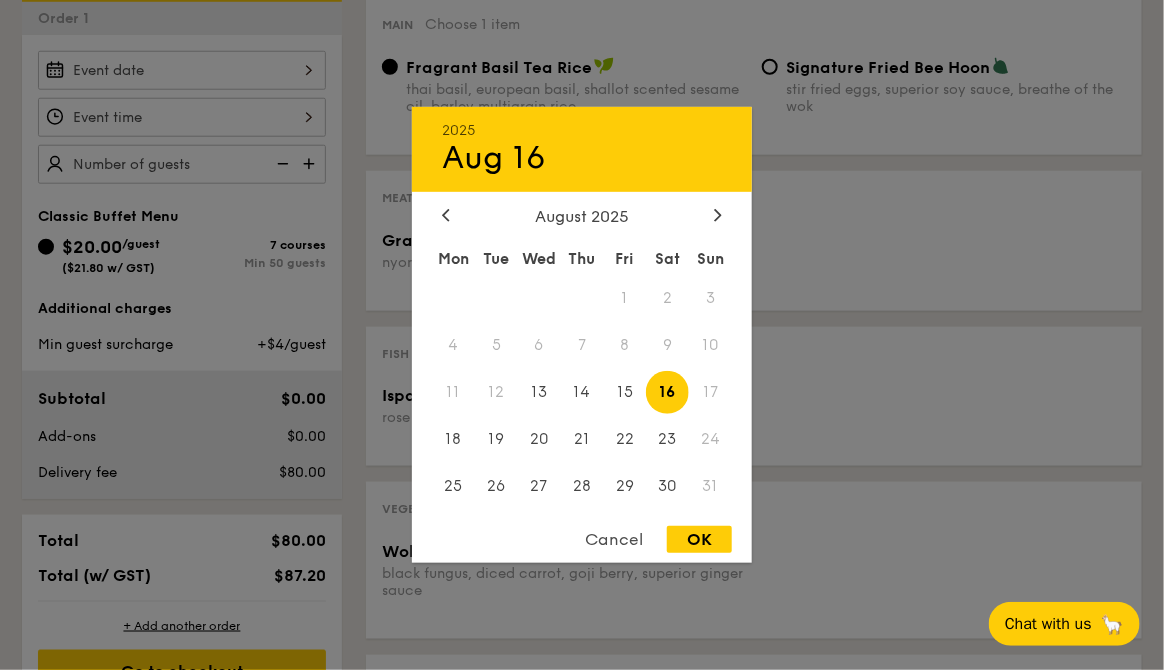 click on "OK" at bounding box center (699, 539) 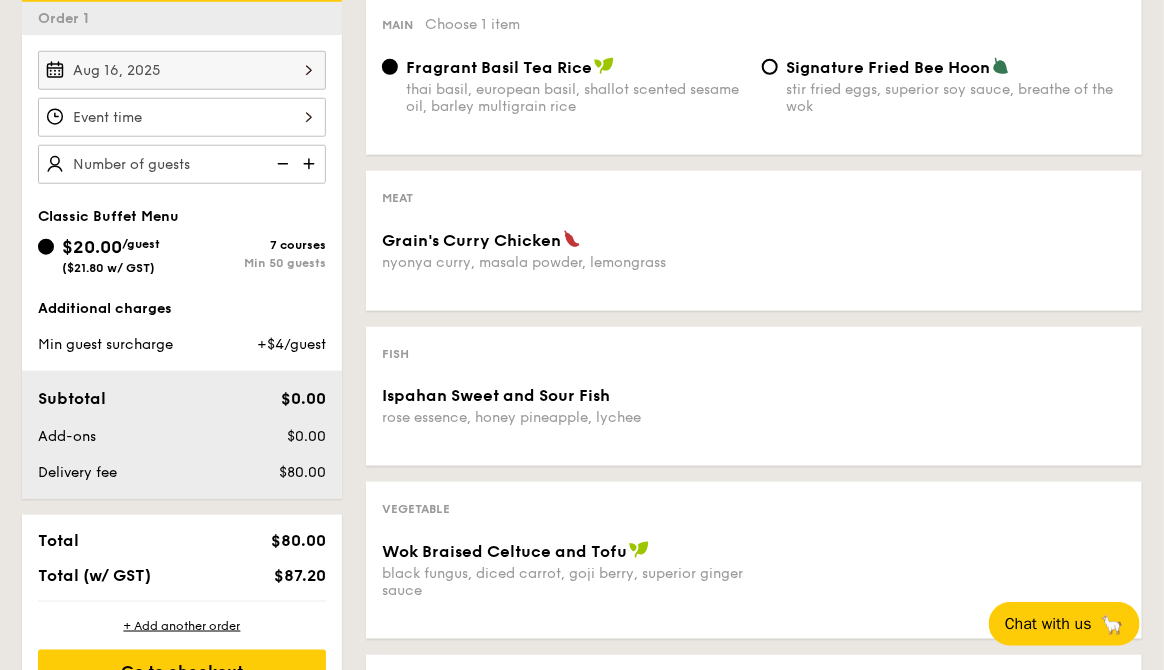 click at bounding box center (182, 117) 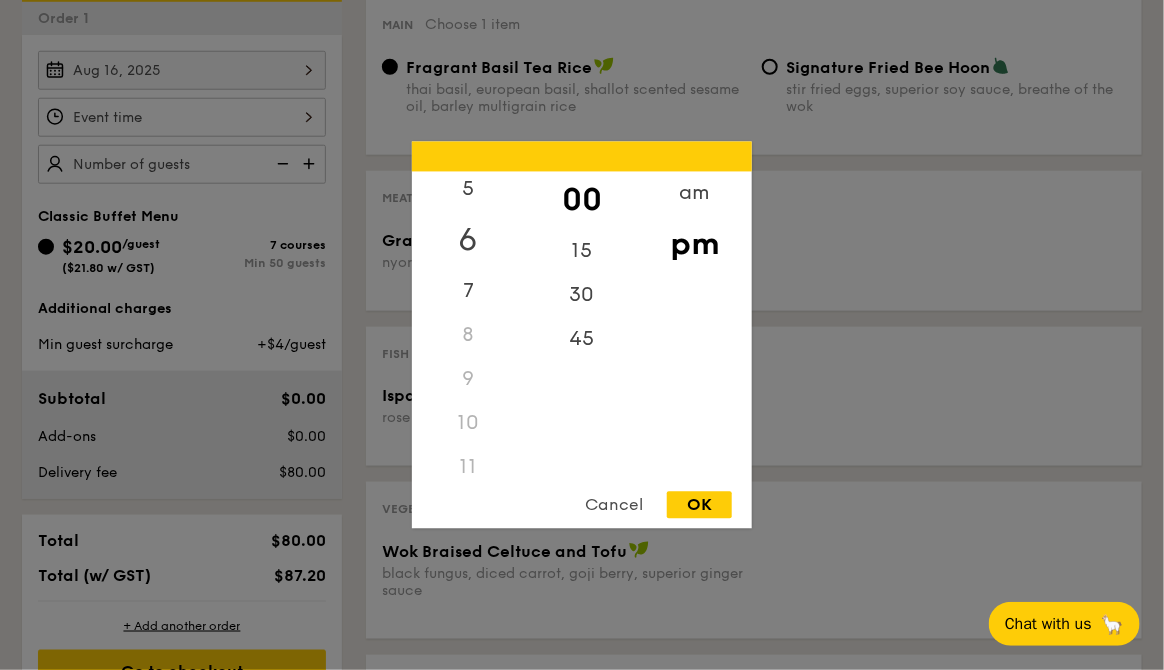 click on "6" at bounding box center (468, 241) 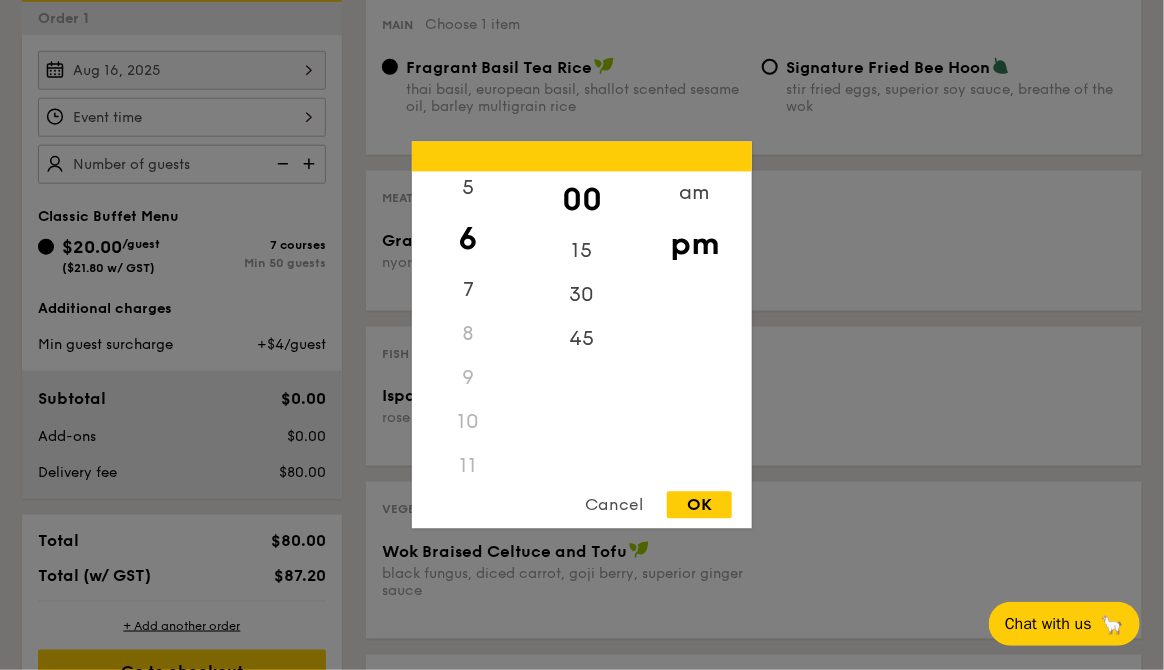 scroll, scrollTop: 224, scrollLeft: 0, axis: vertical 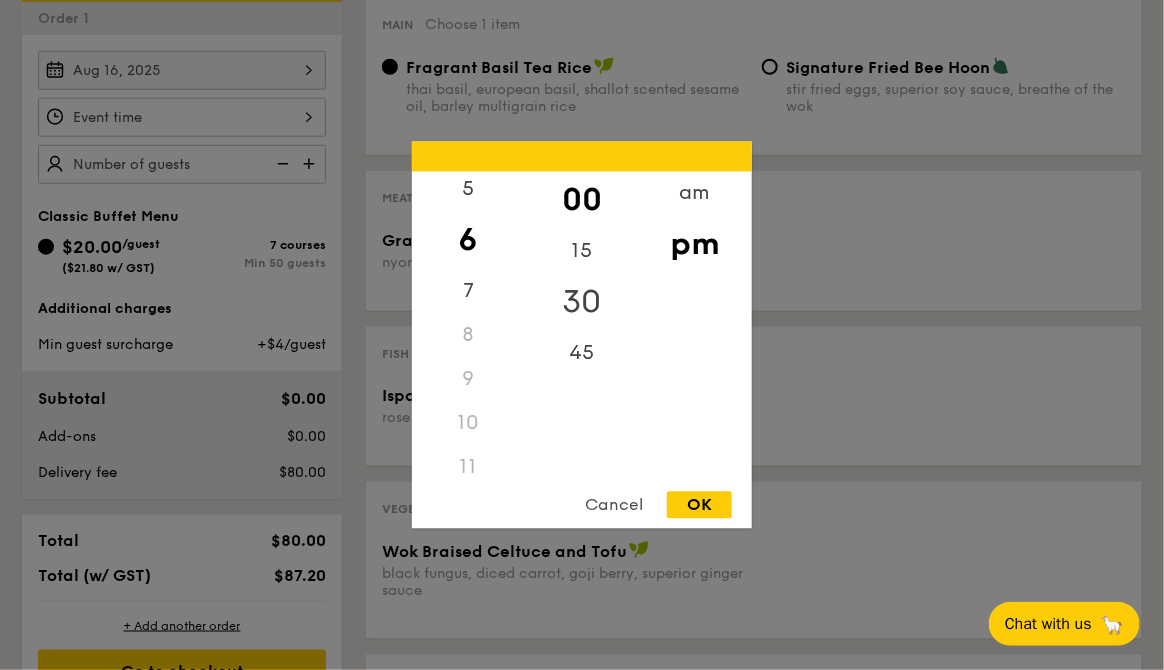 click on "30" at bounding box center [581, 303] 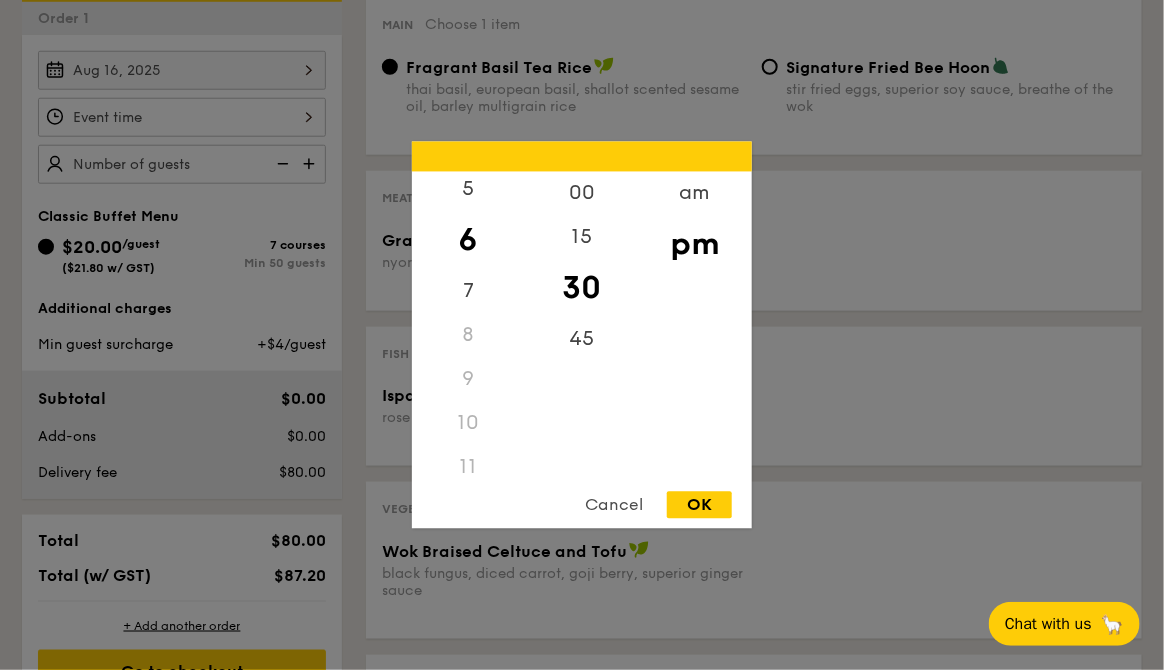 click on "30" at bounding box center (581, 289) 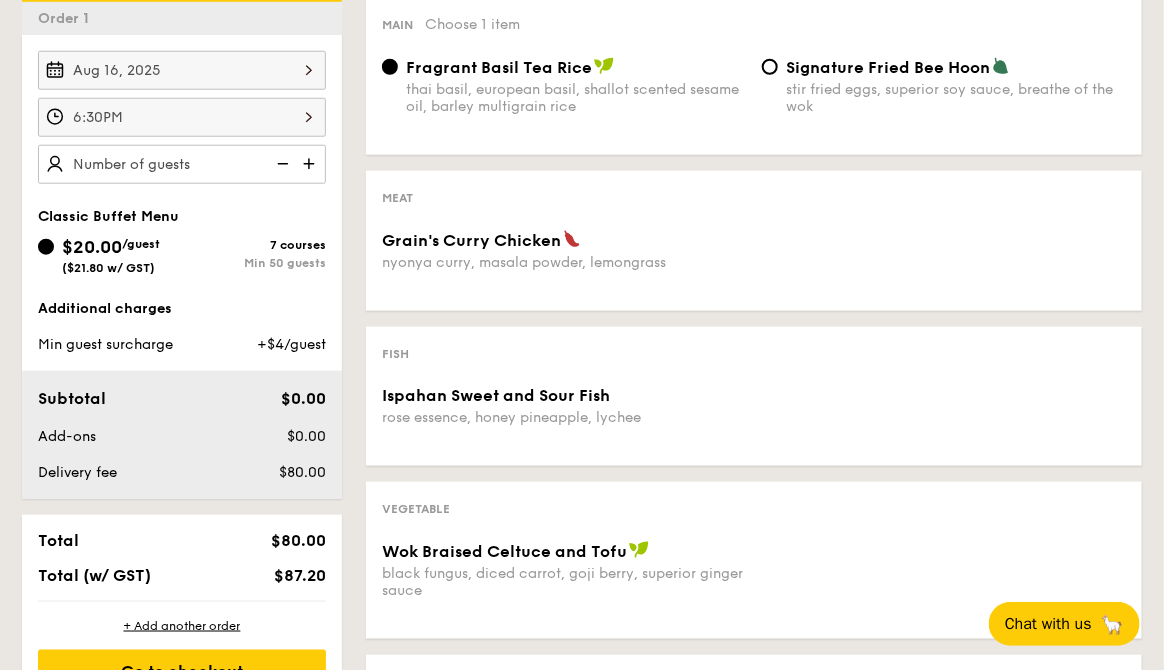 click at bounding box center [311, 164] 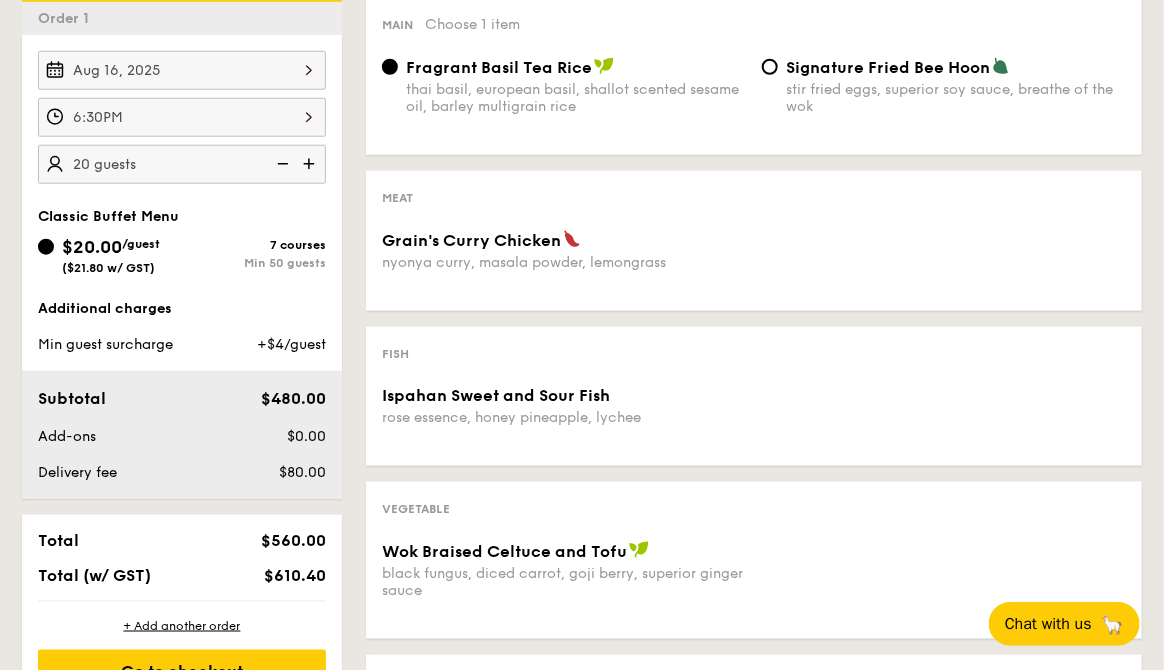click at bounding box center (311, 164) 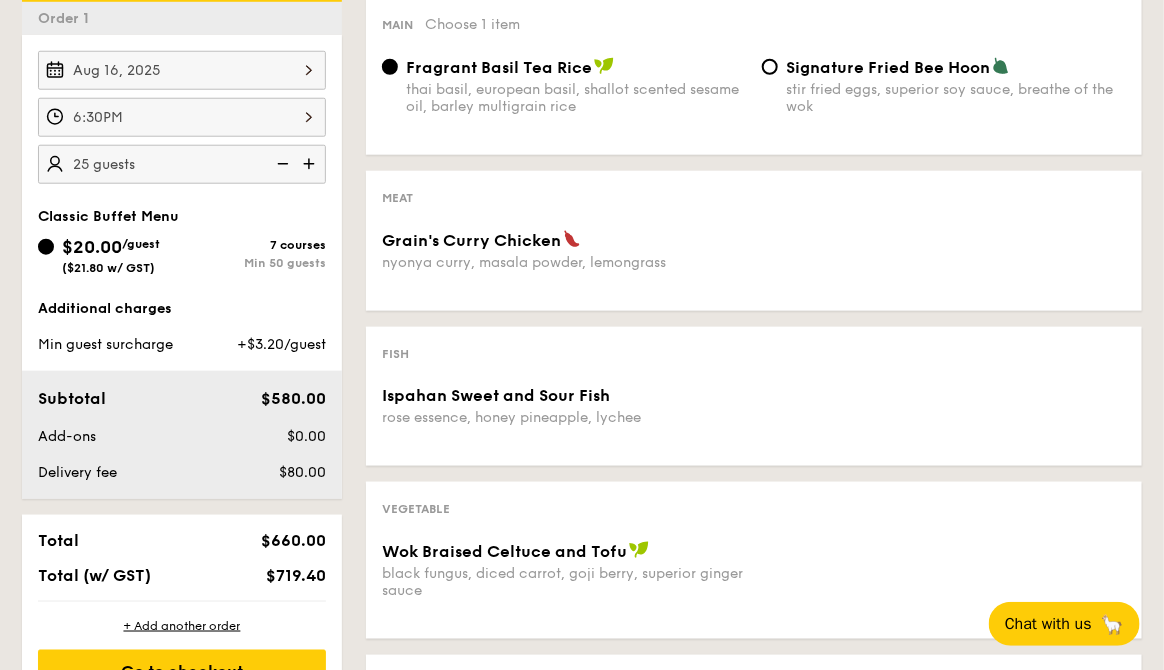 click at bounding box center (311, 164) 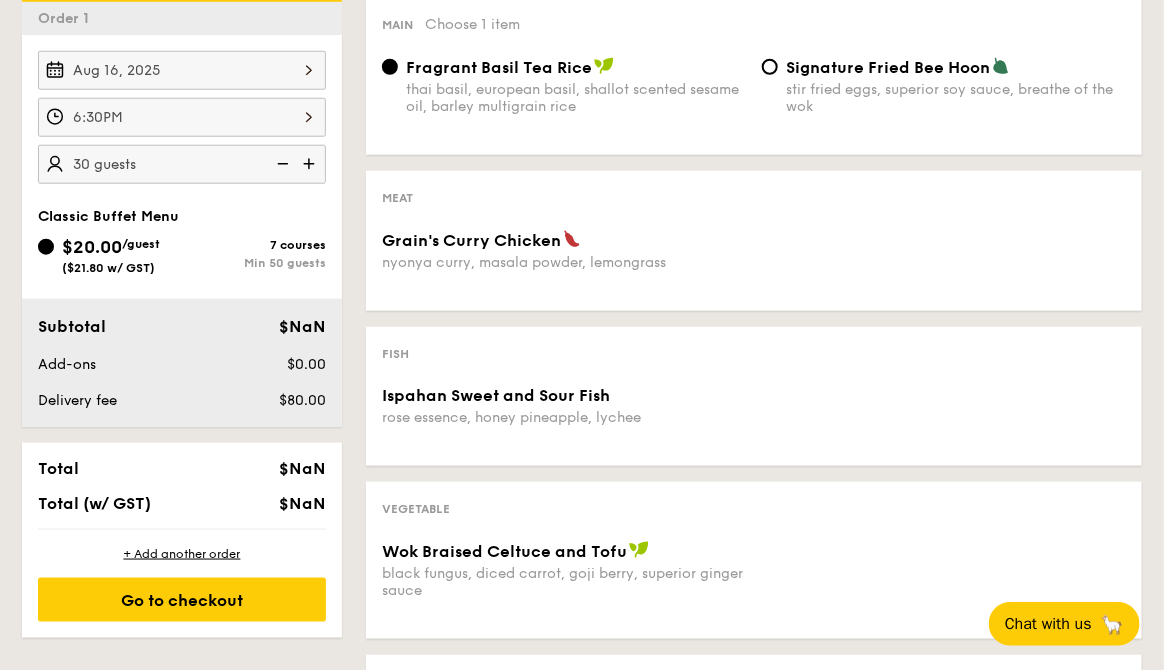 click at bounding box center (311, 164) 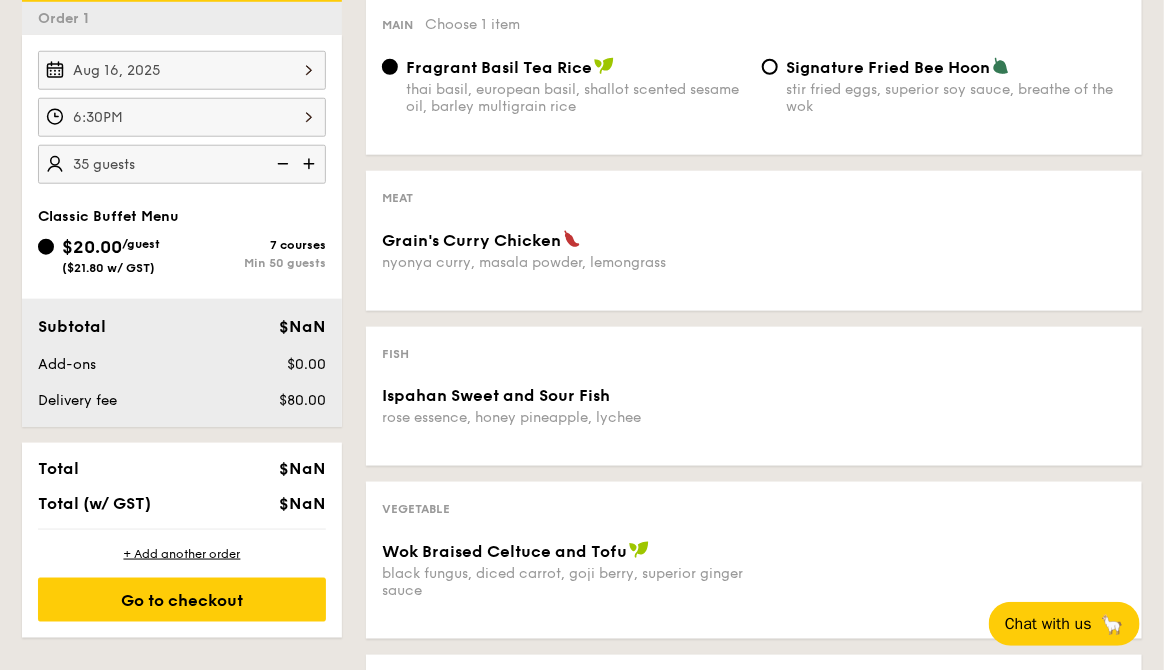 click at bounding box center (311, 164) 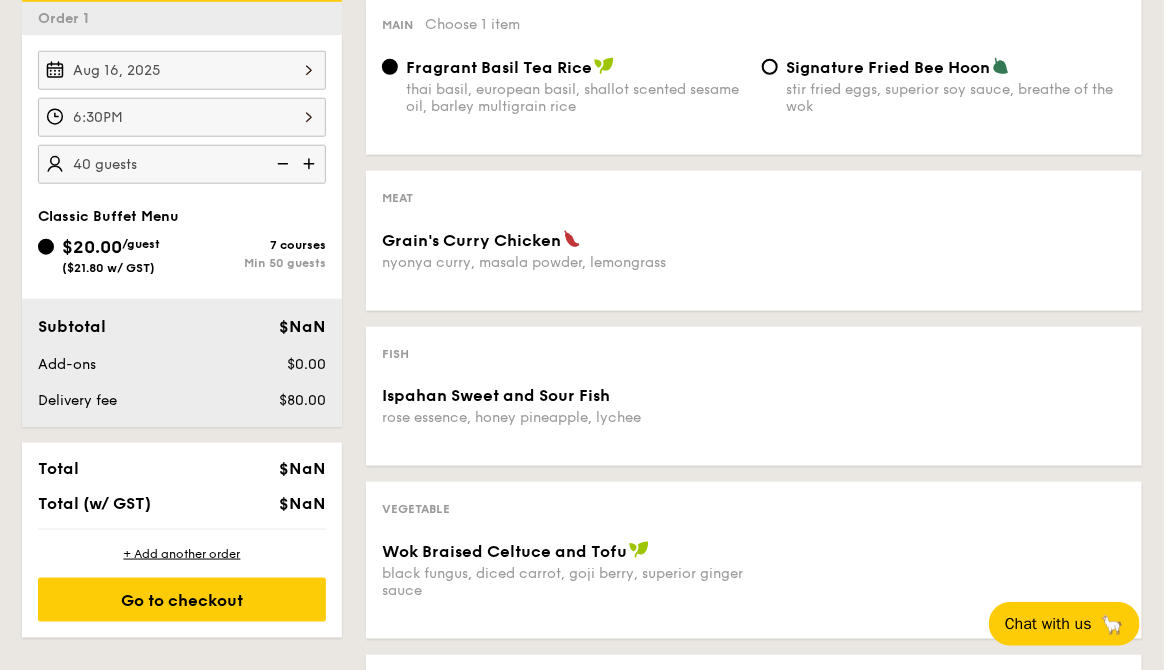 click at bounding box center (311, 164) 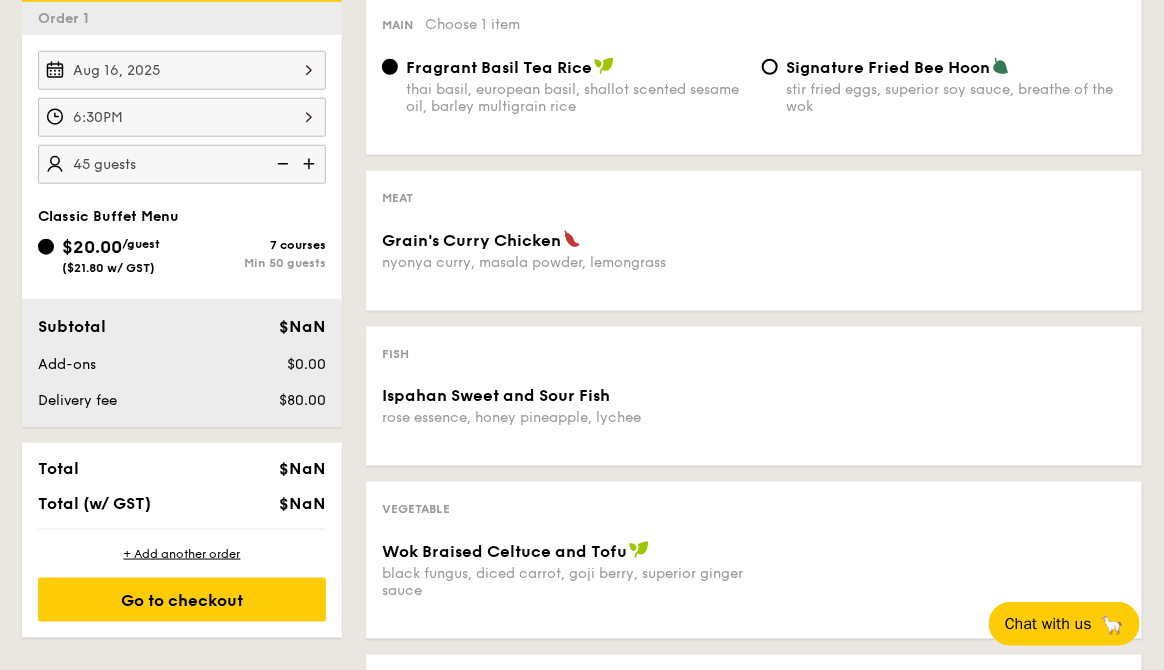 click on "Min 50 guests" at bounding box center [254, 263] 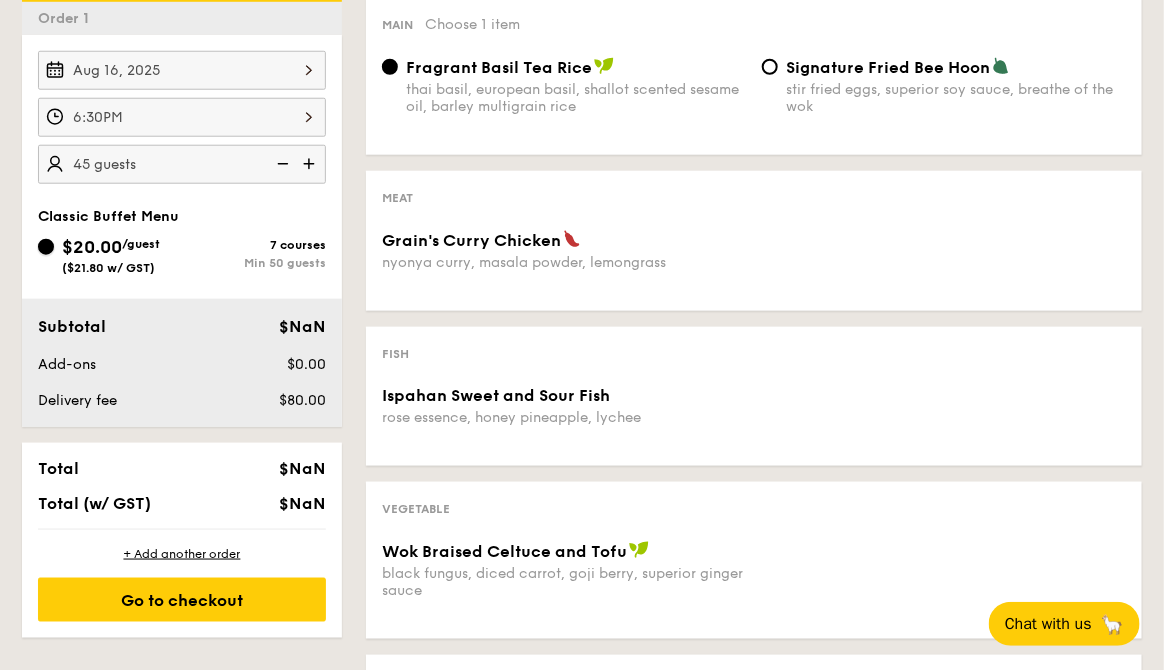 click on "$20.00
/guest
($21.80 w/ GST)
7 courses
Min 50 guests" at bounding box center (46, 247) 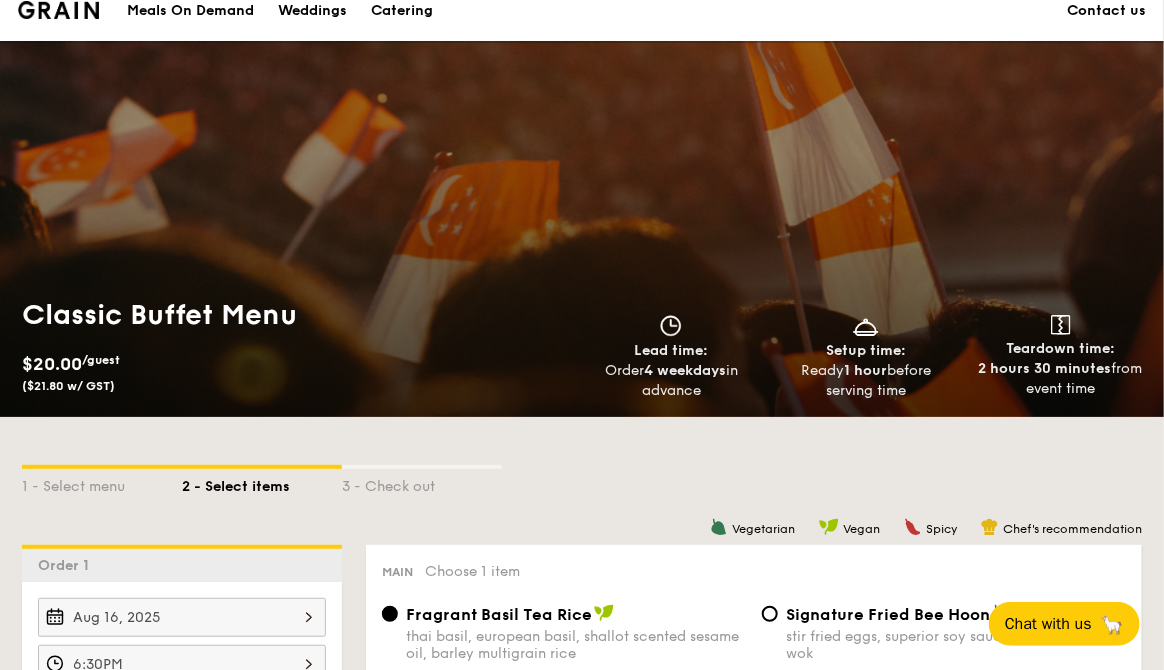 scroll, scrollTop: 0, scrollLeft: 0, axis: both 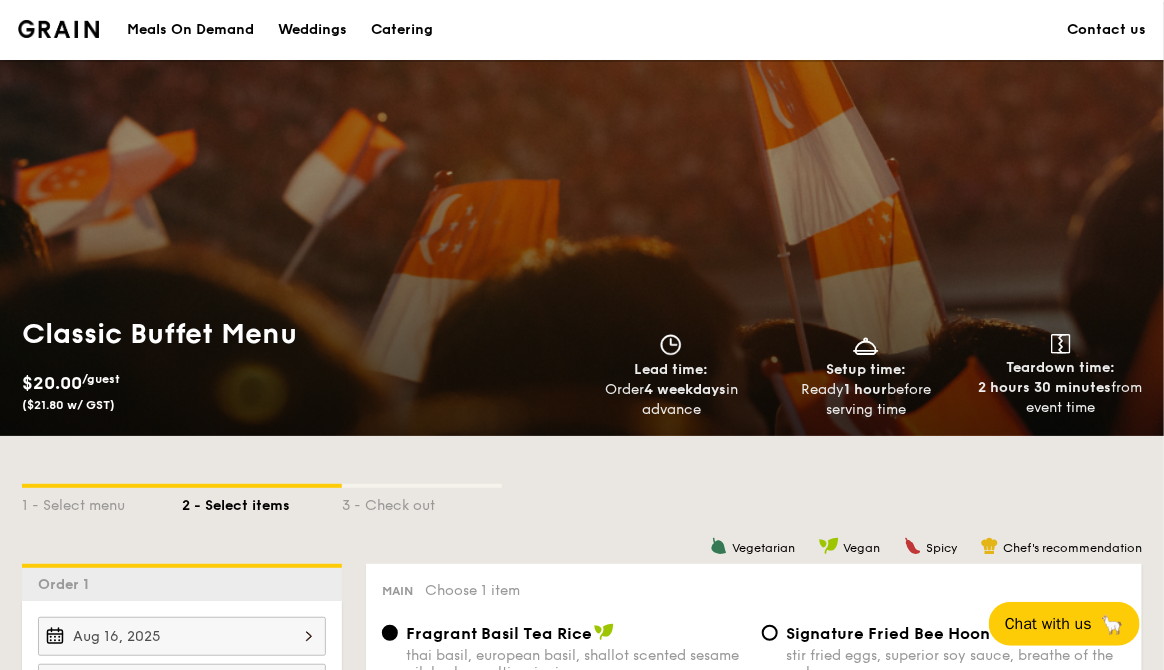 click at bounding box center [58, 29] 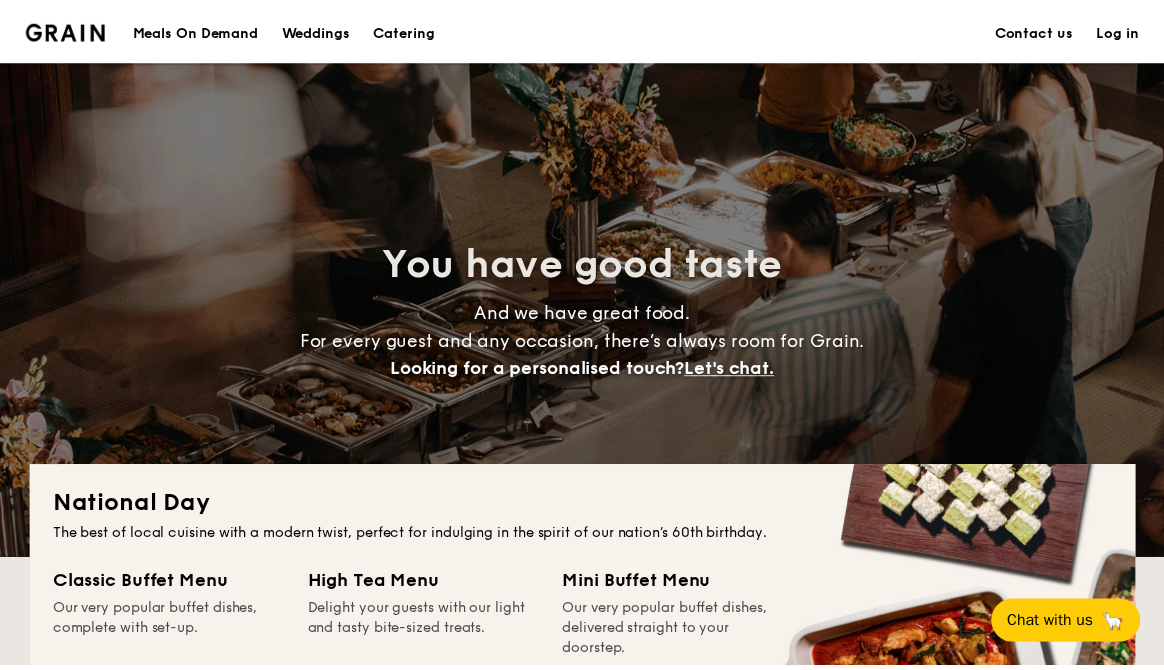 scroll, scrollTop: 0, scrollLeft: 0, axis: both 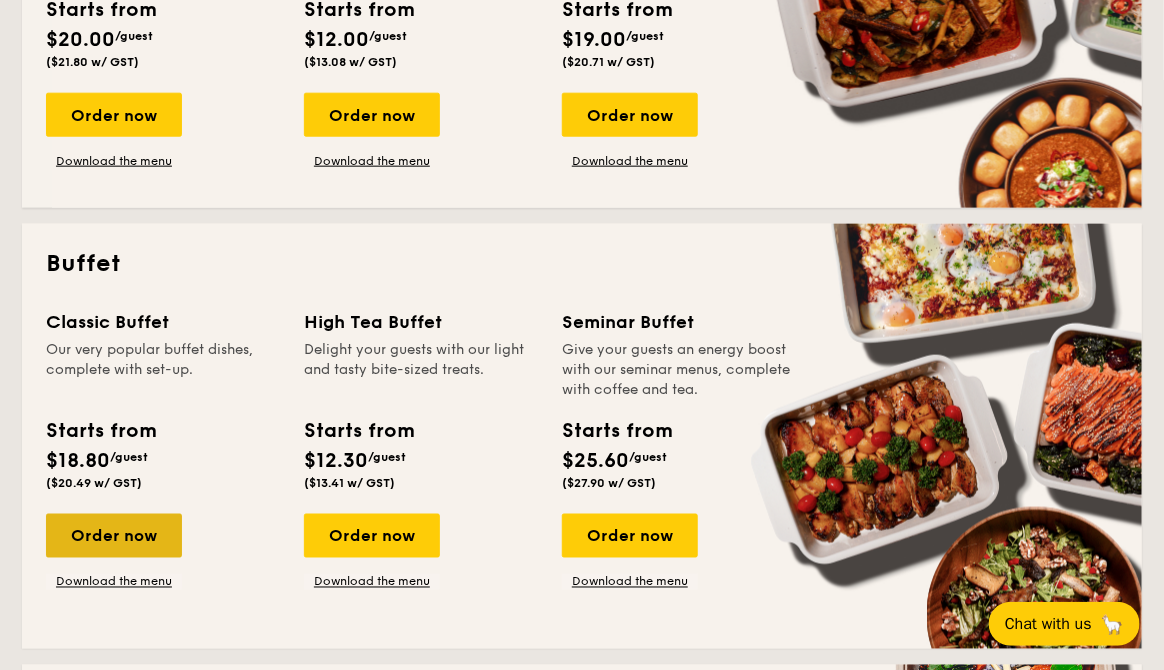 click on "Order now" at bounding box center (114, 536) 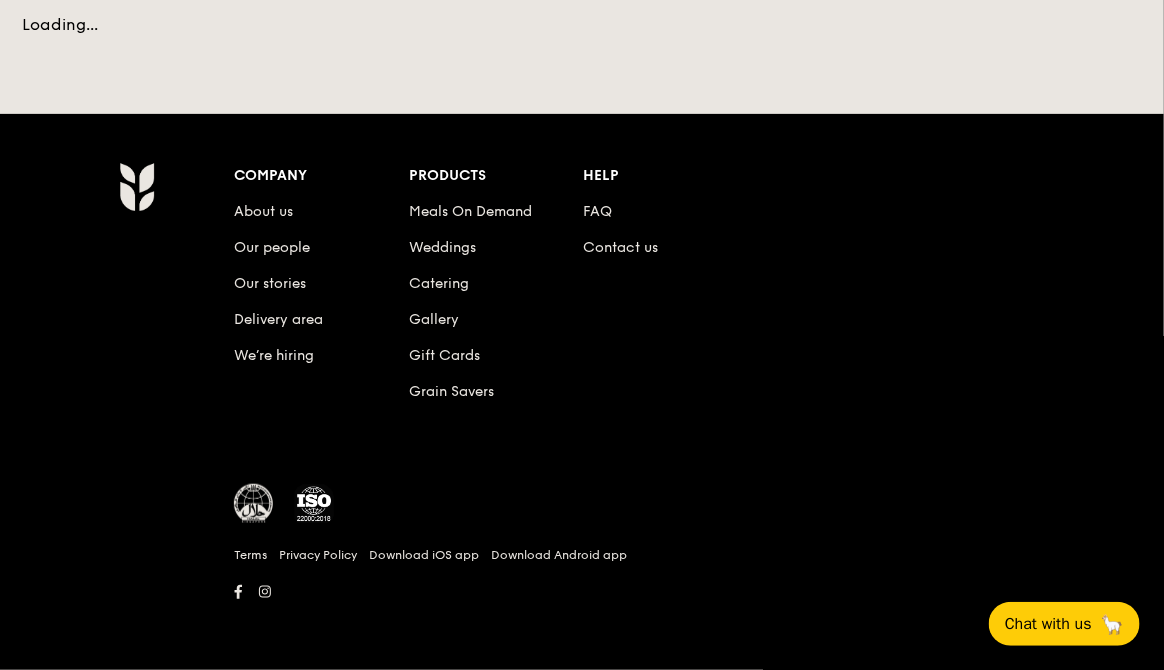 scroll, scrollTop: 0, scrollLeft: 0, axis: both 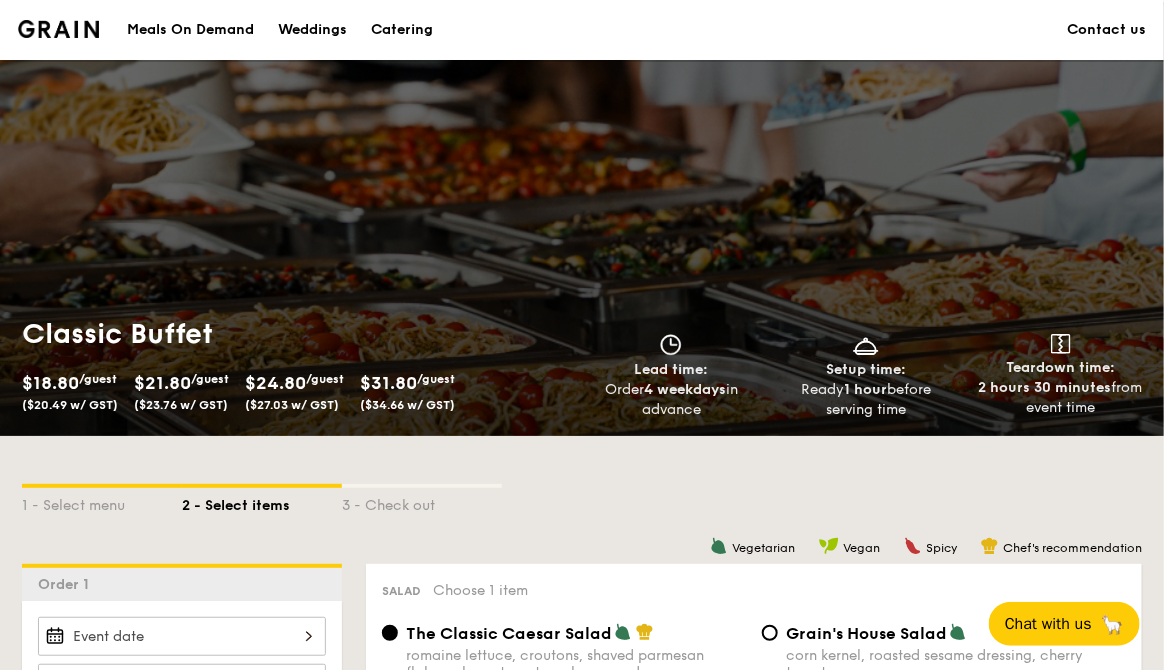 click on "($23.76 w/ GST)" at bounding box center [181, 405] 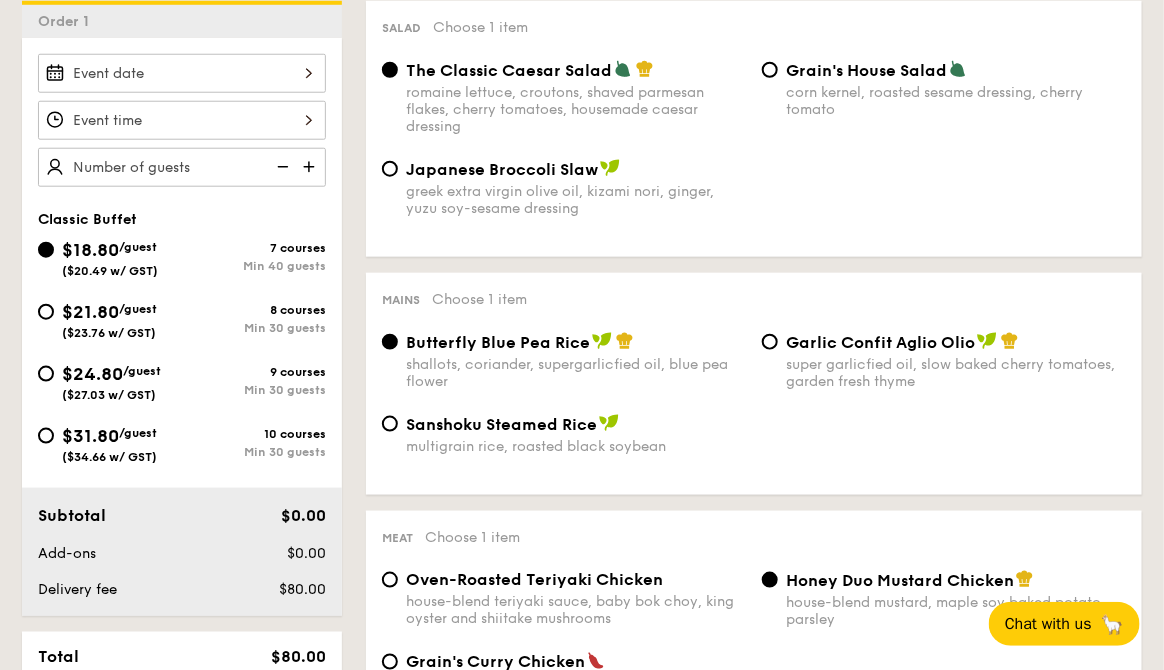 scroll, scrollTop: 566, scrollLeft: 0, axis: vertical 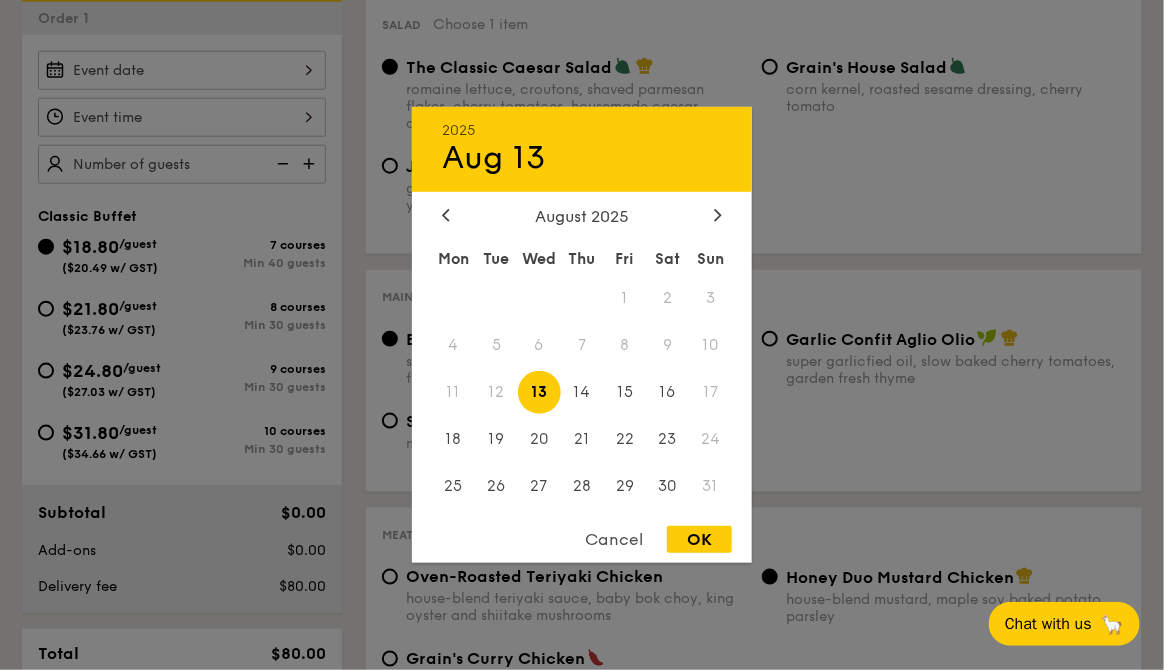 click on "2025   Aug 13       August 2025     Mon Tue Wed Thu Fri Sat Sun   1 2 3 4 5 6 7 8 9 10 11 12 13 14 15 16 17 18 19 20 21 22 23 24 25 26 27 28 29 30 31     Cancel   OK" at bounding box center (182, 70) 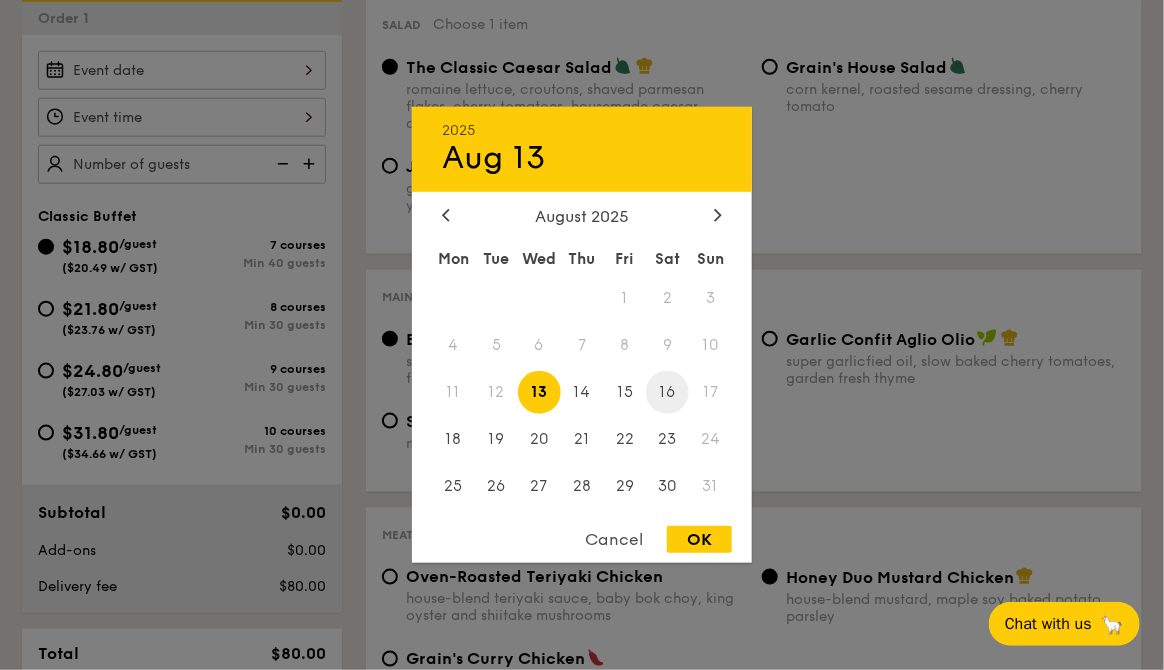 click on "16" at bounding box center (667, 392) 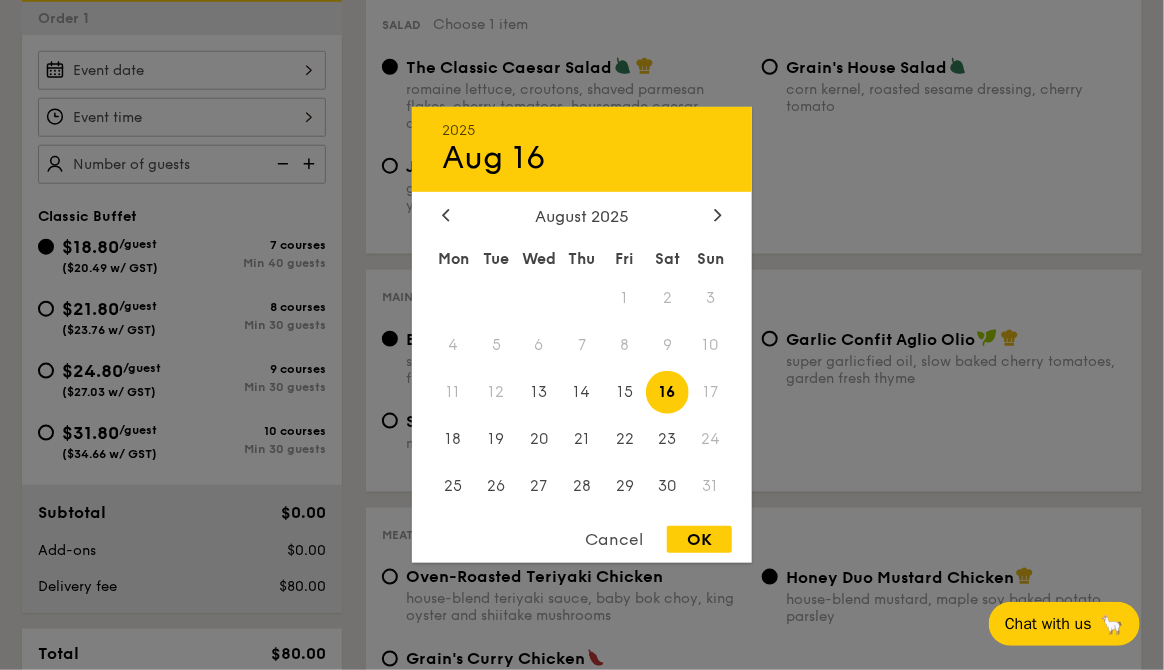 click on "OK" at bounding box center (699, 539) 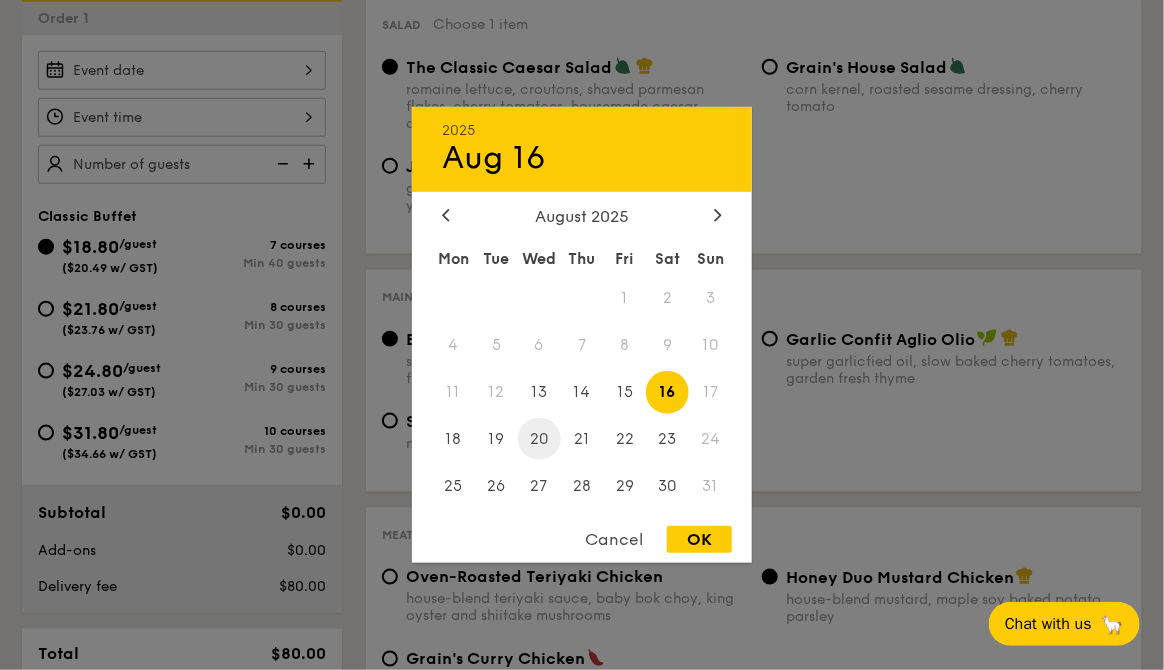 type on "Aug 16, 2025" 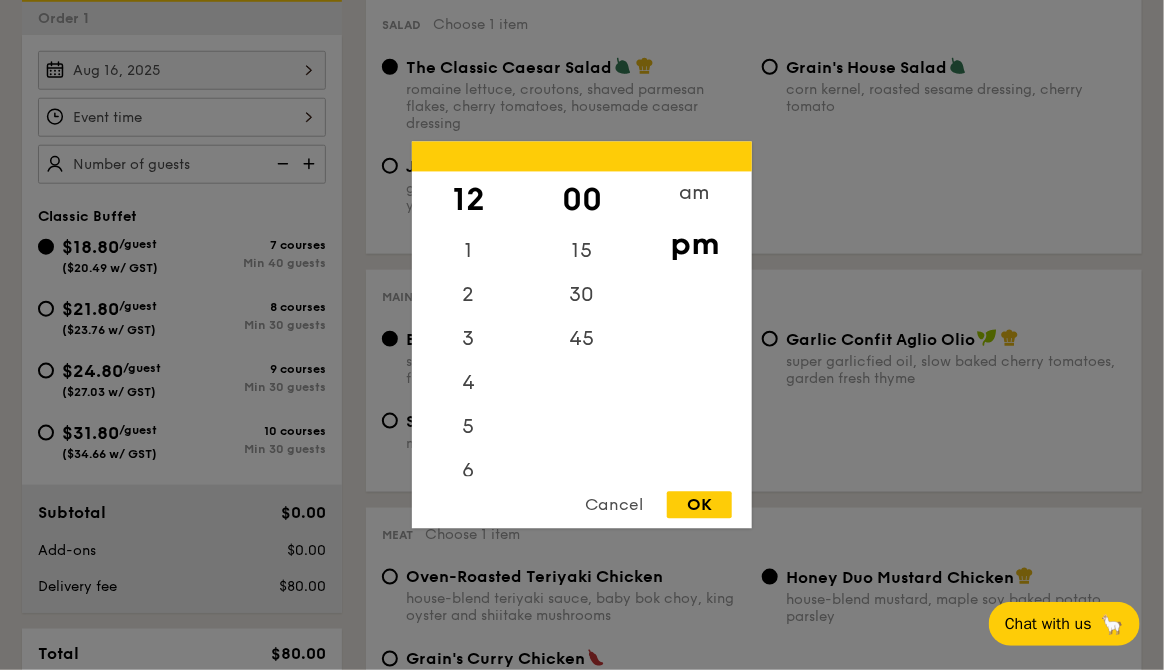 click on "12 1 2 3 4 5 6 7 8 9 10 11   00 15 30 45   am   pm   Cancel   OK" at bounding box center (182, 117) 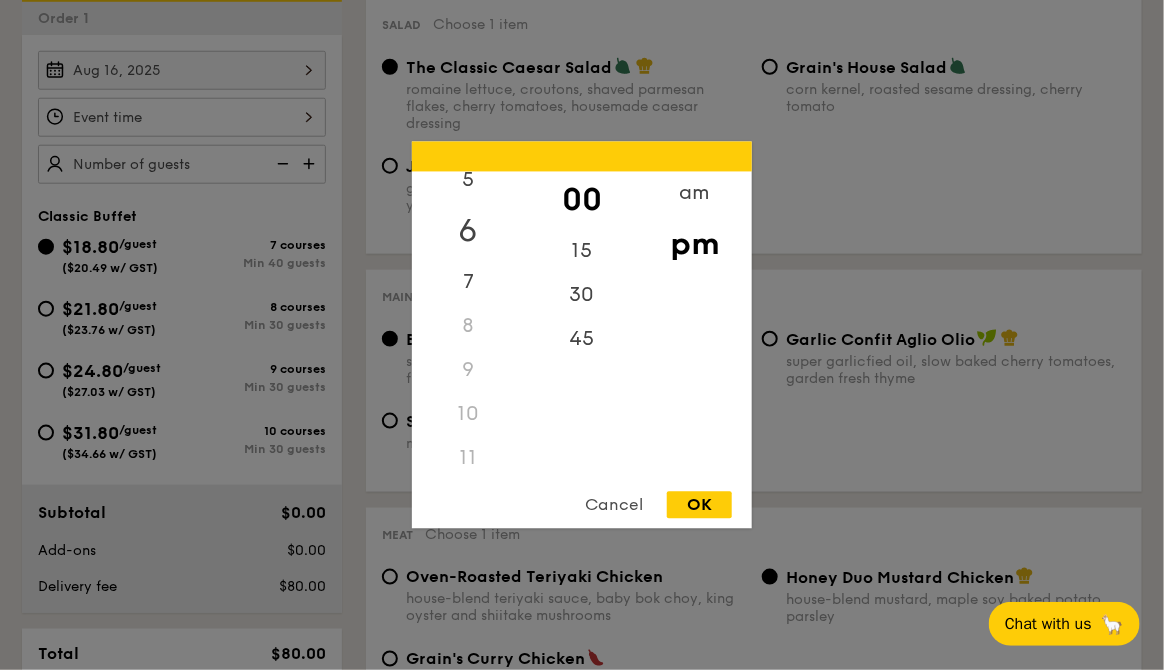 click on "6" at bounding box center [468, 232] 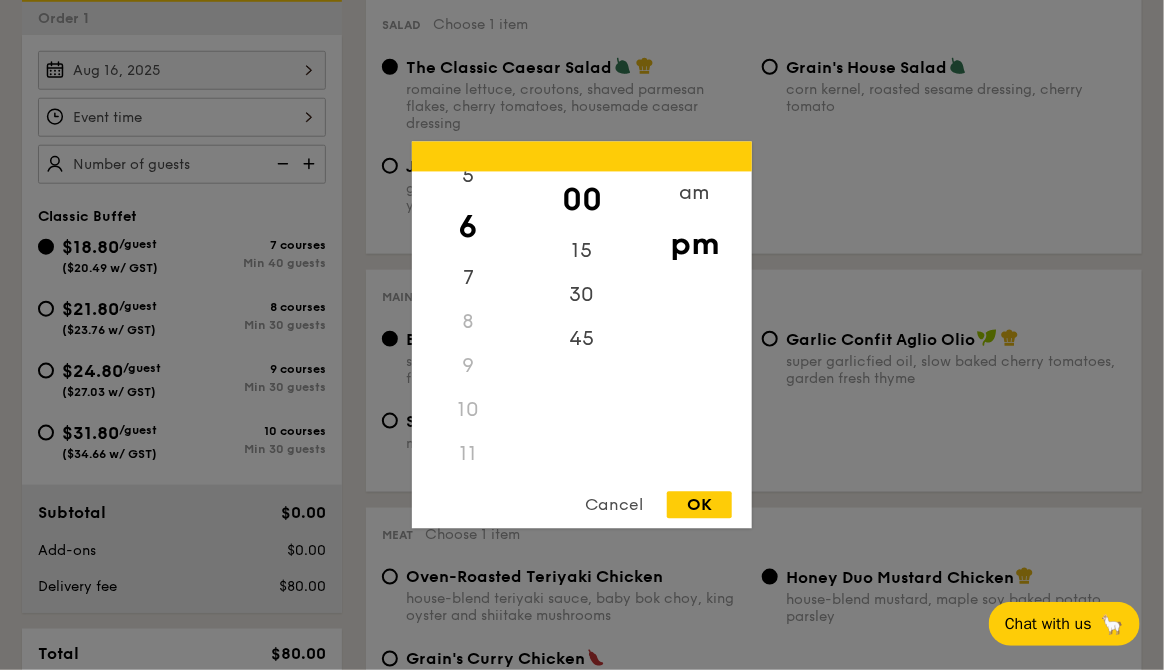 scroll, scrollTop: 233, scrollLeft: 0, axis: vertical 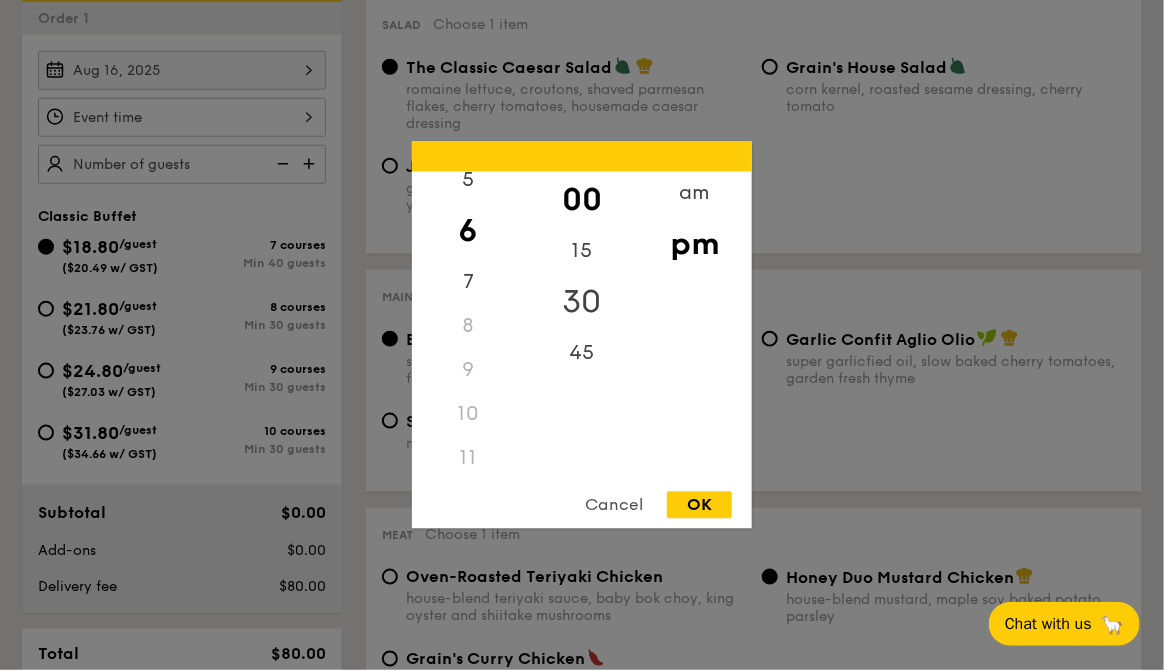 click on "30" at bounding box center [581, 303] 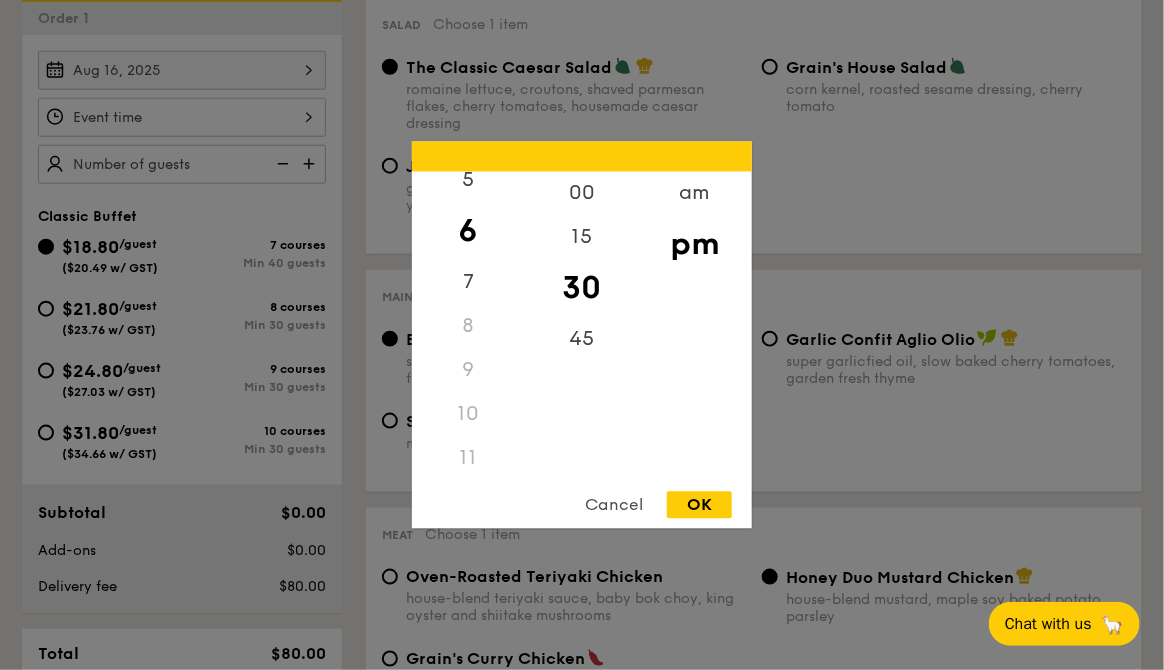 click on "OK" at bounding box center (699, 505) 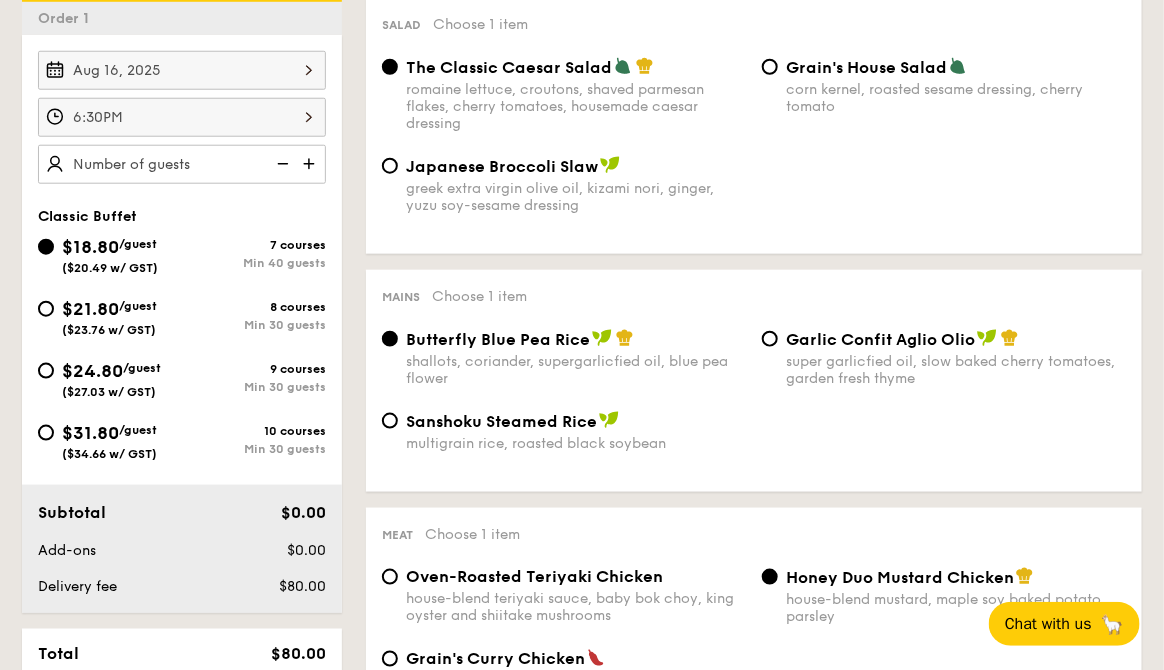 click at bounding box center (311, 164) 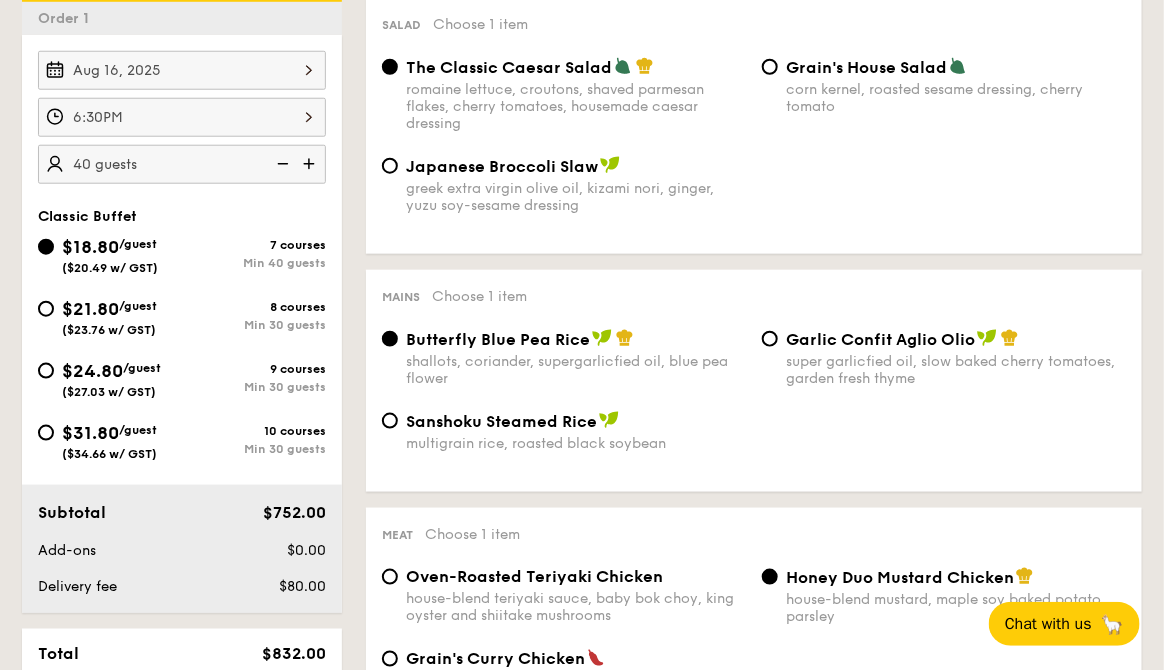 click at bounding box center [311, 164] 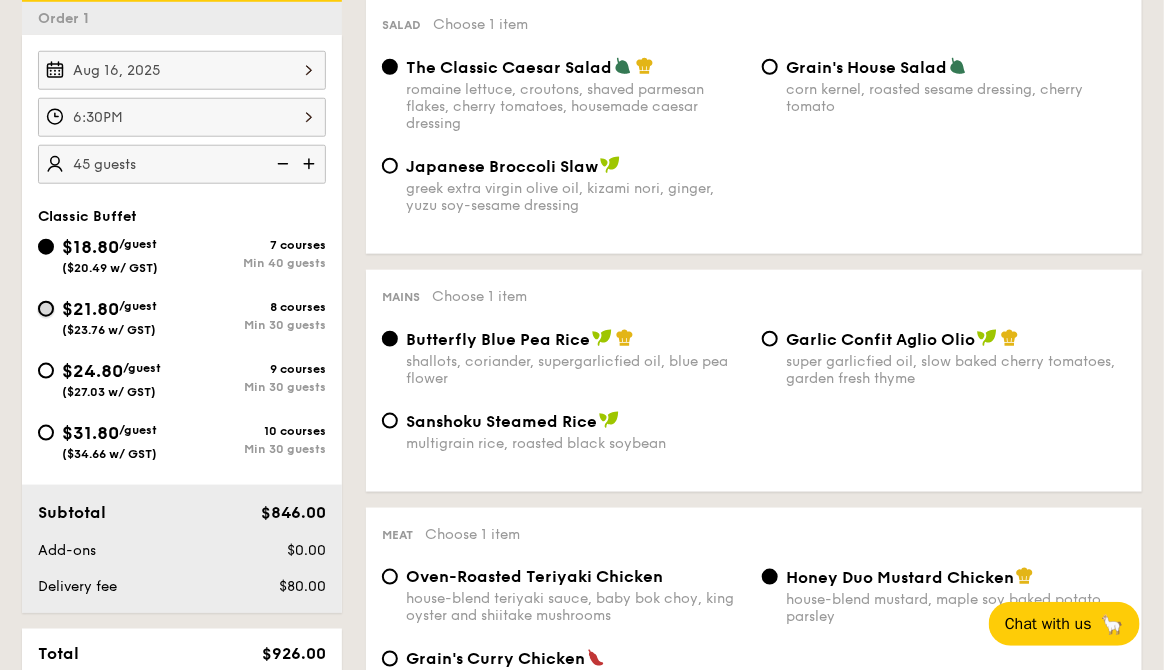 click on "$21.80
/guest
($23.76 w/ GST)
8 courses
Min 30 guests" at bounding box center (46, 309) 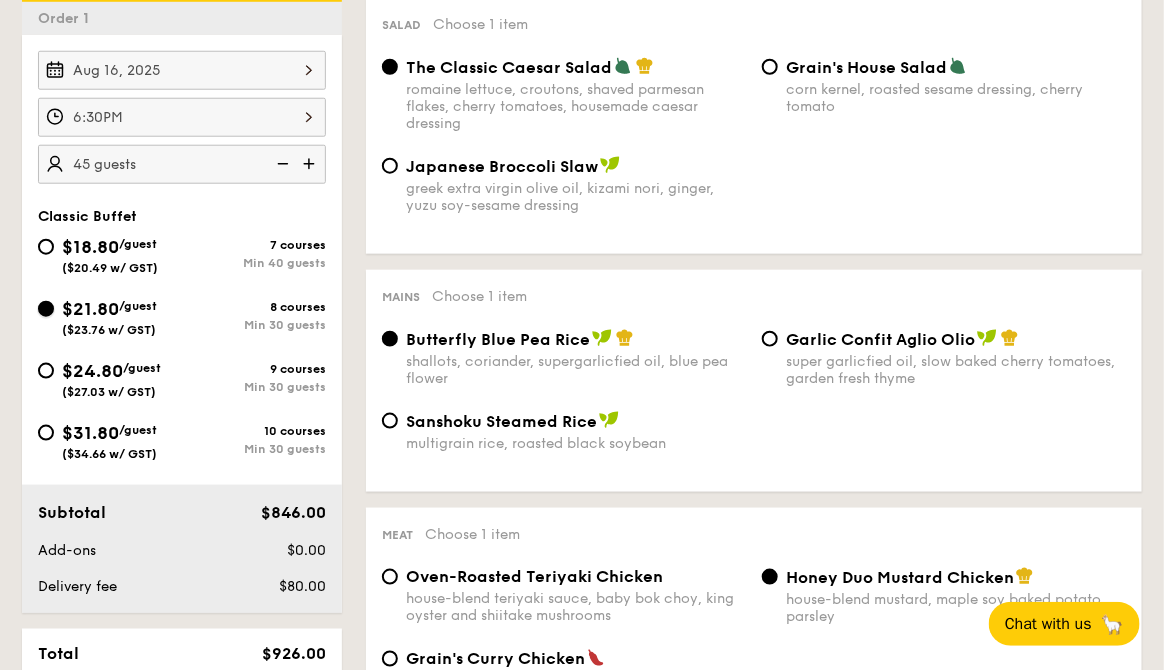 radio on "true" 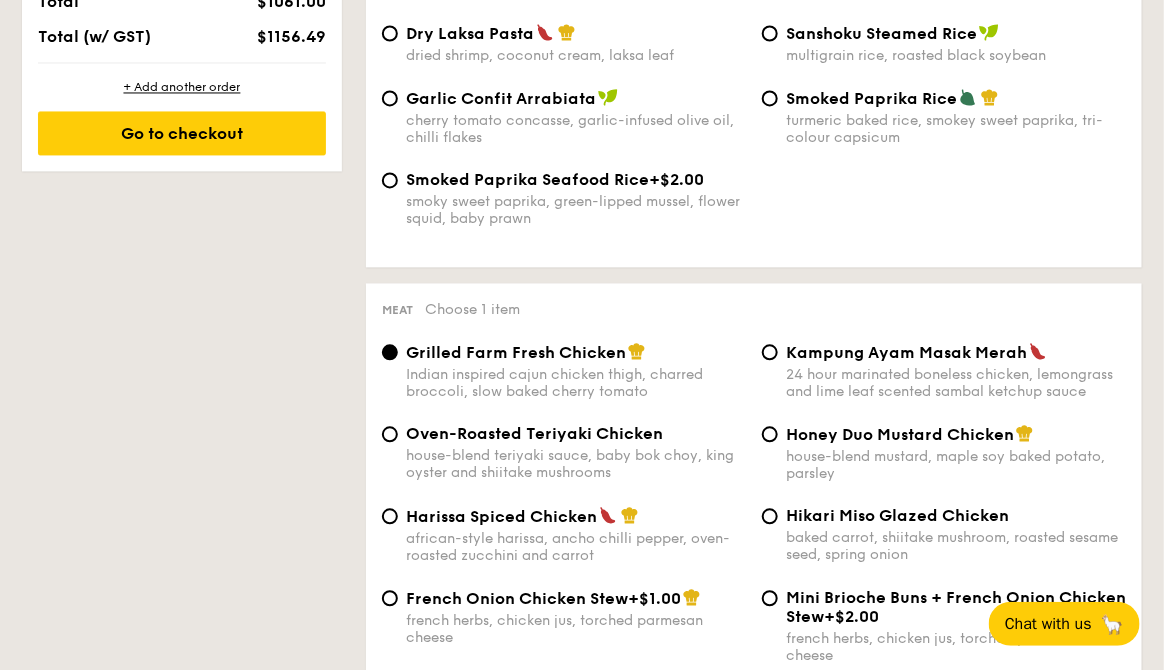 scroll, scrollTop: 1256, scrollLeft: 0, axis: vertical 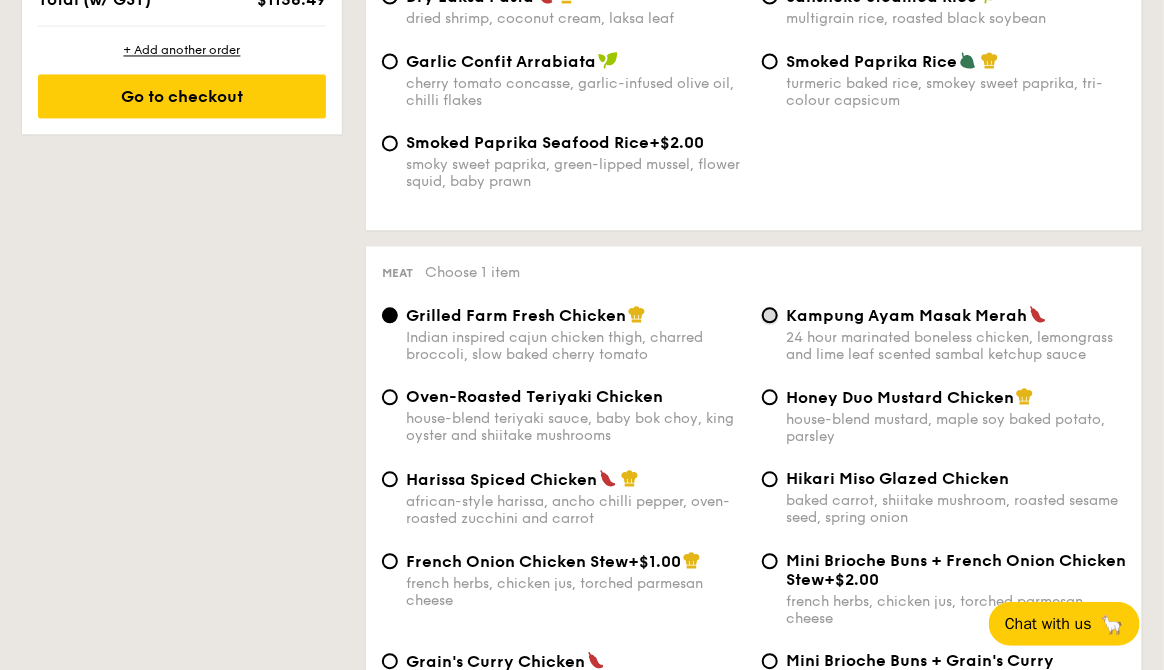 click on "Kampung Ayam Masak Merah 24 hour marinated boneless chicken, lemongrass and lime leaf scented sambal ketchup sauce" at bounding box center (770, 315) 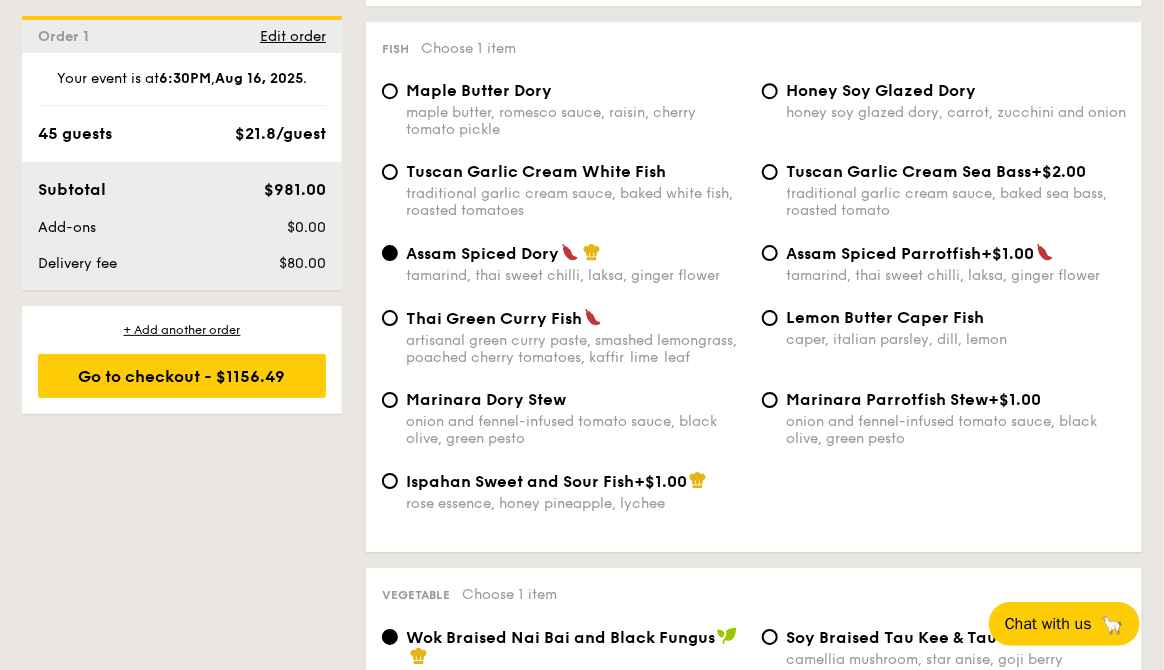 scroll, scrollTop: 2005, scrollLeft: 0, axis: vertical 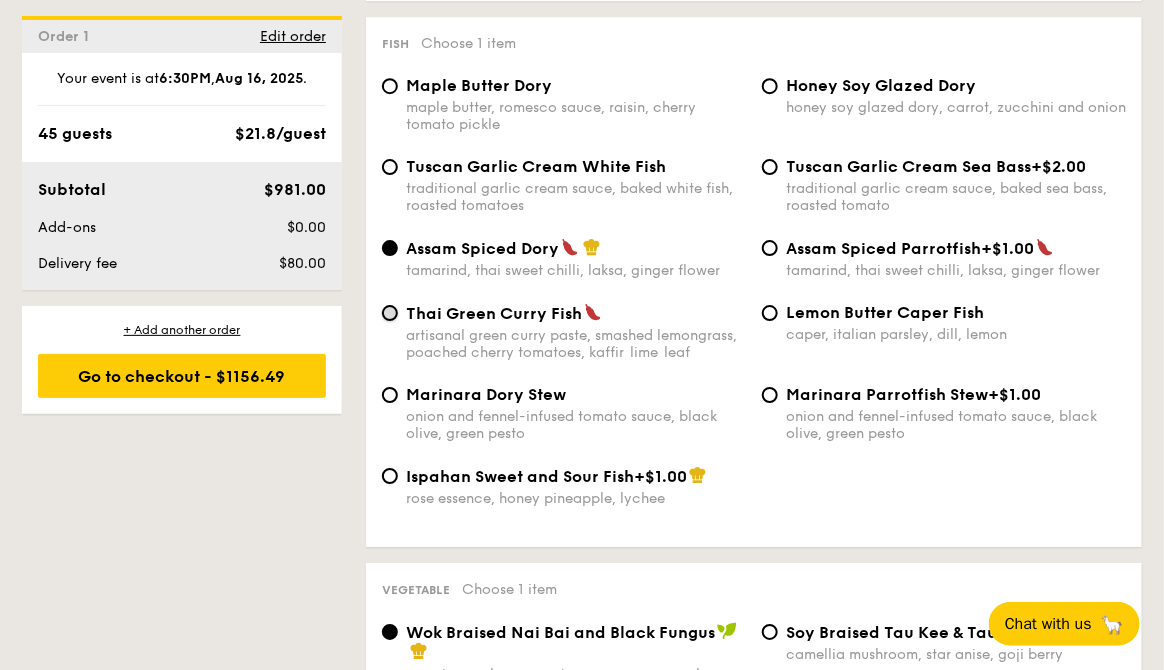 click on "Thai Green Curry Fish artisanal green curry paste, smashed lemongrass, poached cherry tomatoes, kaffir lime leaf" at bounding box center (390, 313) 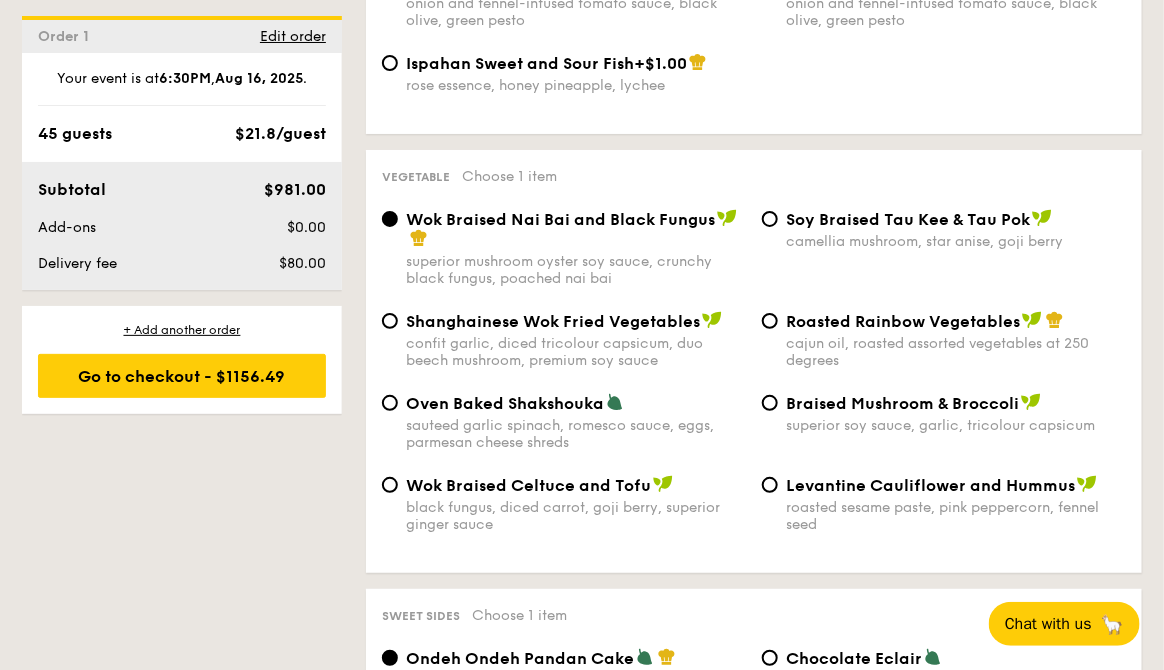 scroll, scrollTop: 2445, scrollLeft: 0, axis: vertical 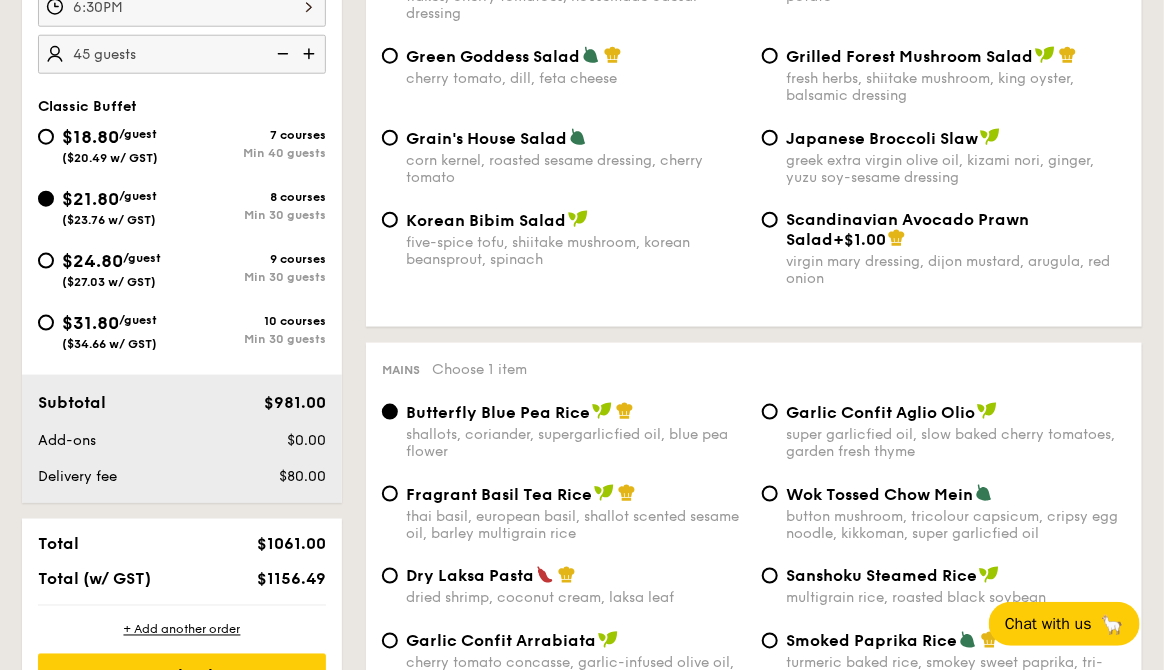 click on "$24.80
/guest
($27.03 w/ GST)" at bounding box center (110, 268) 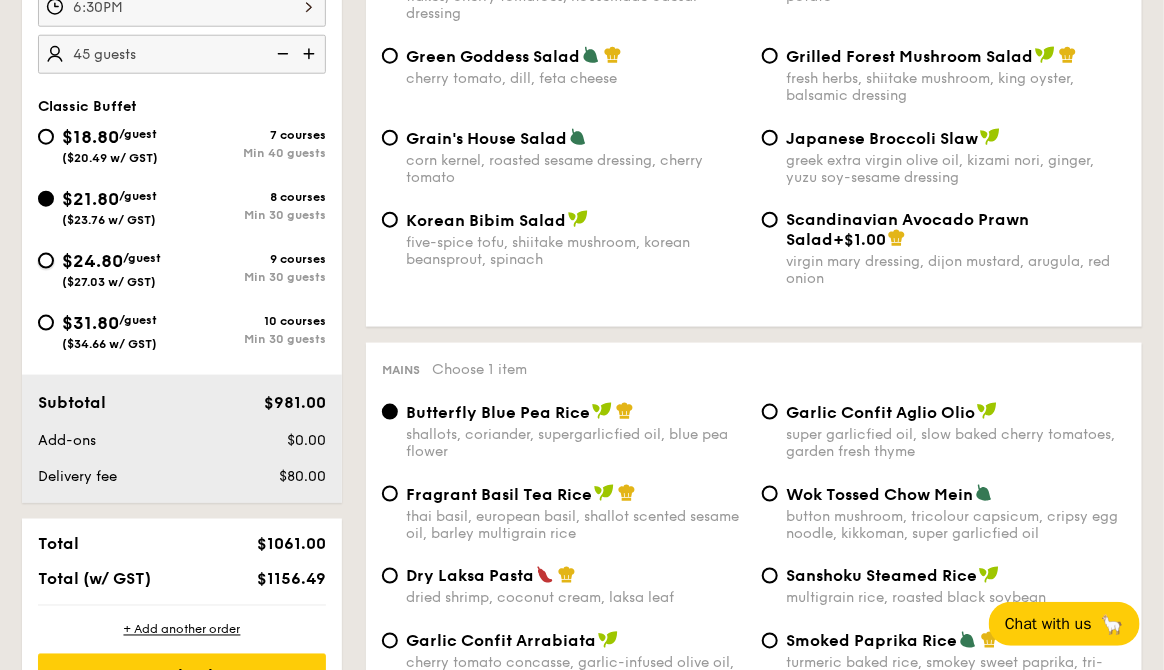 click on "$24.80
/guest
($27.03 w/ GST)
9 courses
Min 30 guests" at bounding box center (46, 261) 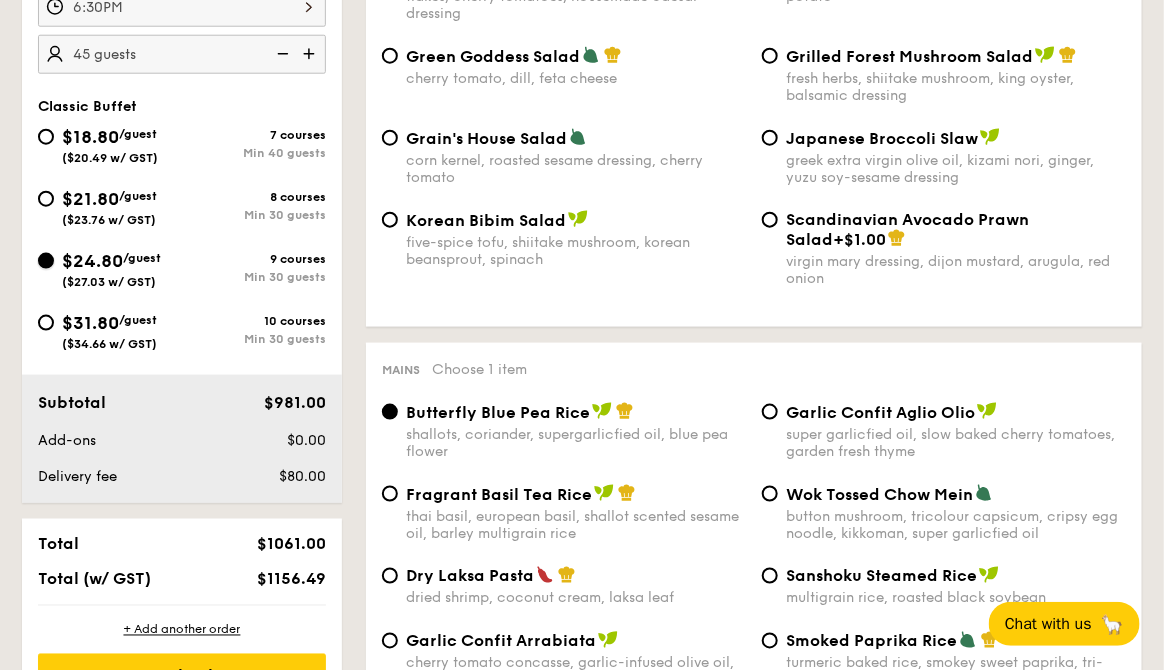 radio on "true" 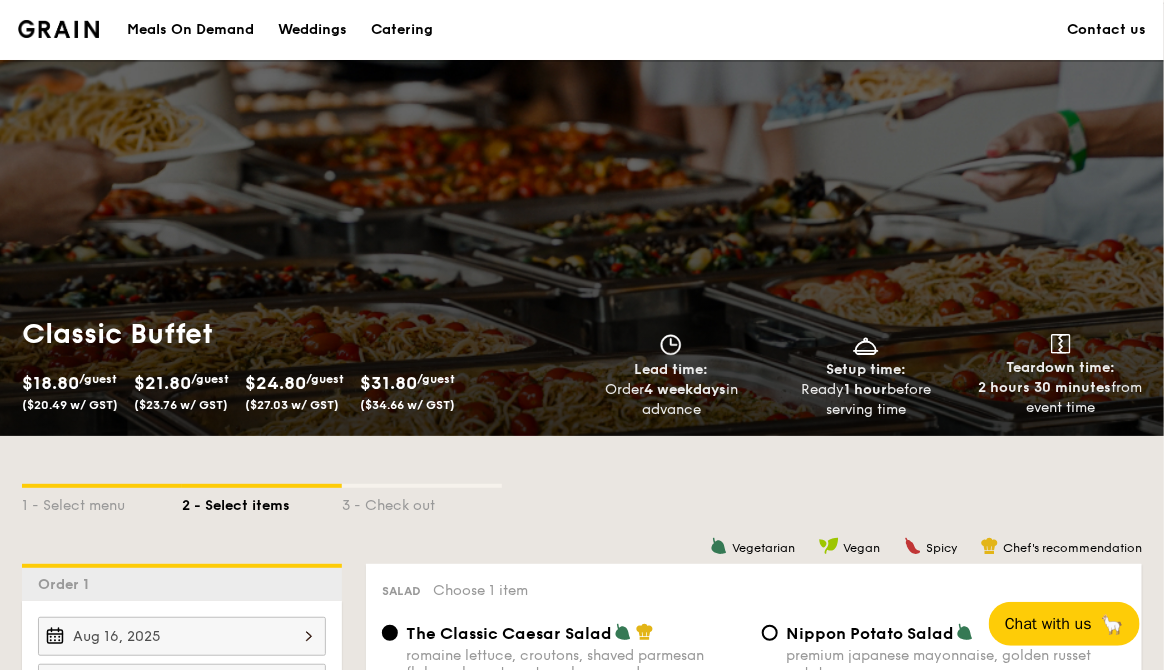 scroll, scrollTop: 566, scrollLeft: 0, axis: vertical 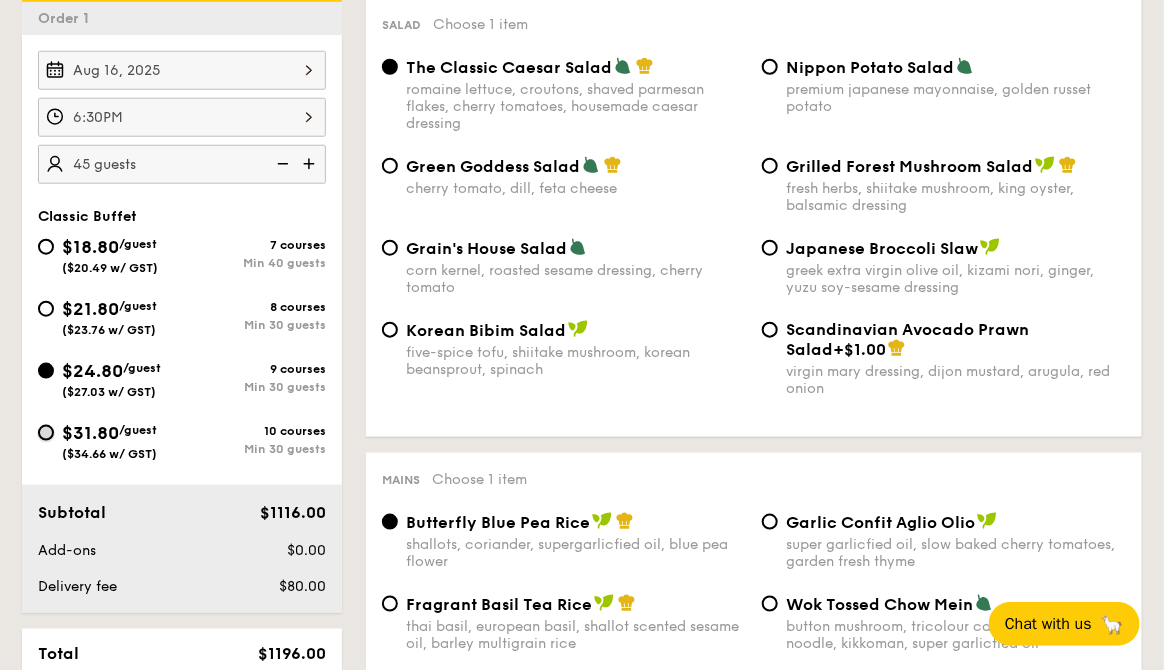 click on "$31.80
/guest
($34.66 w/ GST)
10 courses
Min 30 guests" at bounding box center [46, 433] 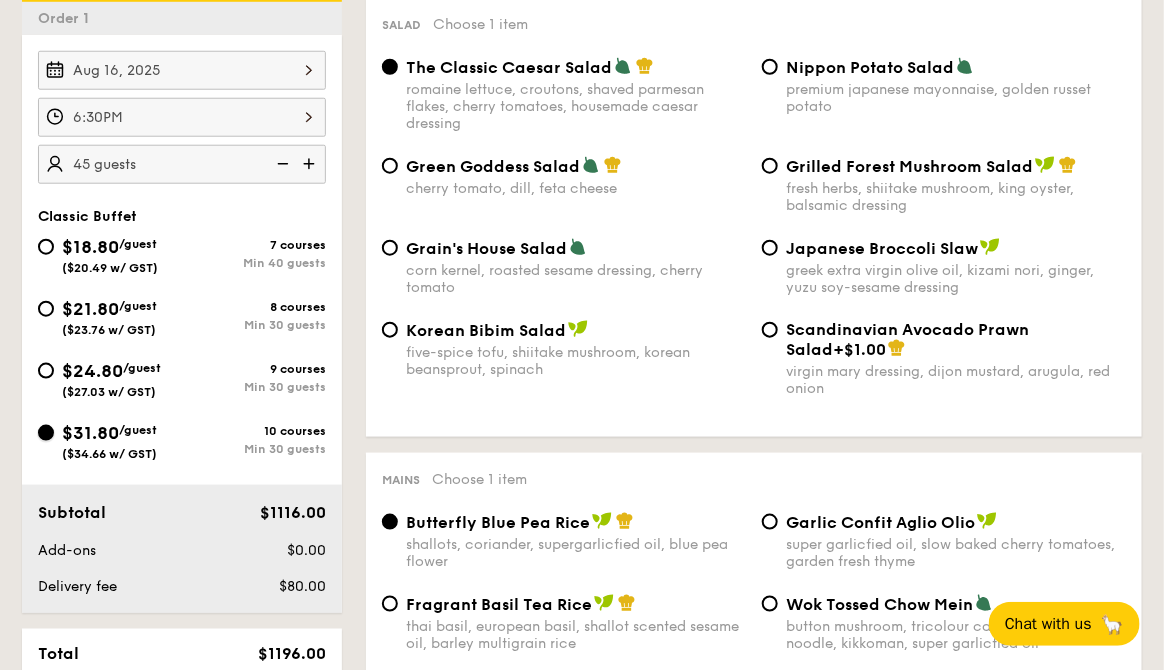 radio on "true" 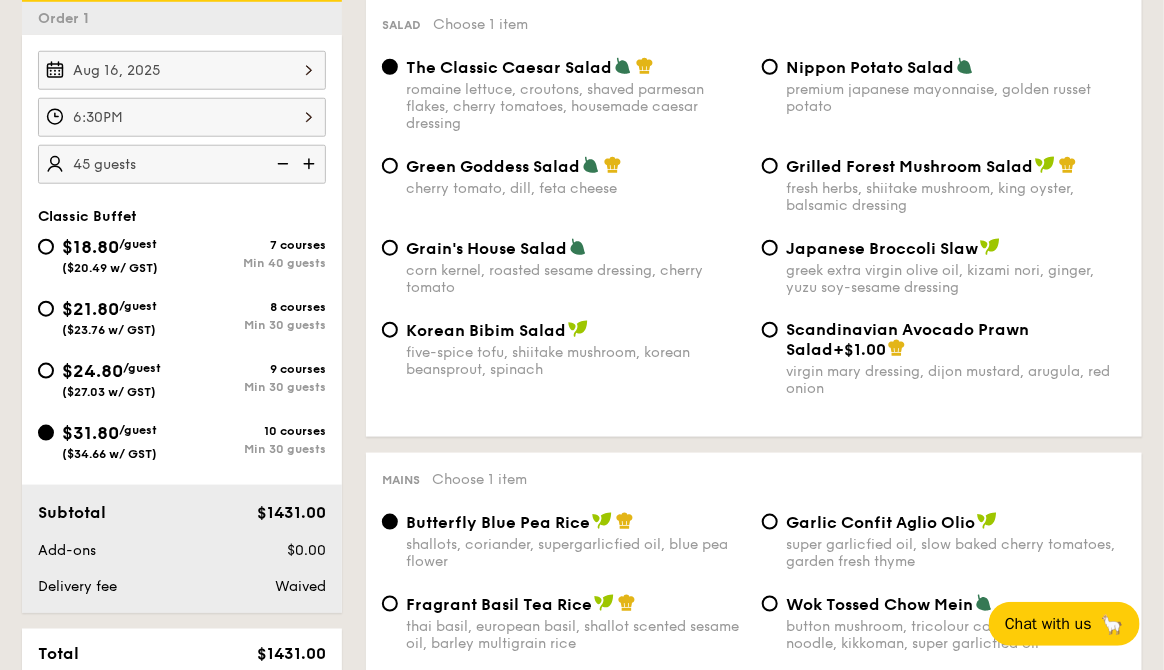 click at bounding box center (281, 164) 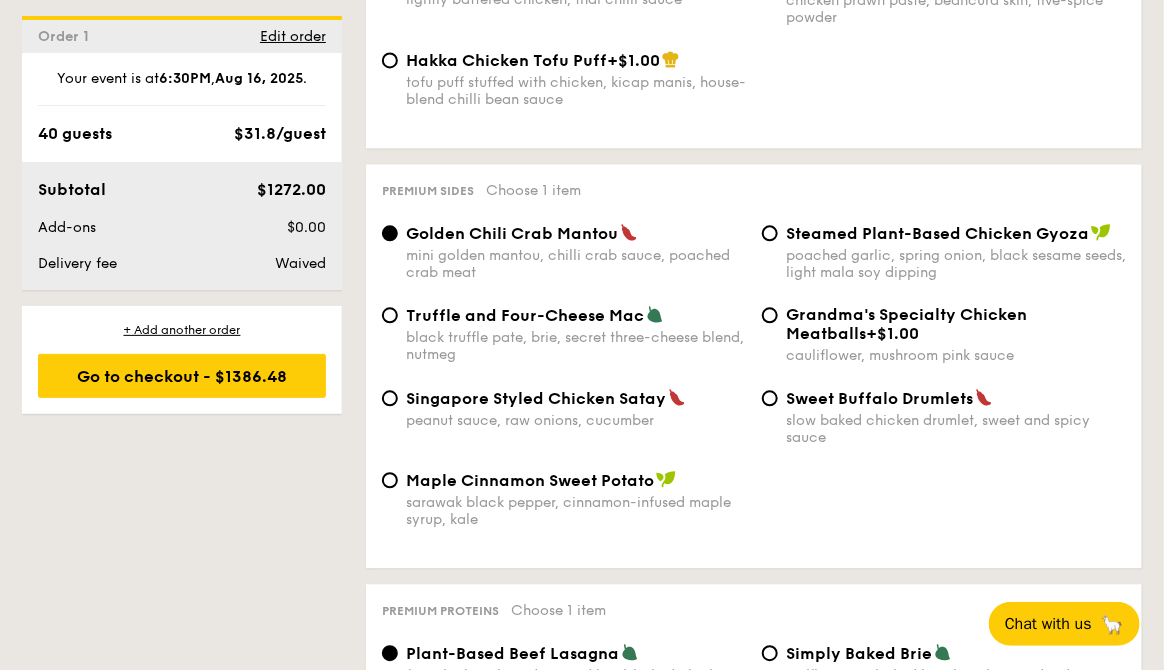 scroll, scrollTop: 3739, scrollLeft: 0, axis: vertical 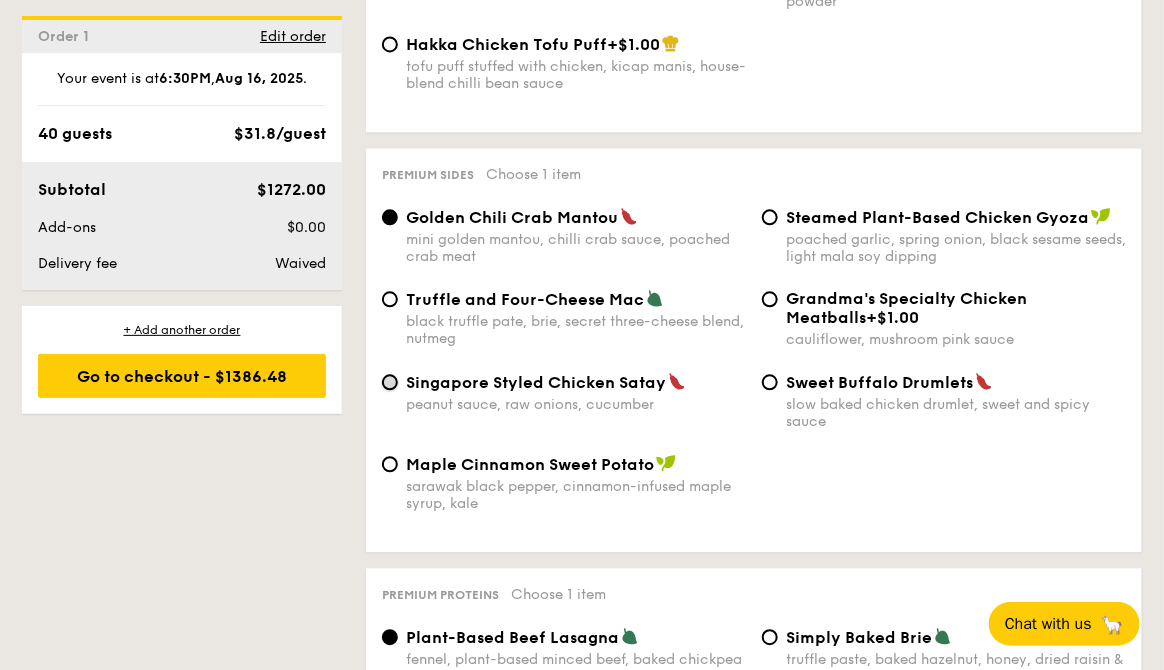 click on "Singapore Styled Chicken Satay peanut sauce, raw onions, cucumber" at bounding box center [390, 382] 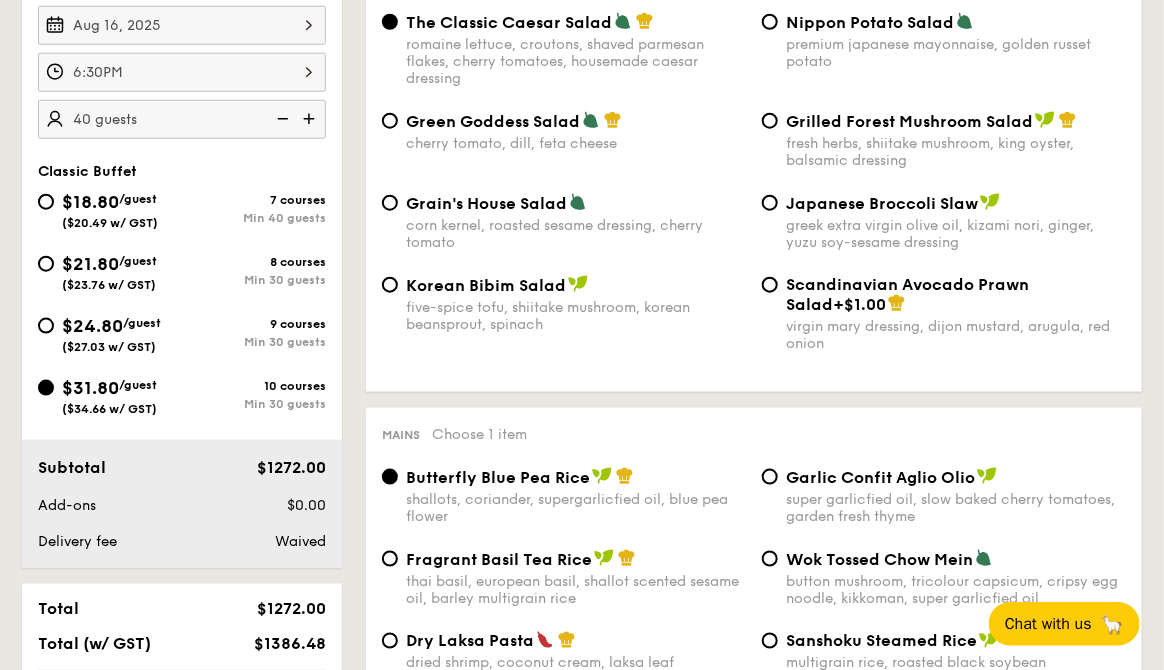 scroll, scrollTop: 601, scrollLeft: 0, axis: vertical 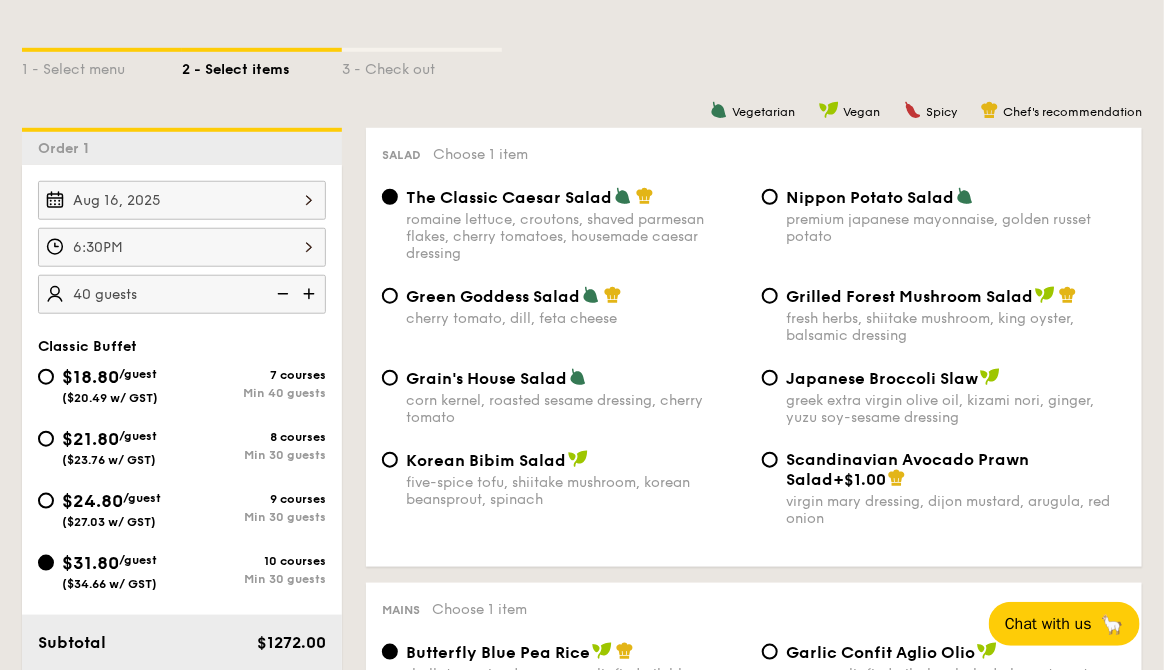 click at bounding box center (311, 294) 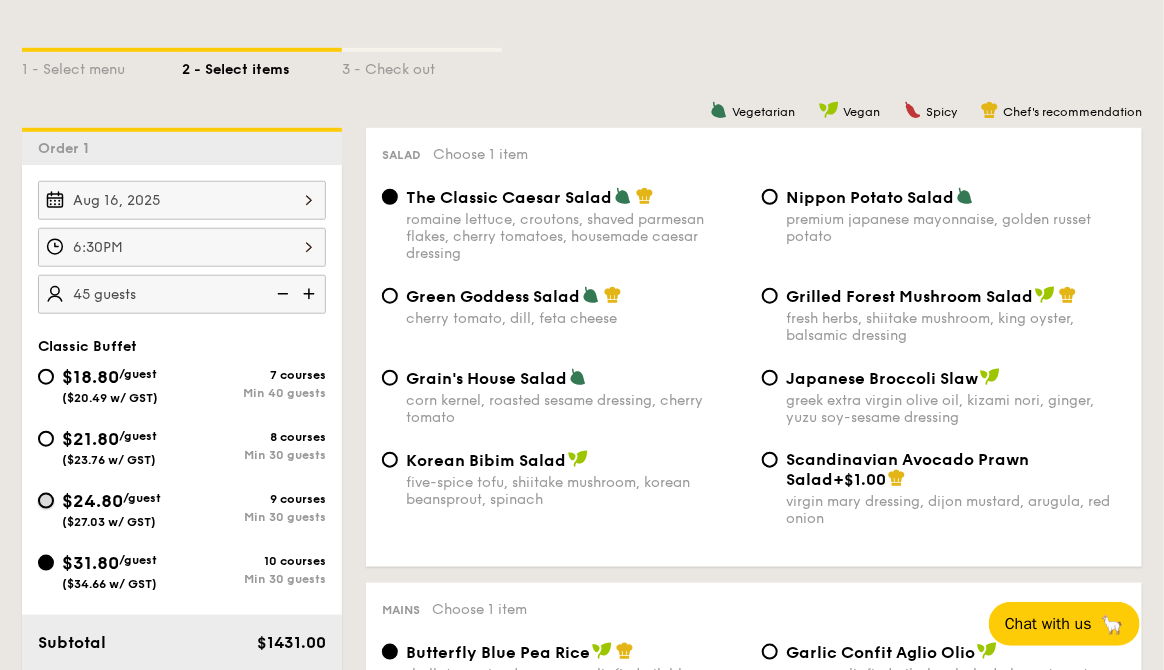 click on "$24.80
/guest
($27.03 w/ GST)
9 courses
Min 30 guests" at bounding box center (46, 501) 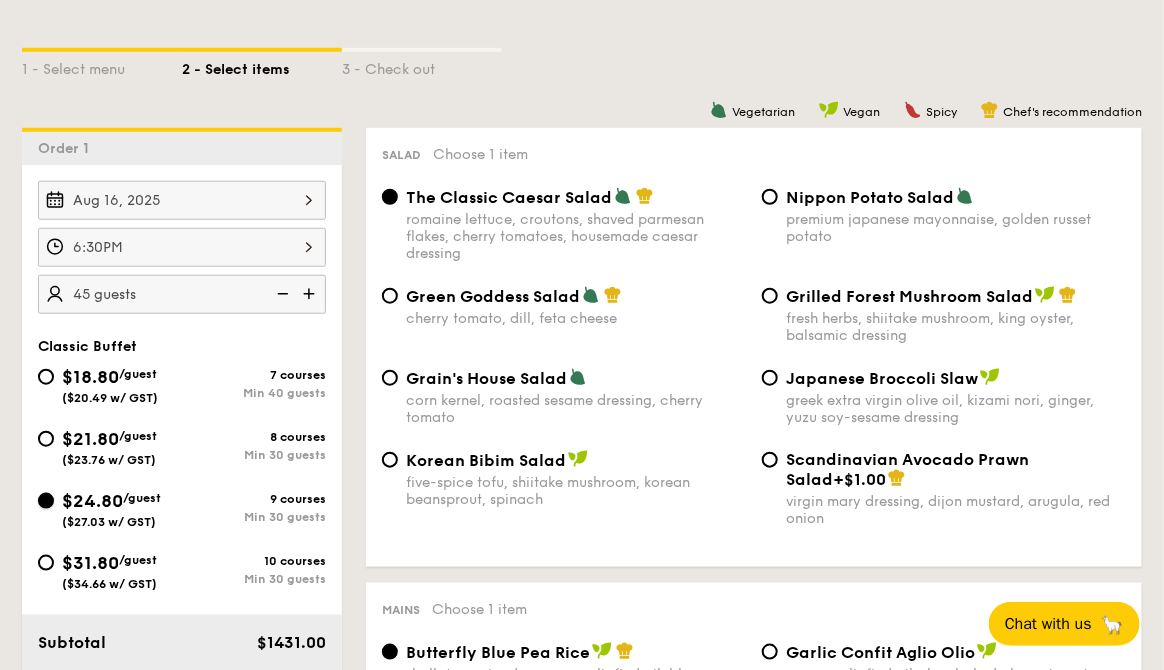 radio on "true" 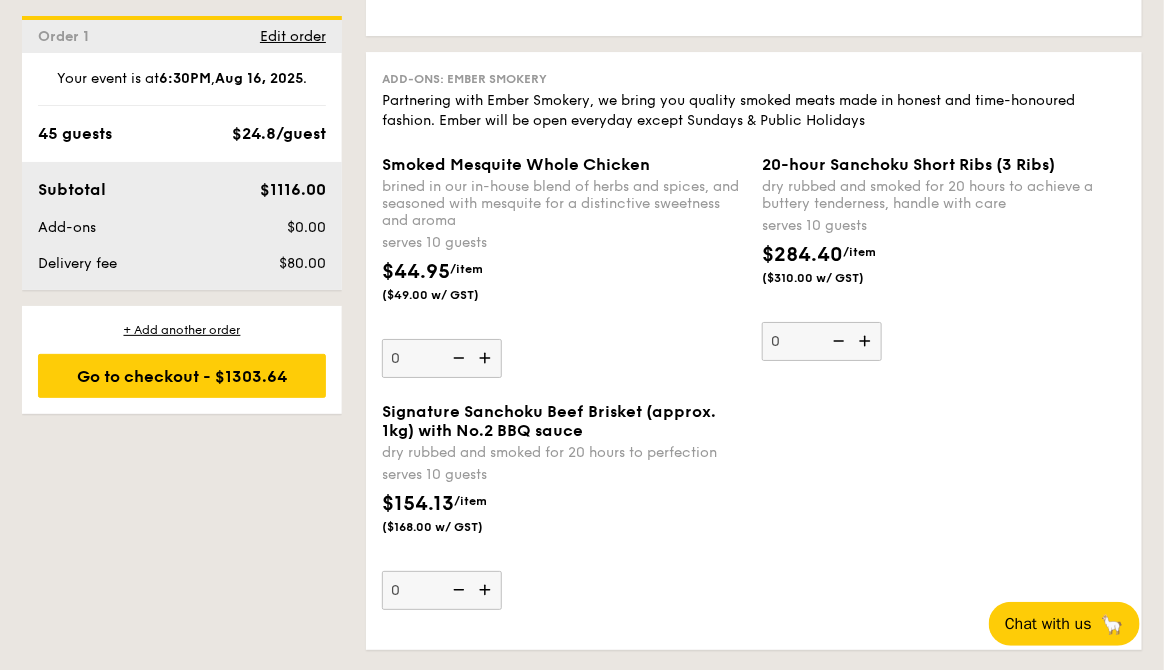 scroll, scrollTop: 4672, scrollLeft: 0, axis: vertical 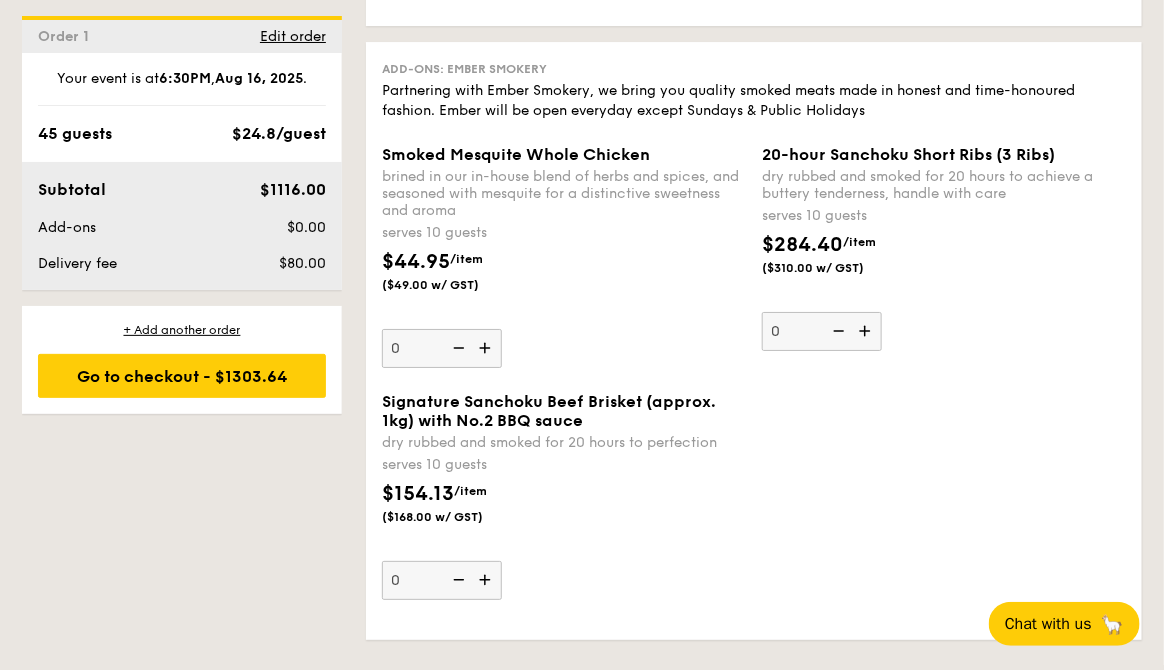 click at bounding box center [487, 348] 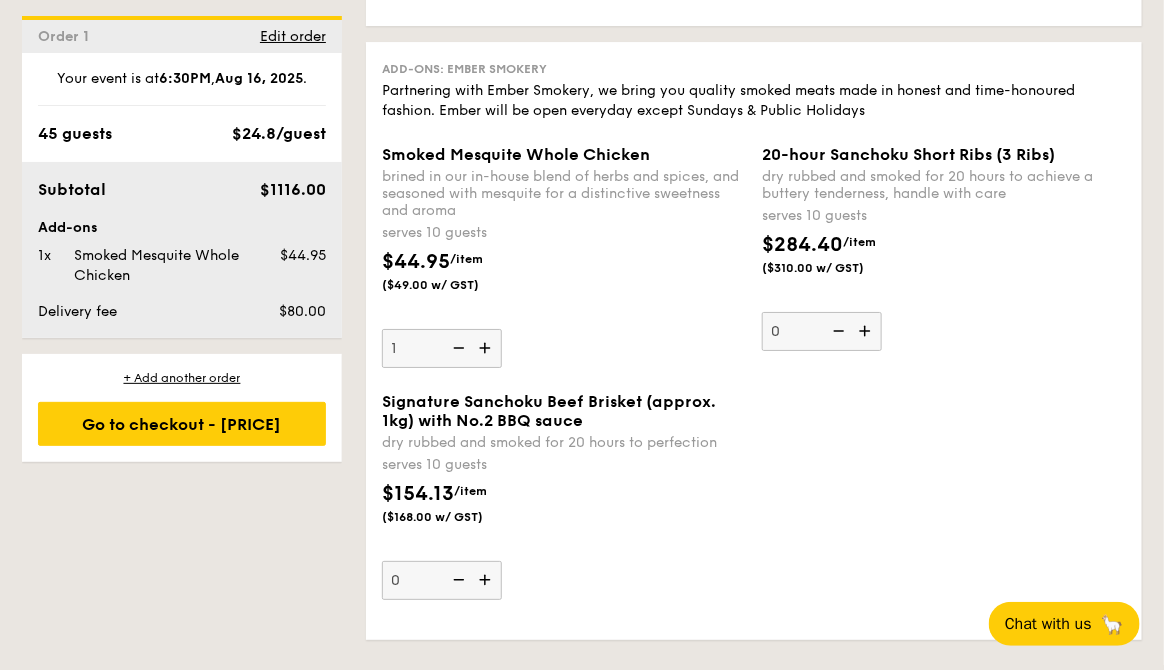 click on "[MONTH] [NUMBER], [YEAR]        [TIME]      [NUMBER] guests
[PRICE]
/guest
([PRICE] w/ GST)
[PRICE]
/guest
([PRICE] w/ GST)
[PRICE]
/guest
([PRICE] w/ GST)
[PRICE]
/guest
([PRICE] w/ GST)
[PRICE]
[PRICE]
[PRICE]
[PRICE]
[PRICE]
Go to checkout
Your event is at" at bounding box center (582, -1798) 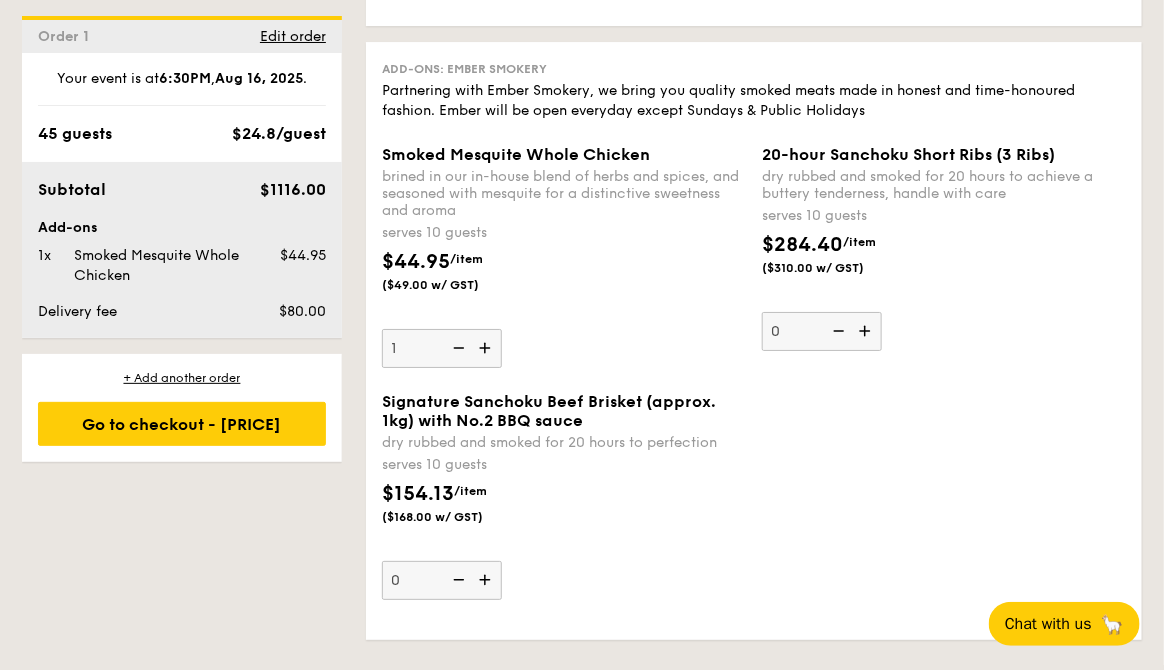 click at bounding box center (457, 348) 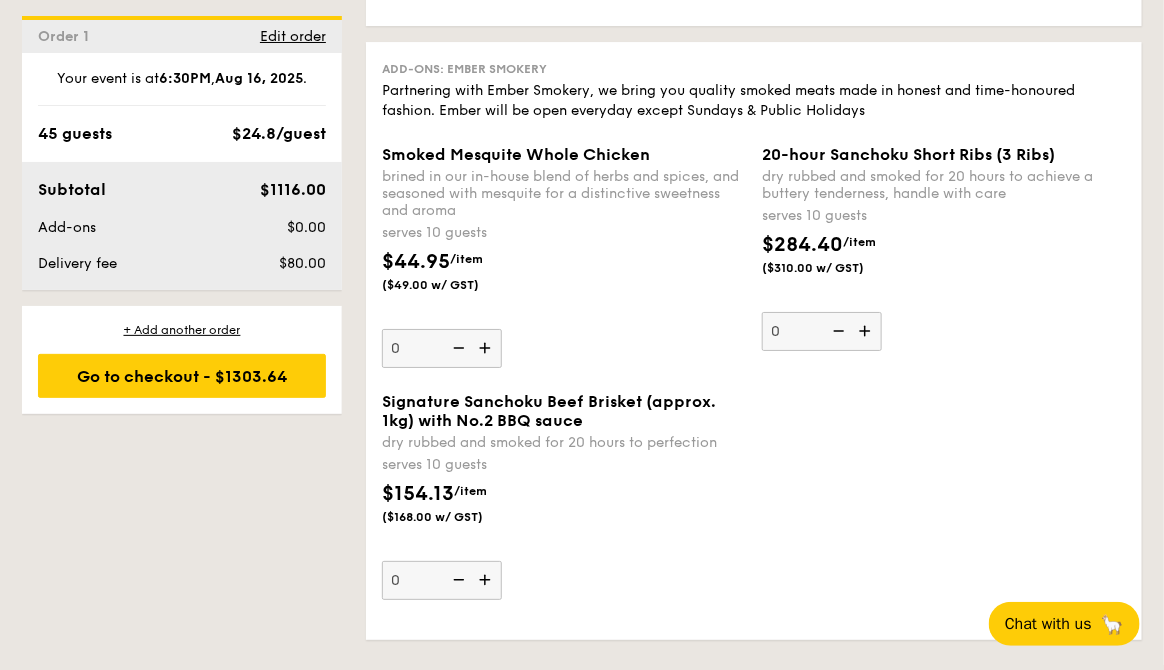 click on "0" at bounding box center (442, 348) 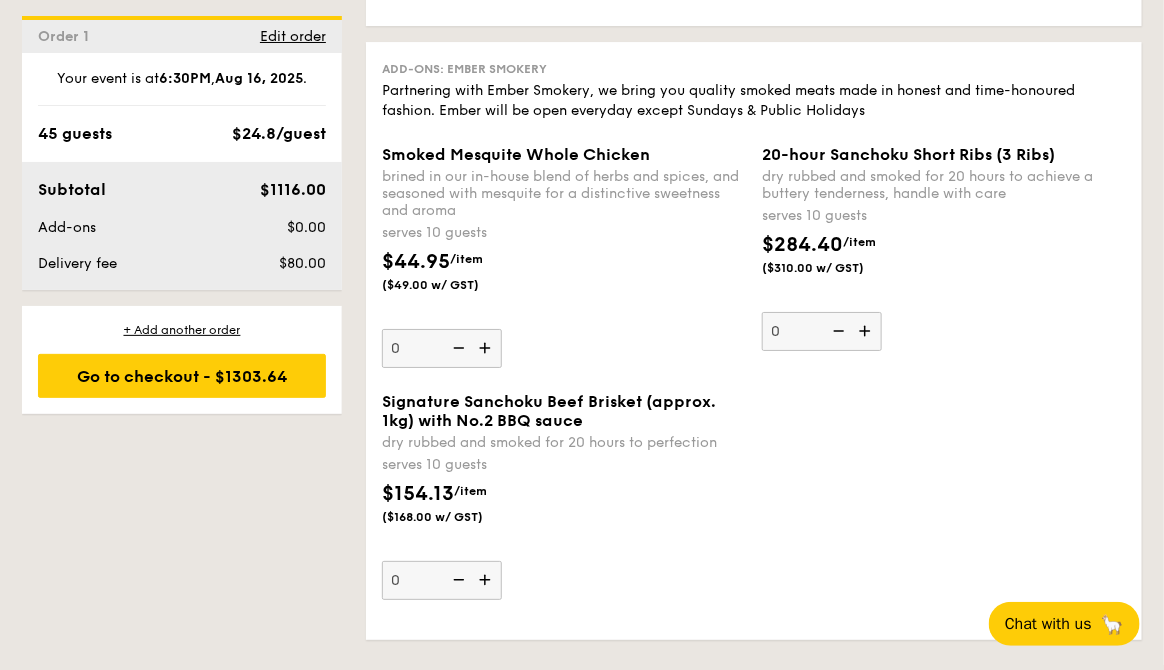 click at bounding box center (487, 348) 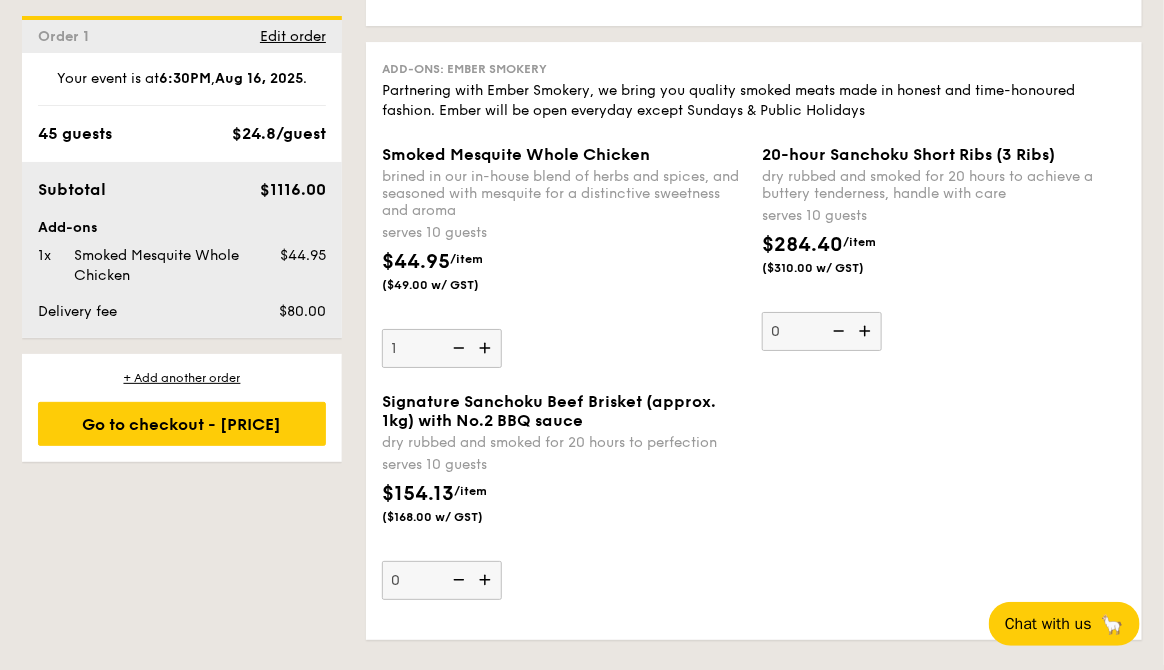 click at bounding box center [457, 348] 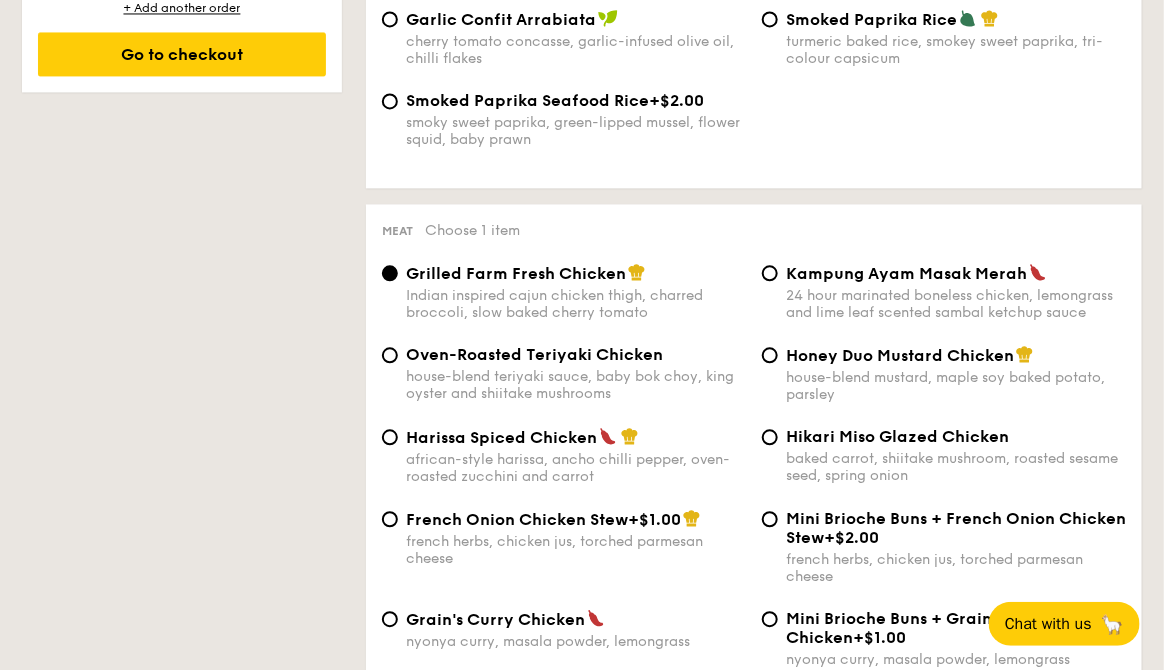 scroll, scrollTop: 705, scrollLeft: 0, axis: vertical 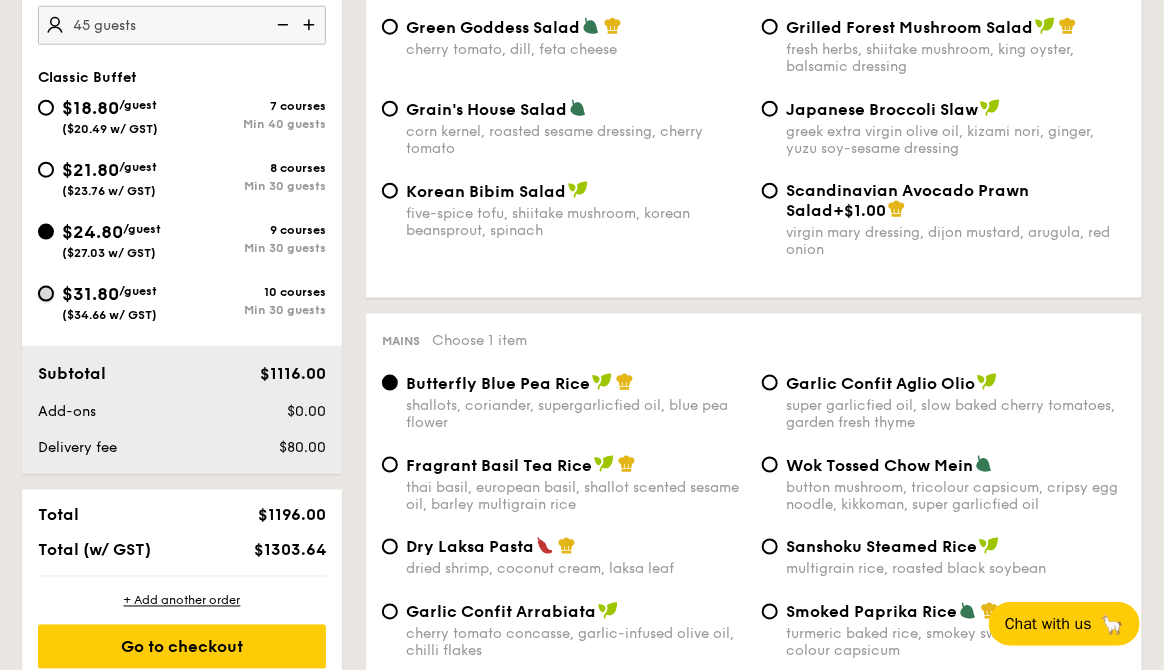 click on "$31.80
/guest
($34.66 w/ GST)
10 courses
Min 30 guests" at bounding box center (46, 294) 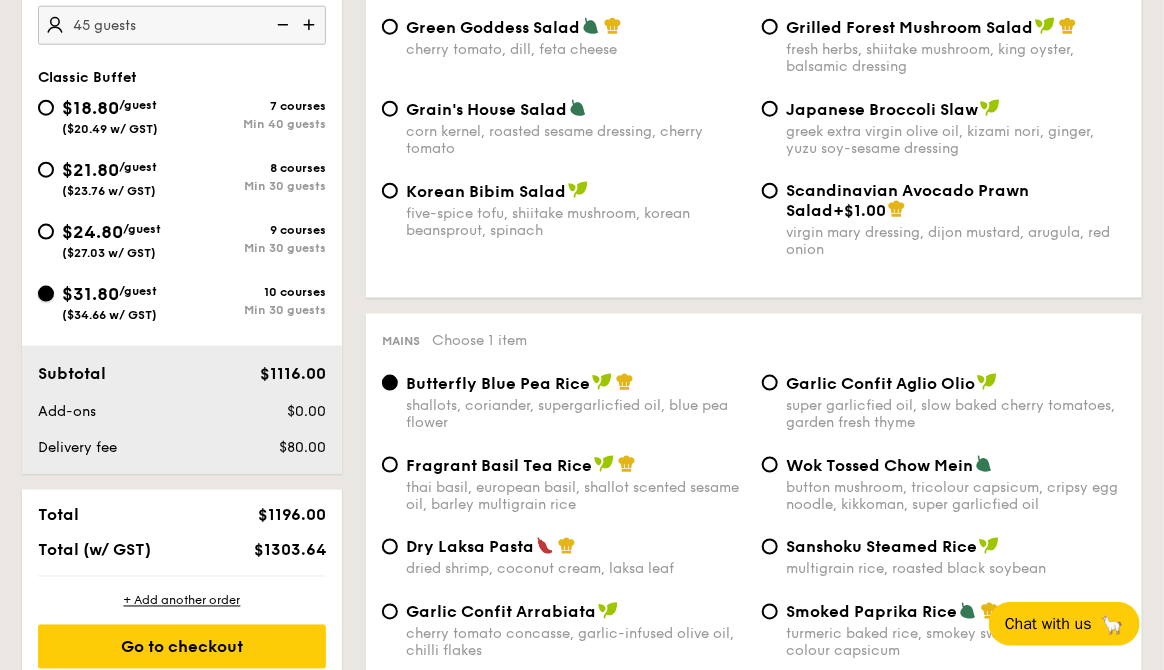 radio on "true" 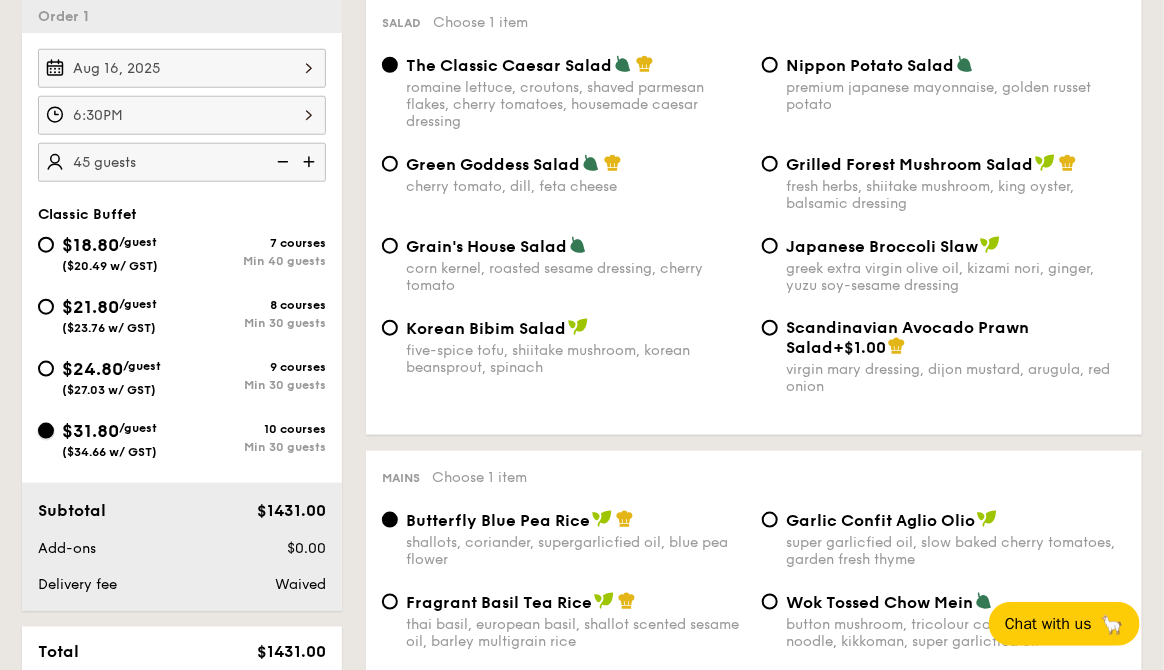 scroll, scrollTop: 566, scrollLeft: 0, axis: vertical 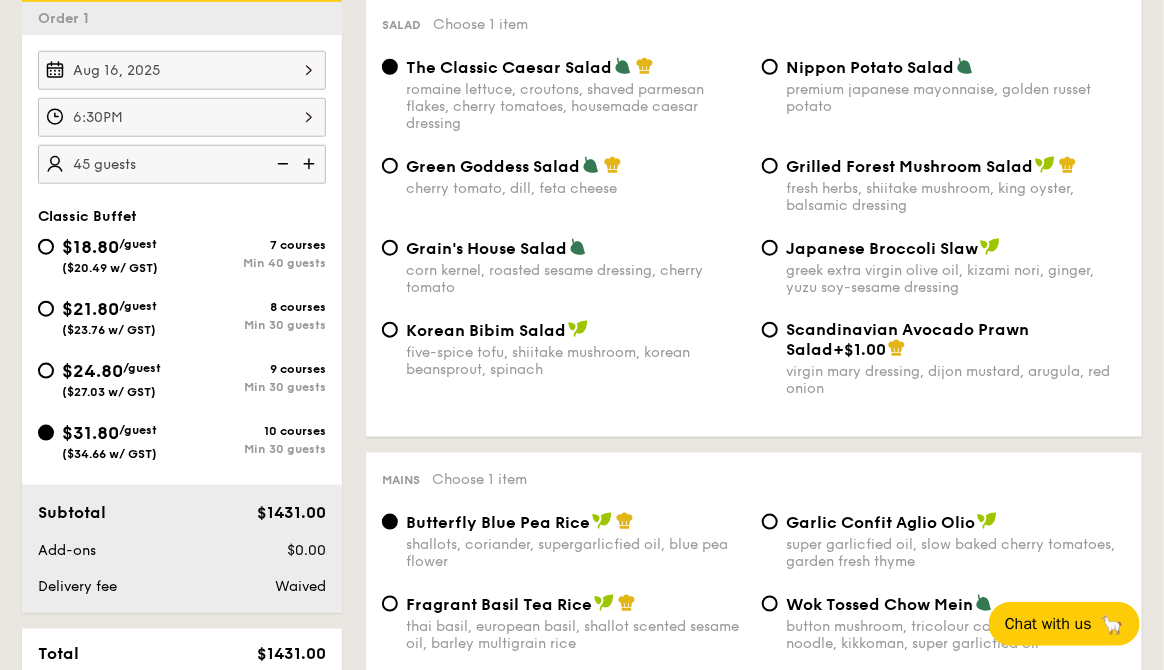click at bounding box center [281, 164] 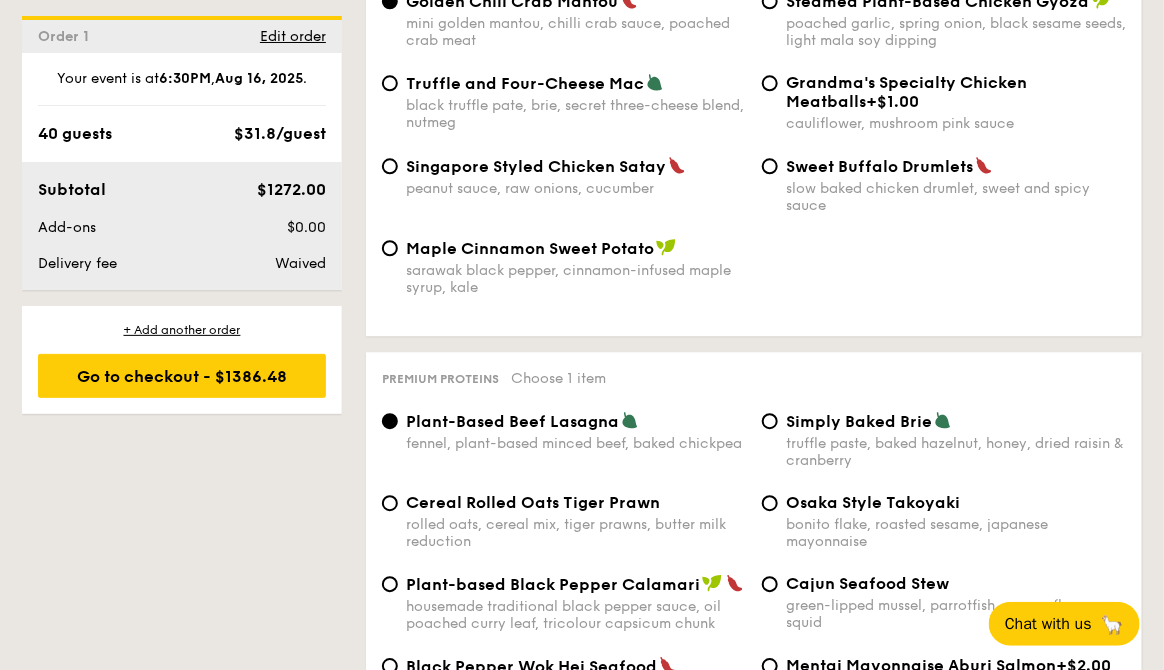 scroll, scrollTop: 3966, scrollLeft: 0, axis: vertical 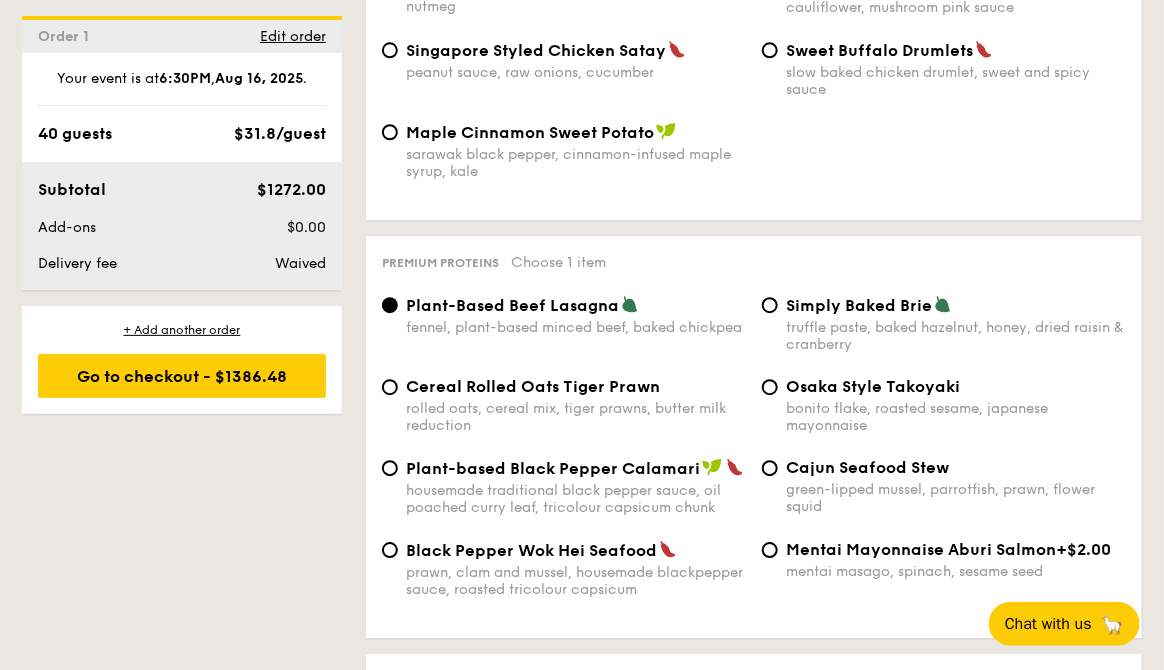 click on "Cajun Seafood Stew green-lipped mussel, parrotfish, prawn, flower squid" at bounding box center [944, 486] 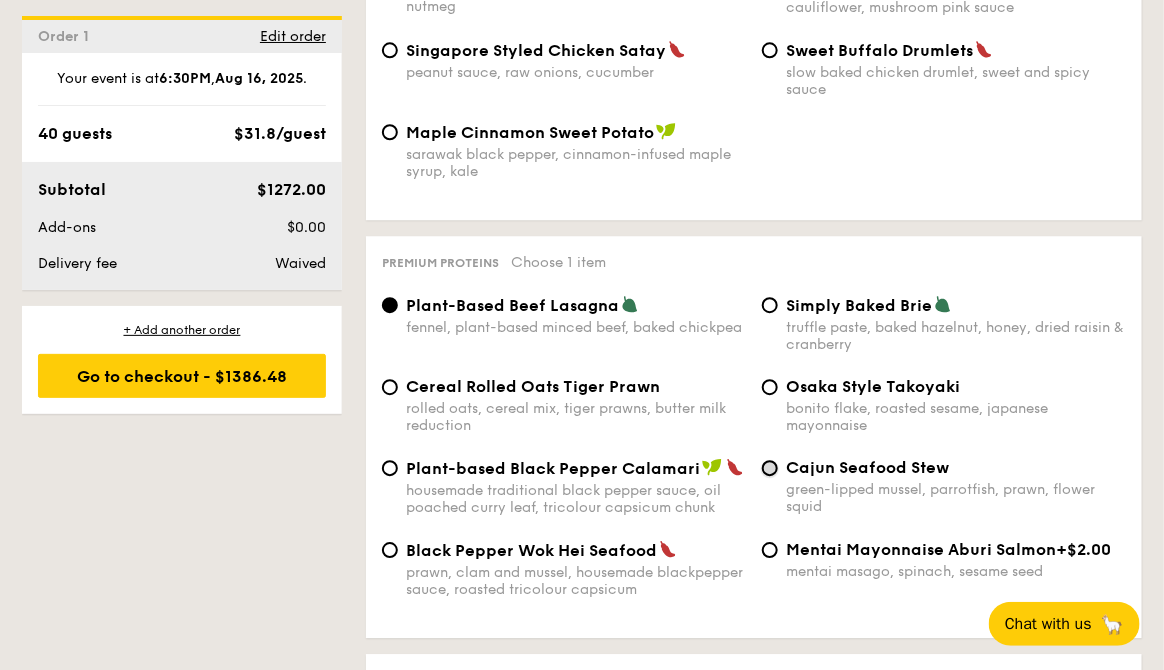 click on "Cajun Seafood Stew green-lipped mussel, parrotfish, prawn, flower squid" at bounding box center [770, 468] 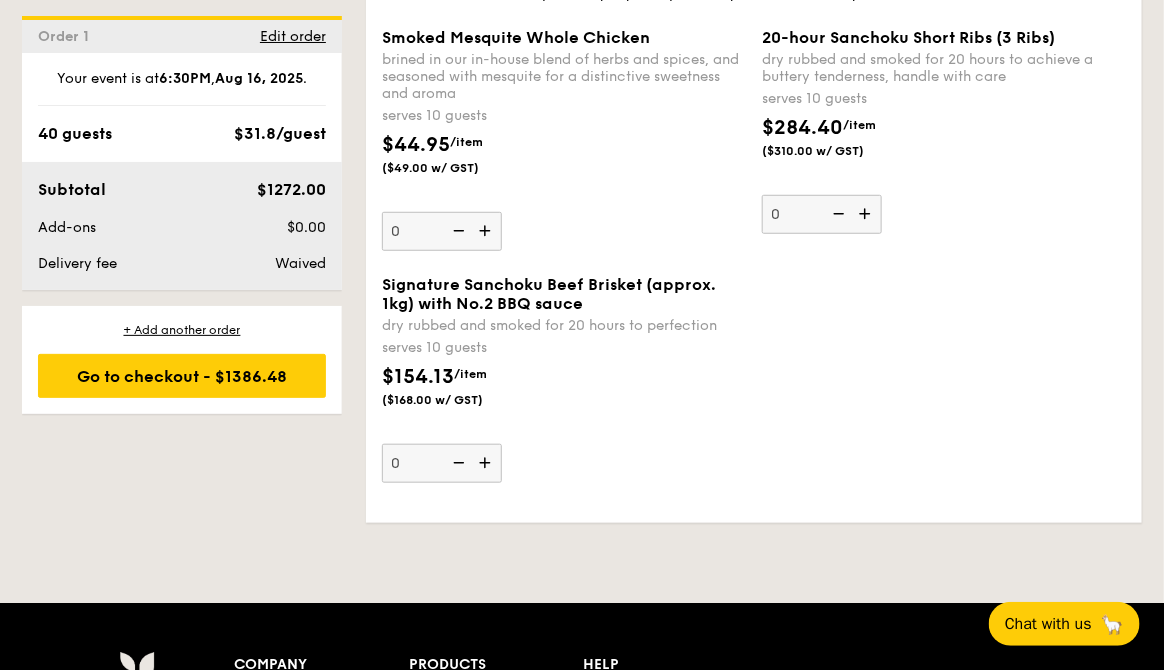 scroll, scrollTop: 5209, scrollLeft: 0, axis: vertical 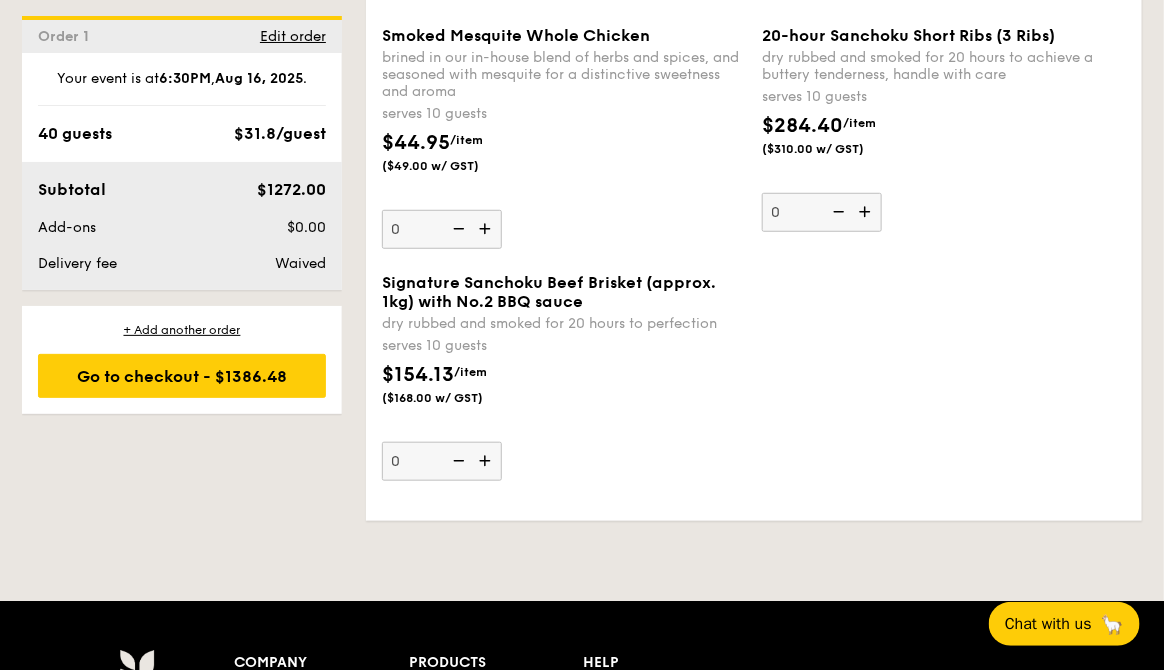 click on "[MONTH] [NUMBER], [YEAR]        [TIME]      [NUMBER] guests
[PRICE]
/guest
([PRICE] w/ GST)
[PRICE]
/guest
([PRICE] w/ GST)
[PRICE]
/guest
([PRICE] w/ GST)
[PRICE]
/guest
([PRICE] w/ GST)
[PRICE]
[PRICE]
[PRICE]
[PRICE] (w/ GST)
Go to checkout
Your event is at" at bounding box center (582, -2126) 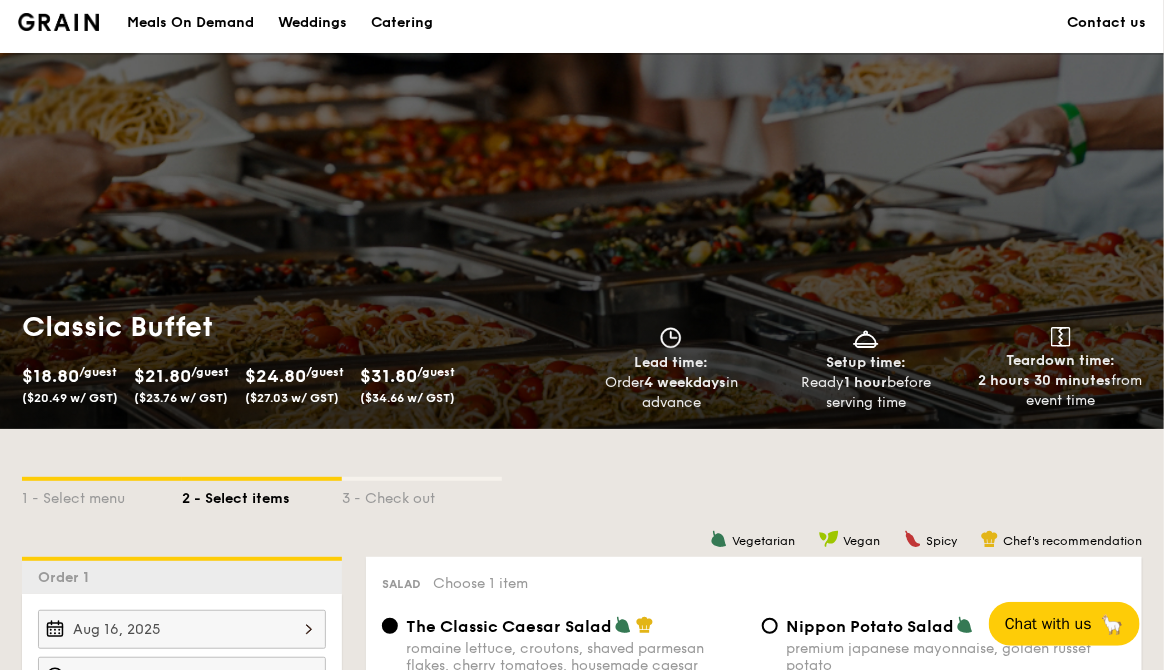 scroll, scrollTop: 0, scrollLeft: 0, axis: both 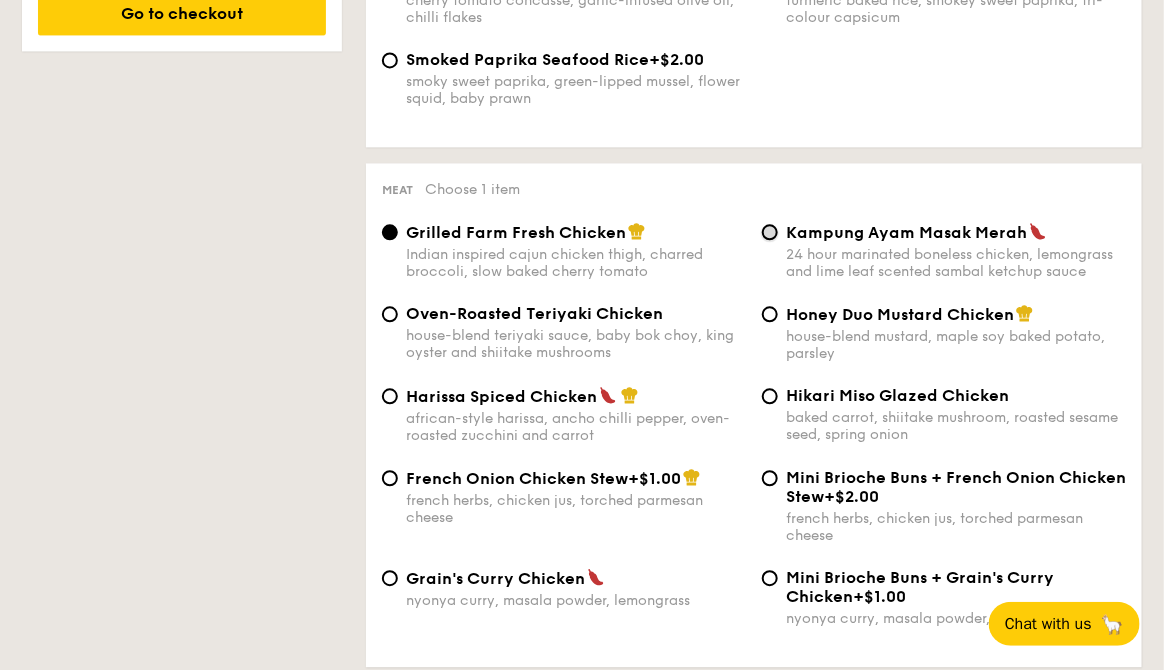 click on "Kampung Ayam Masak Merah 24 hour marinated boneless chicken, lemongrass and lime leaf scented sambal ketchup sauce" at bounding box center [770, 232] 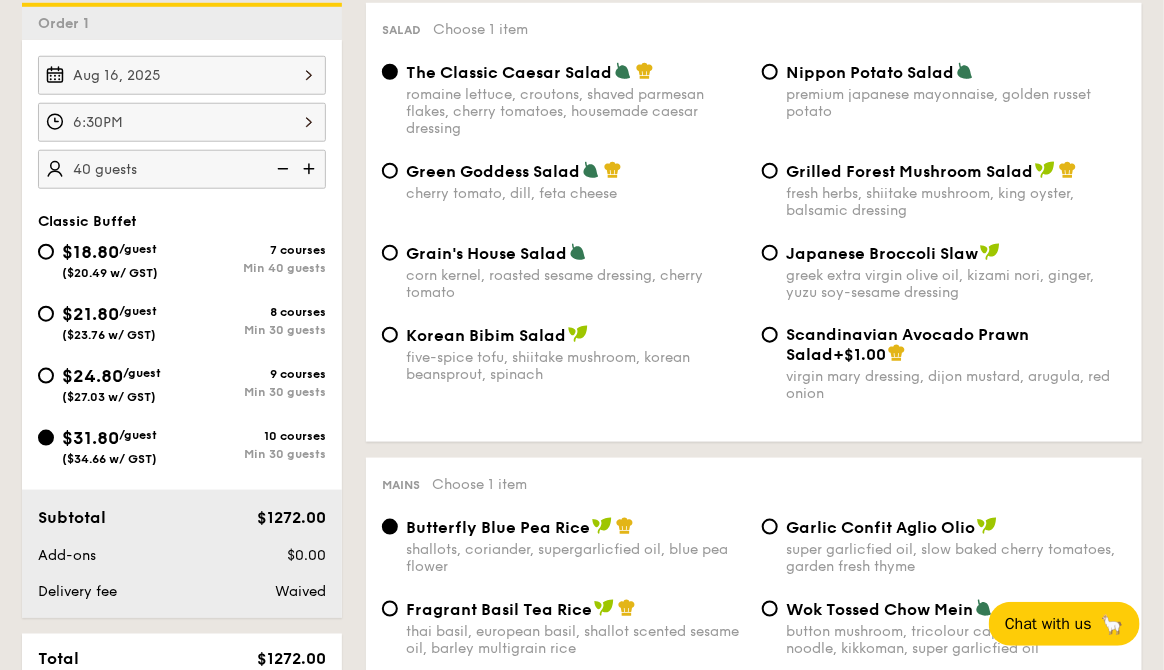 scroll, scrollTop: 566, scrollLeft: 0, axis: vertical 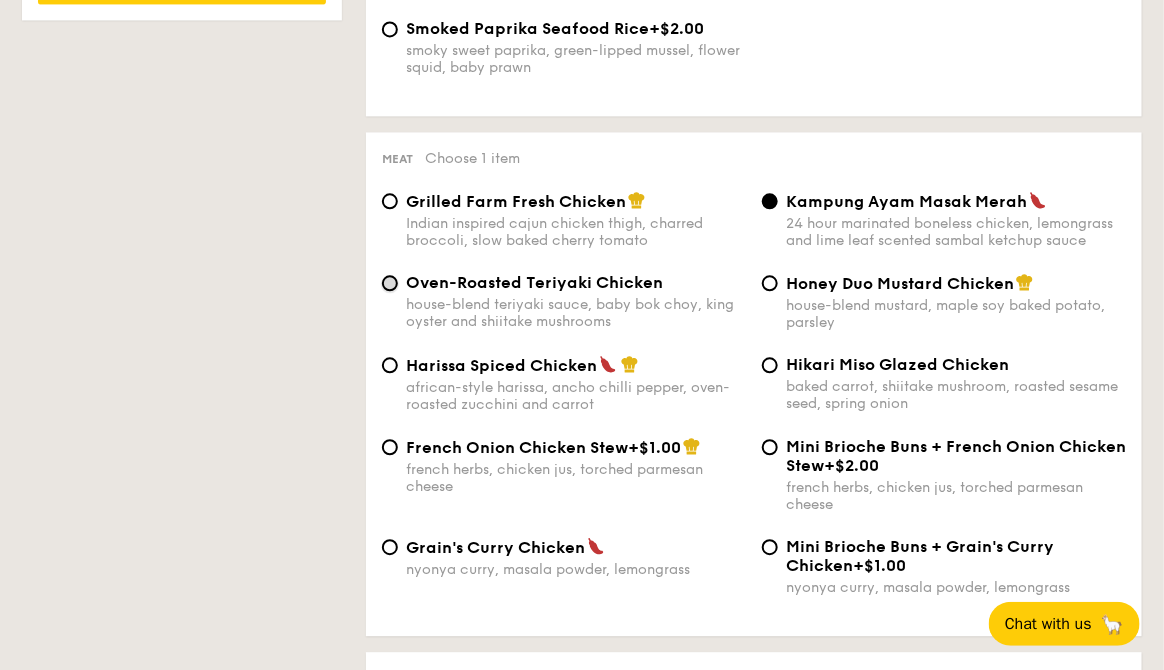 click on "Oven-Roasted Teriyaki Chicken house-blend teriyaki sauce, baby bok choy, king oyster and shiitake mushrooms" at bounding box center (390, 283) 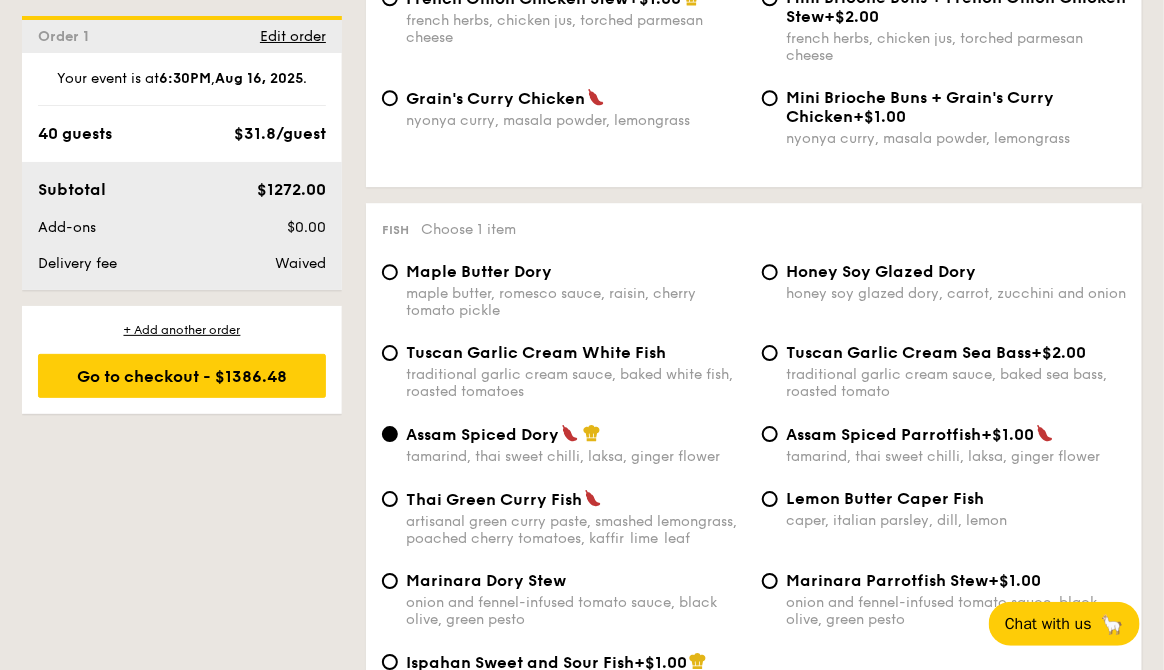 scroll, scrollTop: 1756, scrollLeft: 0, axis: vertical 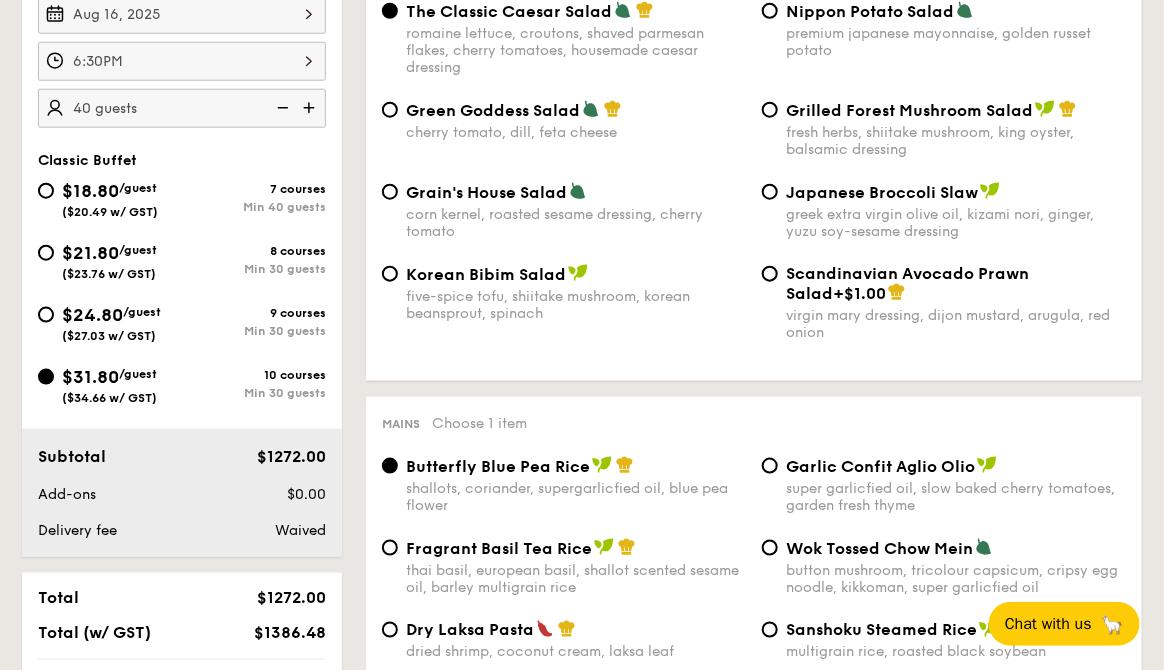 click at bounding box center (311, 108) 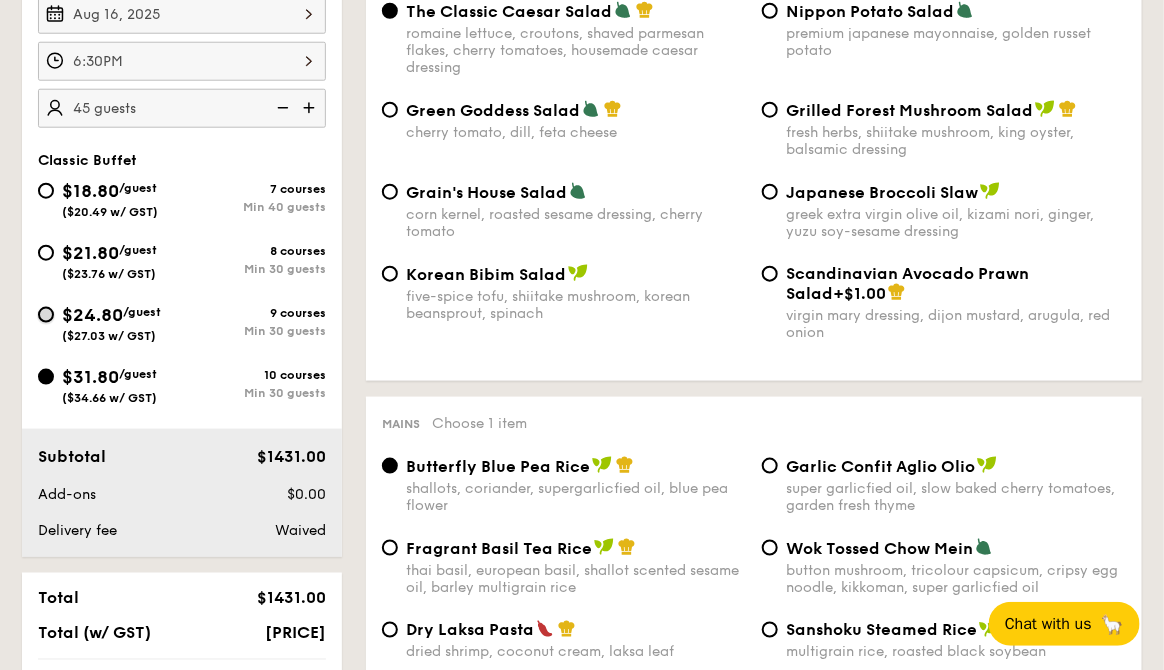 click on "$24.80
/guest
($27.03 w/ GST)
9 courses
Min 30 guests" at bounding box center [46, 315] 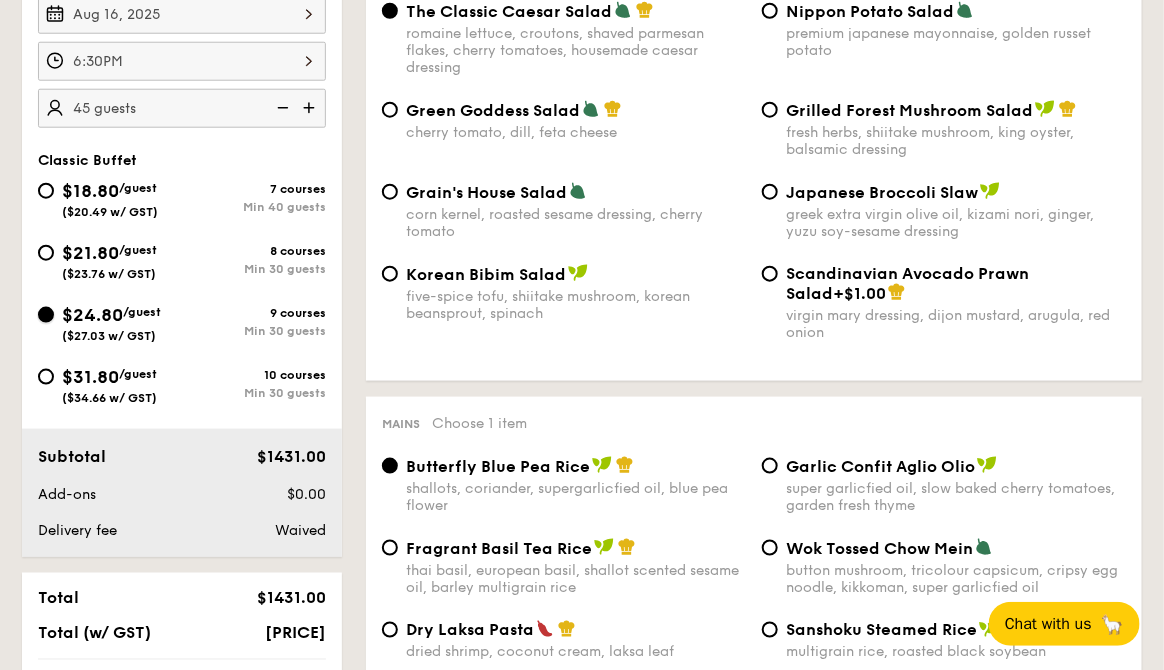 radio on "true" 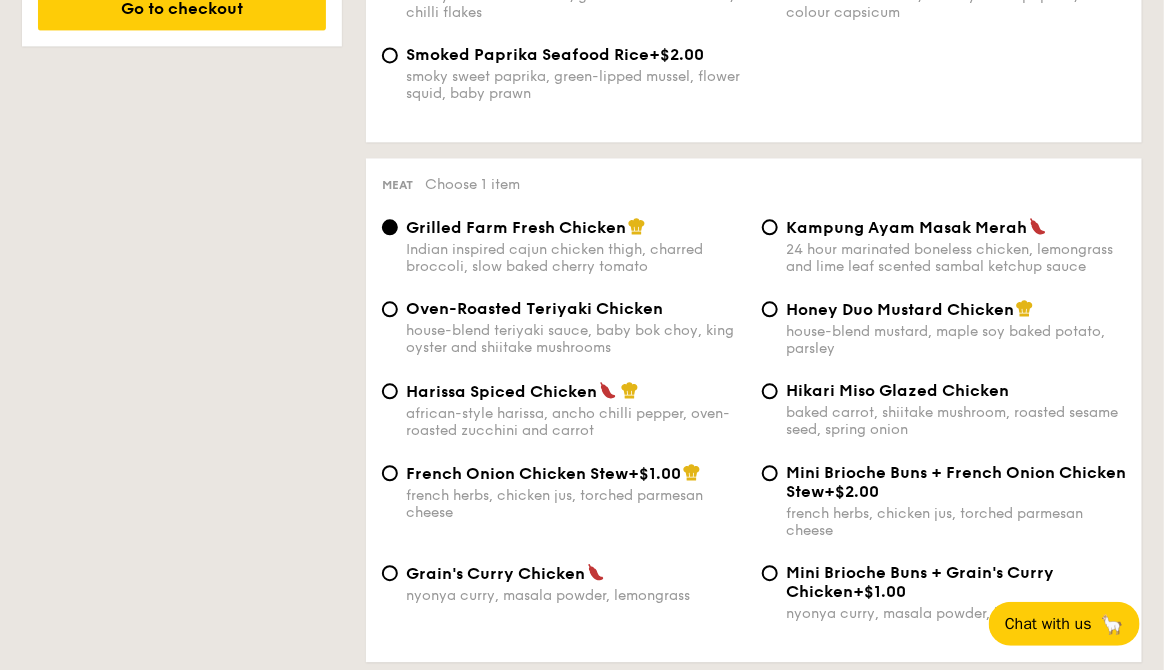 scroll, scrollTop: 1354, scrollLeft: 0, axis: vertical 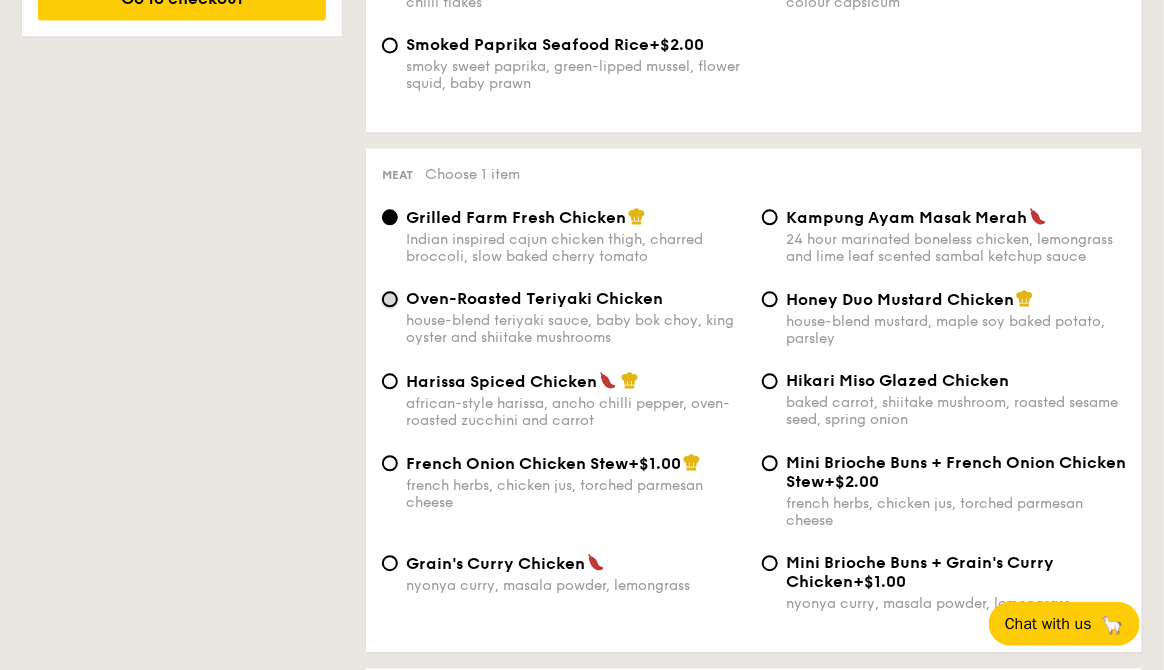 click on "Oven-Roasted Teriyaki Chicken house-blend teriyaki sauce, baby bok choy, king oyster and shiitake mushrooms" at bounding box center [390, 299] 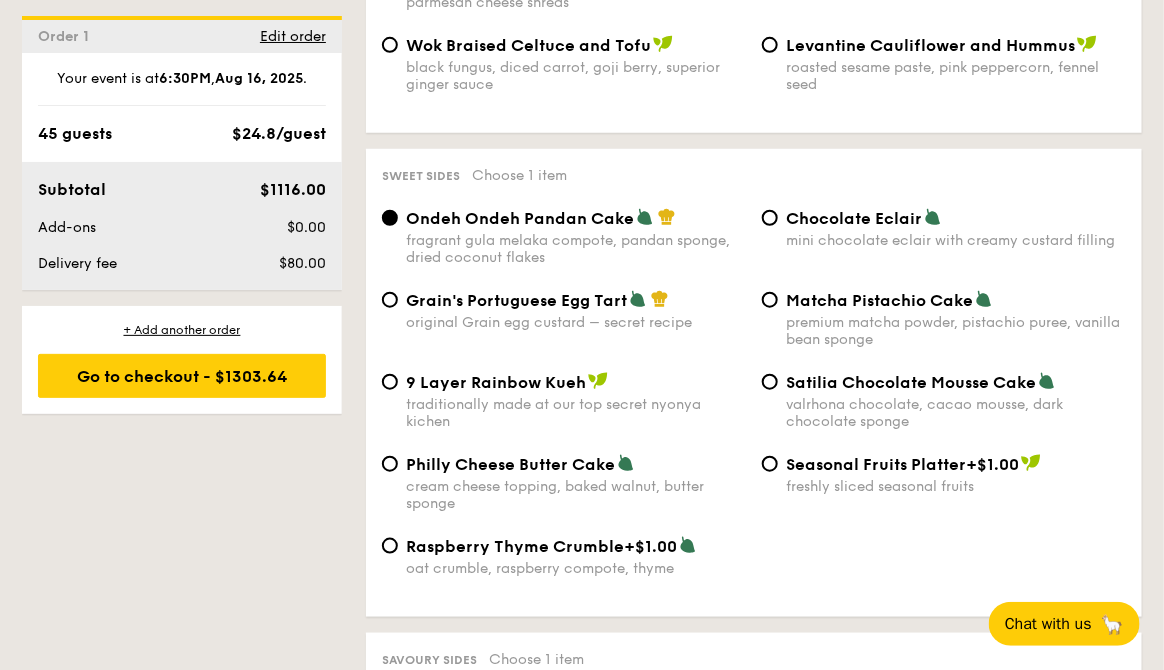 scroll, scrollTop: 2882, scrollLeft: 0, axis: vertical 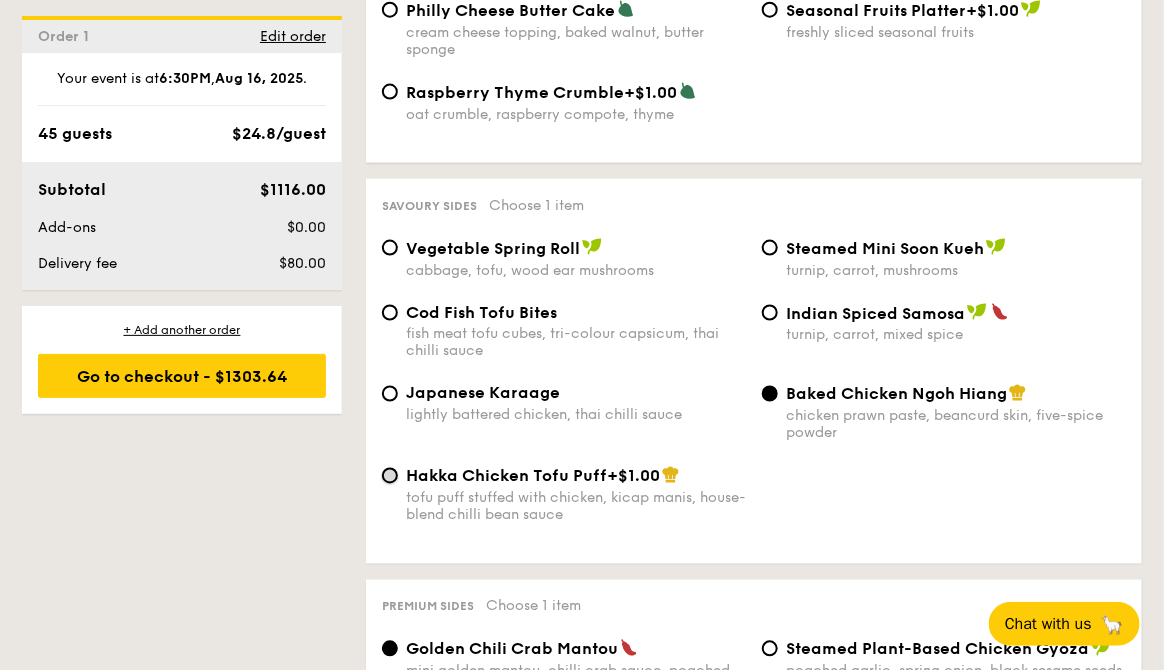 click on "Hakka Chicken Tofu Puff
+$1.00
tofu puff stuffed with chicken, kicap manis, house-blend chilli bean sauce" at bounding box center [390, 476] 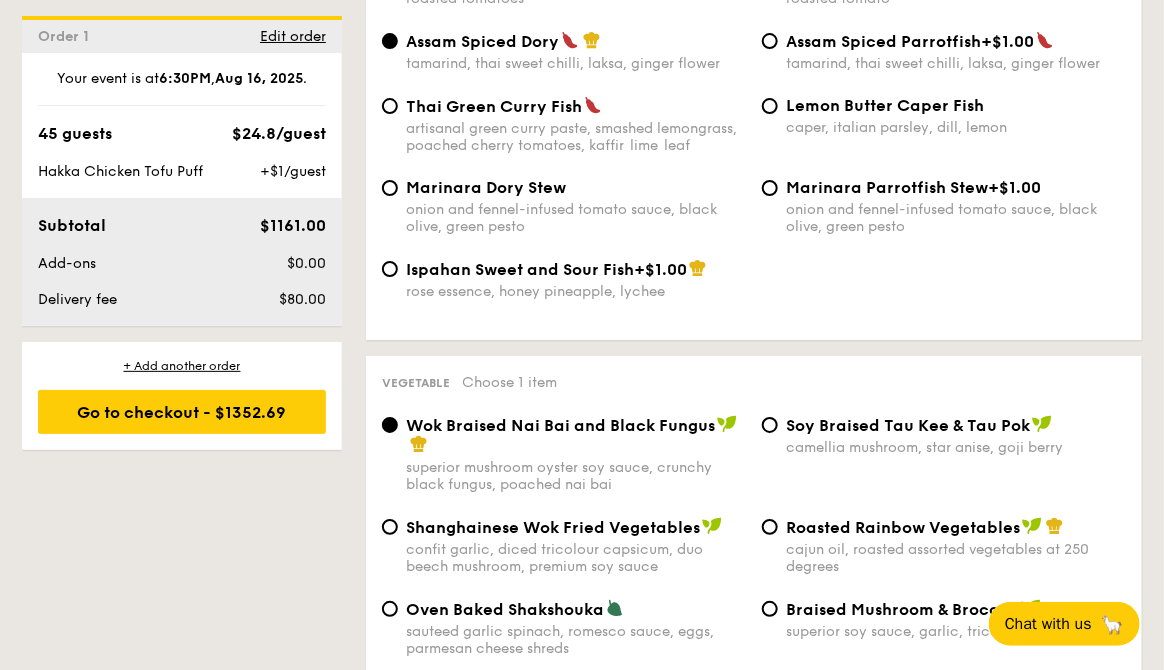 scroll, scrollTop: 2202, scrollLeft: 0, axis: vertical 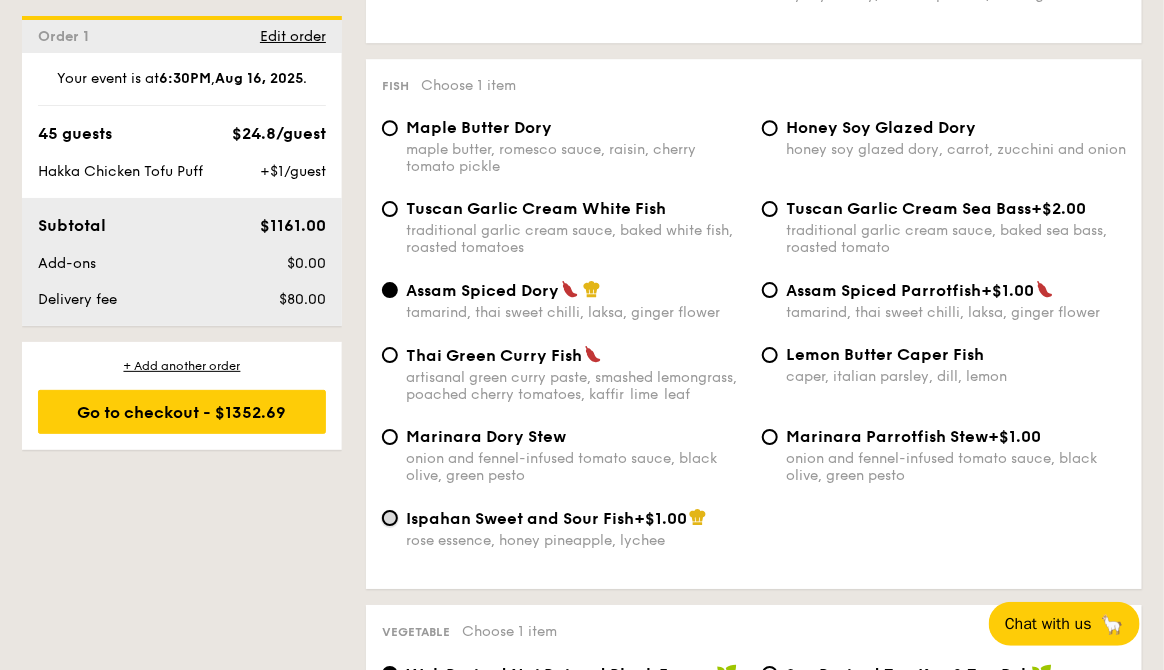 click on "Ispahan Sweet and Sour Fish
+$1.00
rose essence, honey pineapple, lychee" at bounding box center [390, 518] 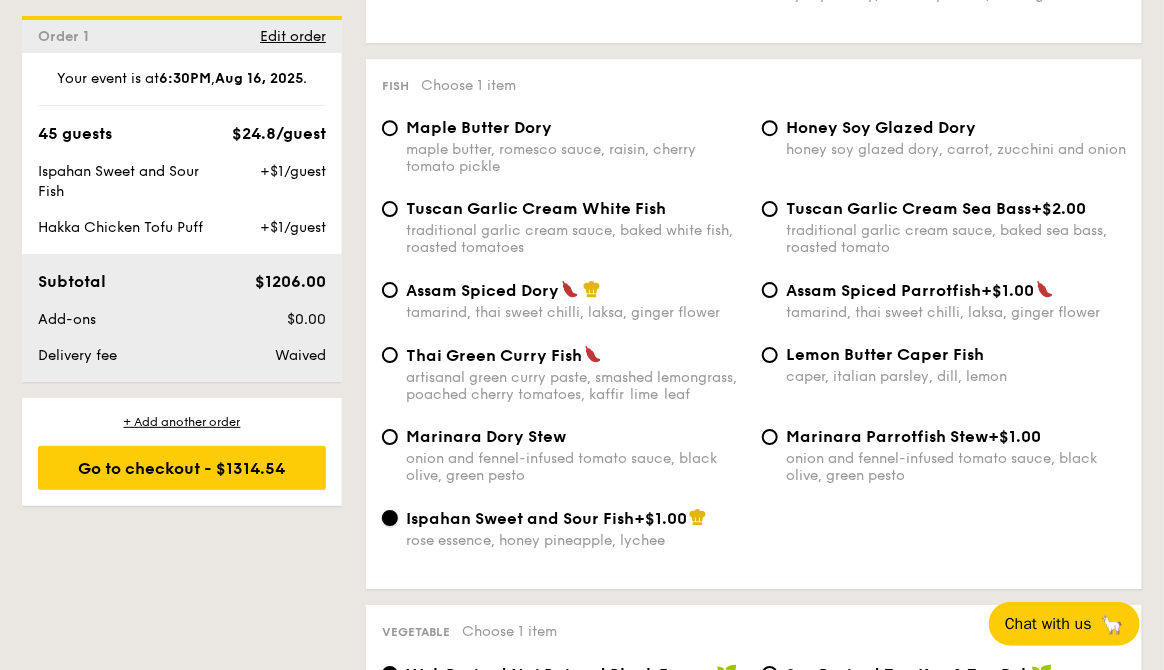 scroll, scrollTop: 0, scrollLeft: 0, axis: both 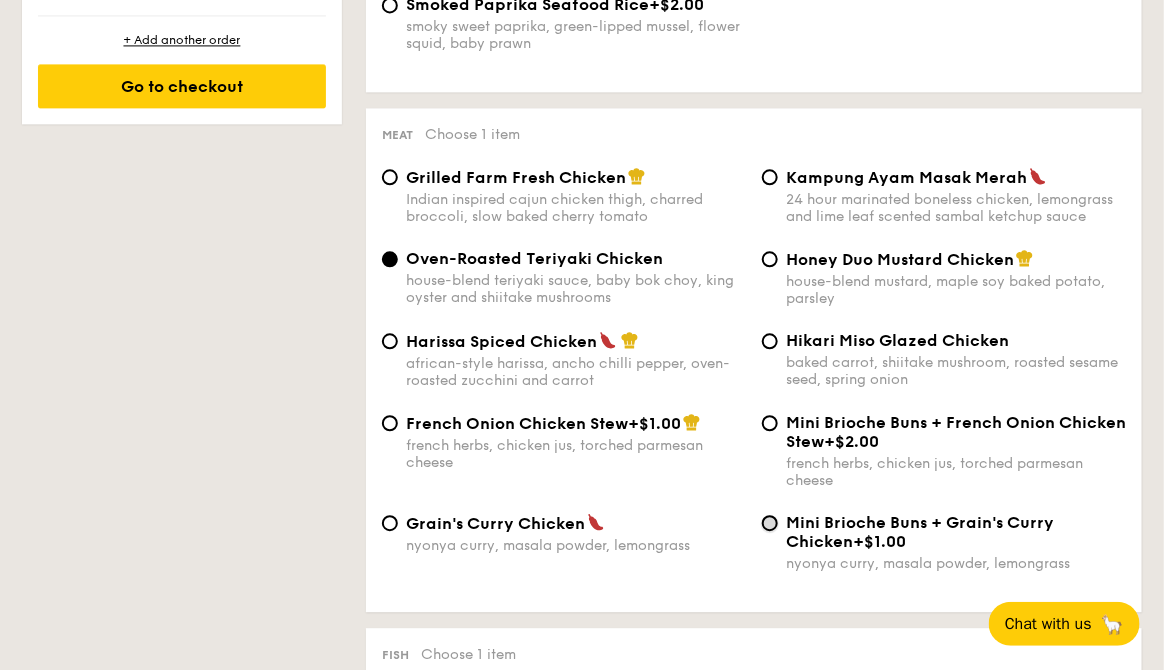 click on "Mini Brioche Buns + Grain's Curry Chicken
+$1.00
nyonya curry, masala powder, lemongrass" at bounding box center [770, 523] 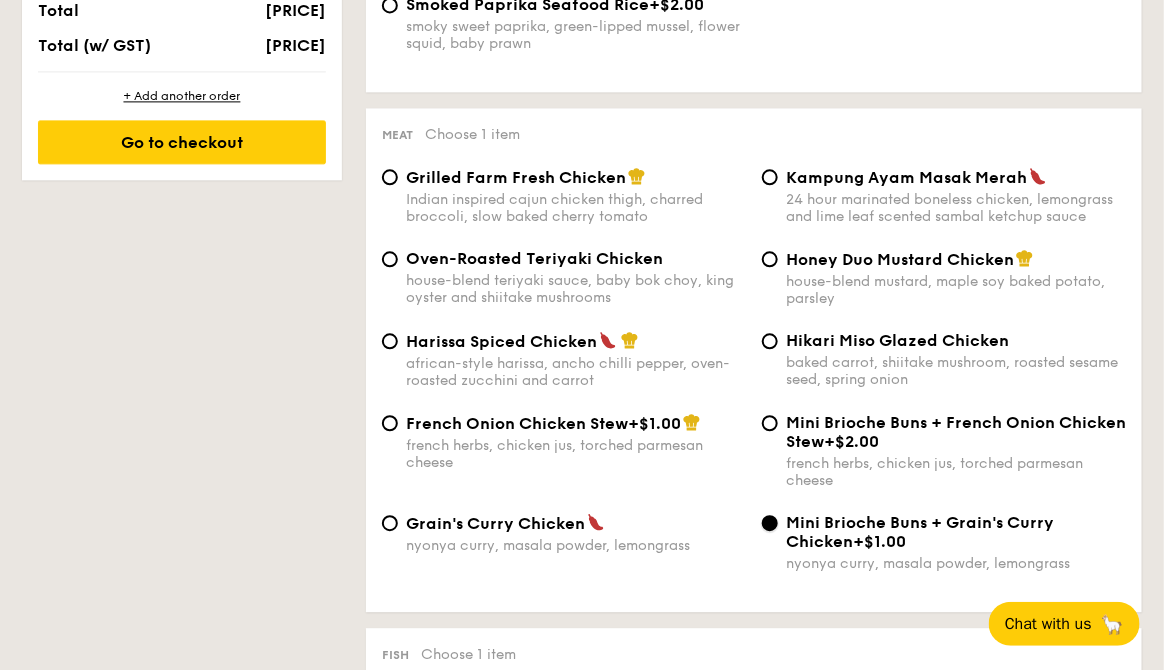 scroll, scrollTop: 1450, scrollLeft: 0, axis: vertical 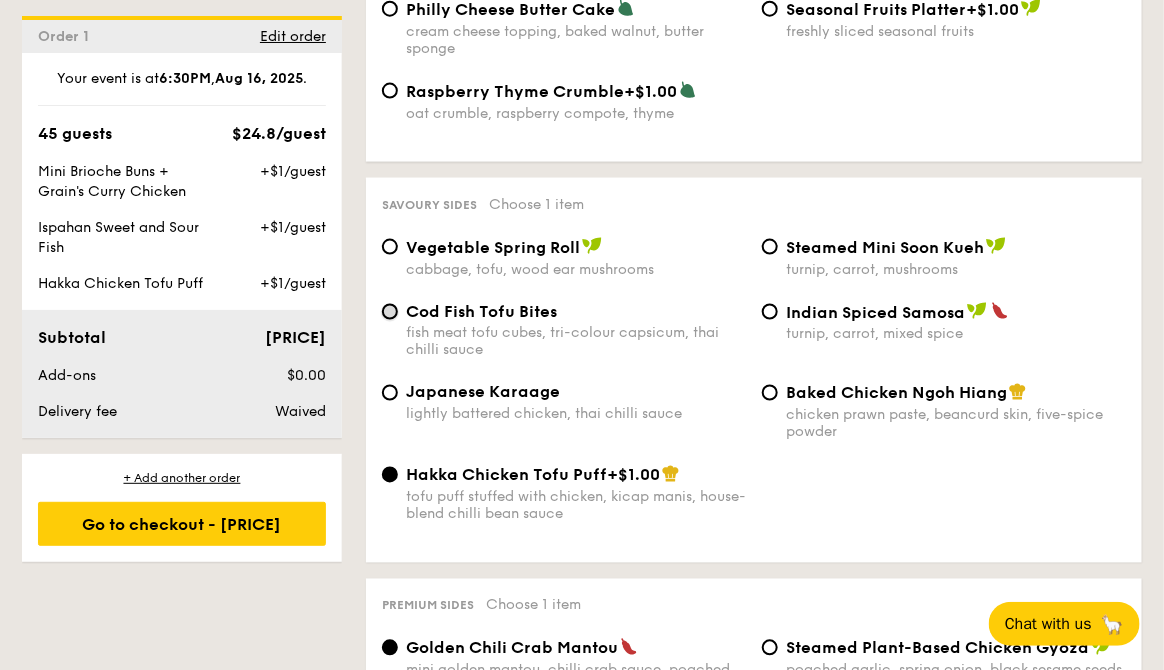 click on "Cod Fish Tofu Bites fish meat tofu cubes, tri-colour capsicum, thai chilli sauce" at bounding box center [390, 312] 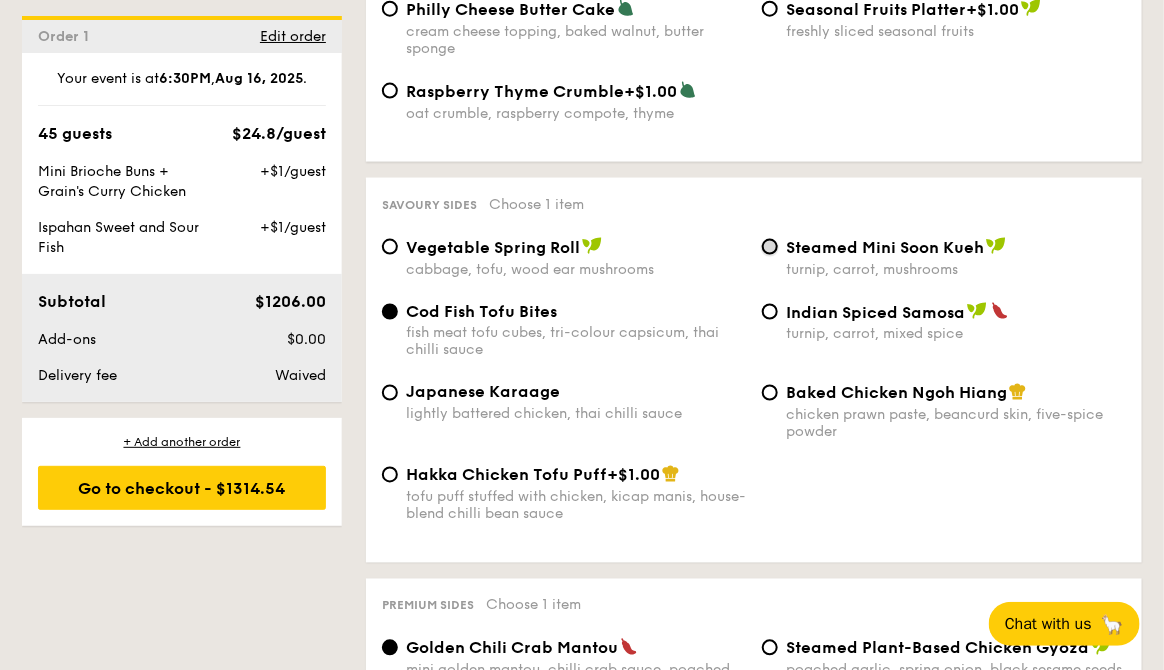 click on "Steamed Mini Soon Kueh turnip, carrot, mushrooms" at bounding box center [770, 247] 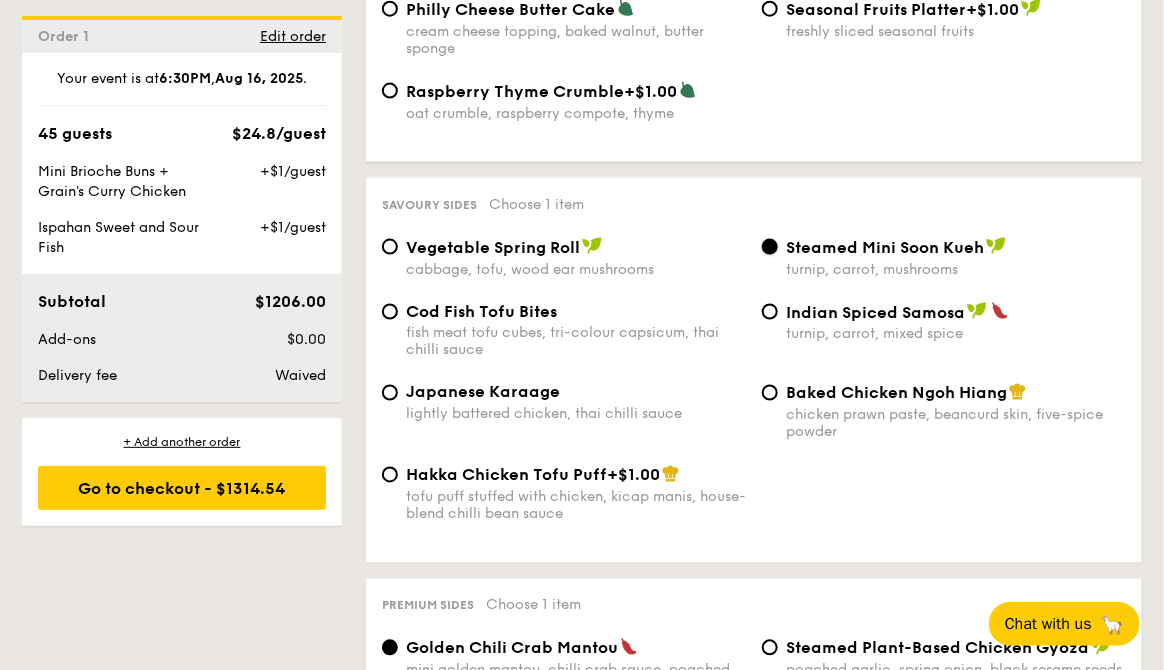 scroll, scrollTop: 3880, scrollLeft: 0, axis: vertical 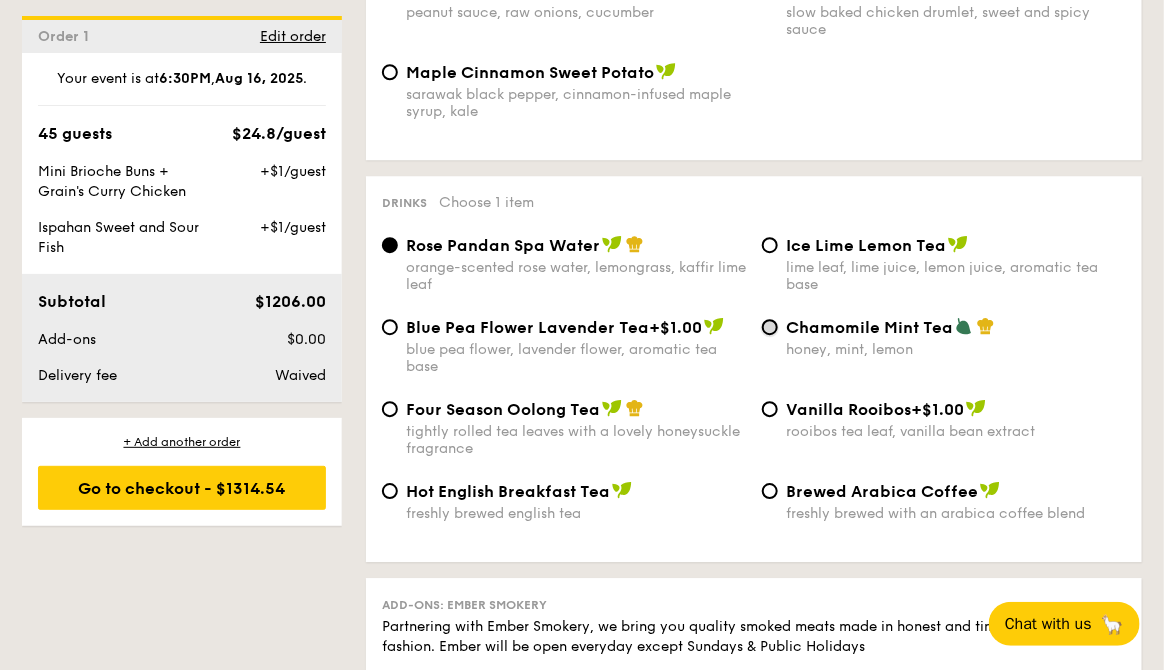 click on "Chamomile Mint Tea honey, mint, lemon" at bounding box center [770, 327] 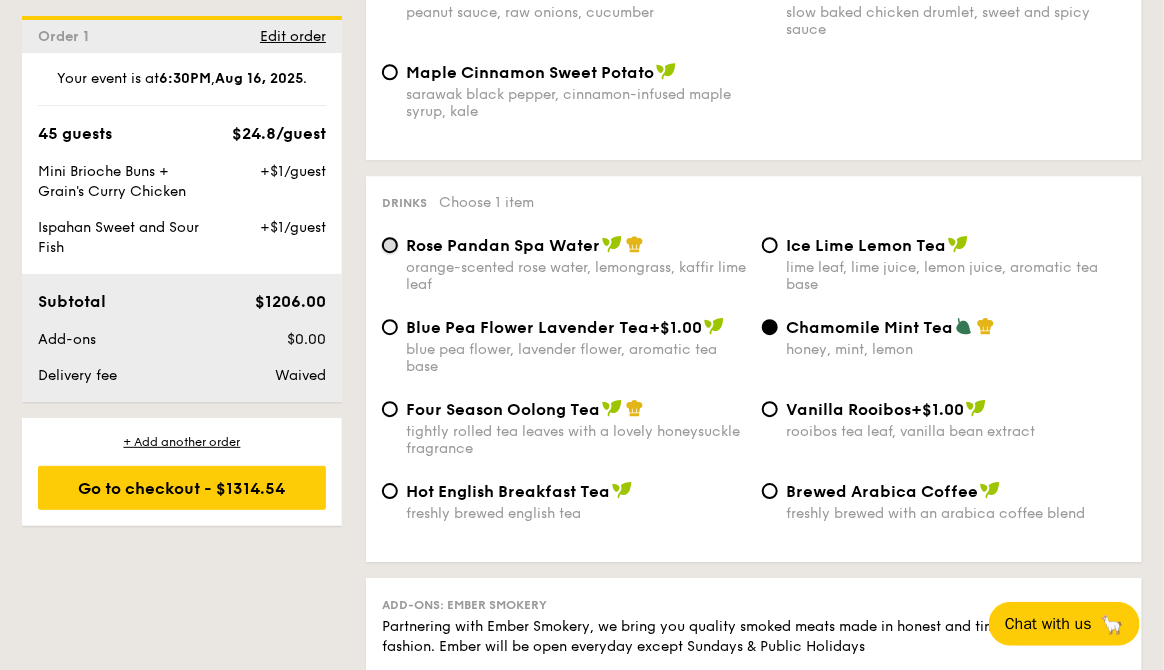 click on "Rose Pandan Spa Water orange-scented rose water, lemongrass, kaffir lime leaf" at bounding box center [390, 245] 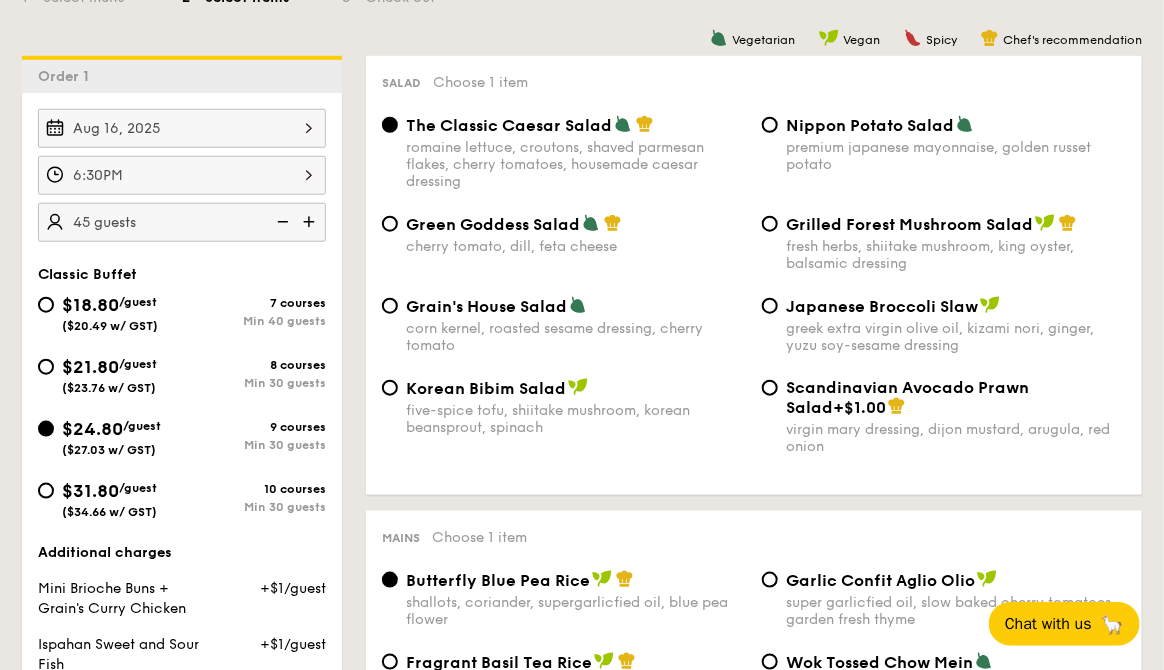 scroll, scrollTop: 0, scrollLeft: 0, axis: both 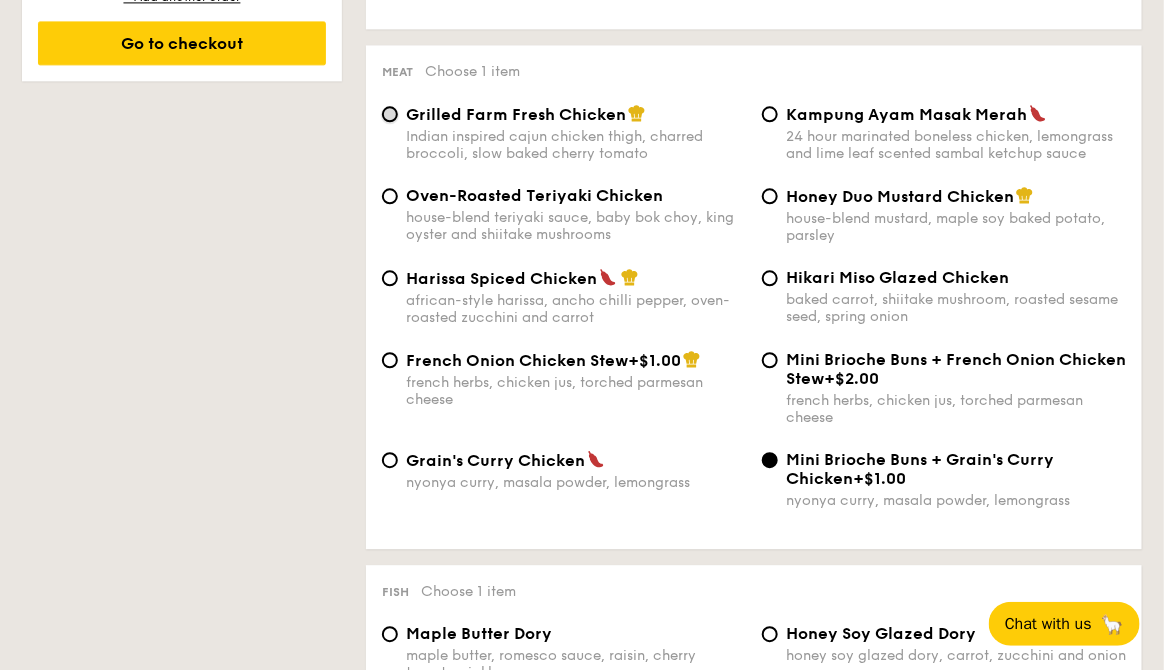 click on "Grilled Farm Fresh Chicken Indian inspired cajun chicken thigh, charred broccoli, slow baked cherry tomato" at bounding box center (390, 114) 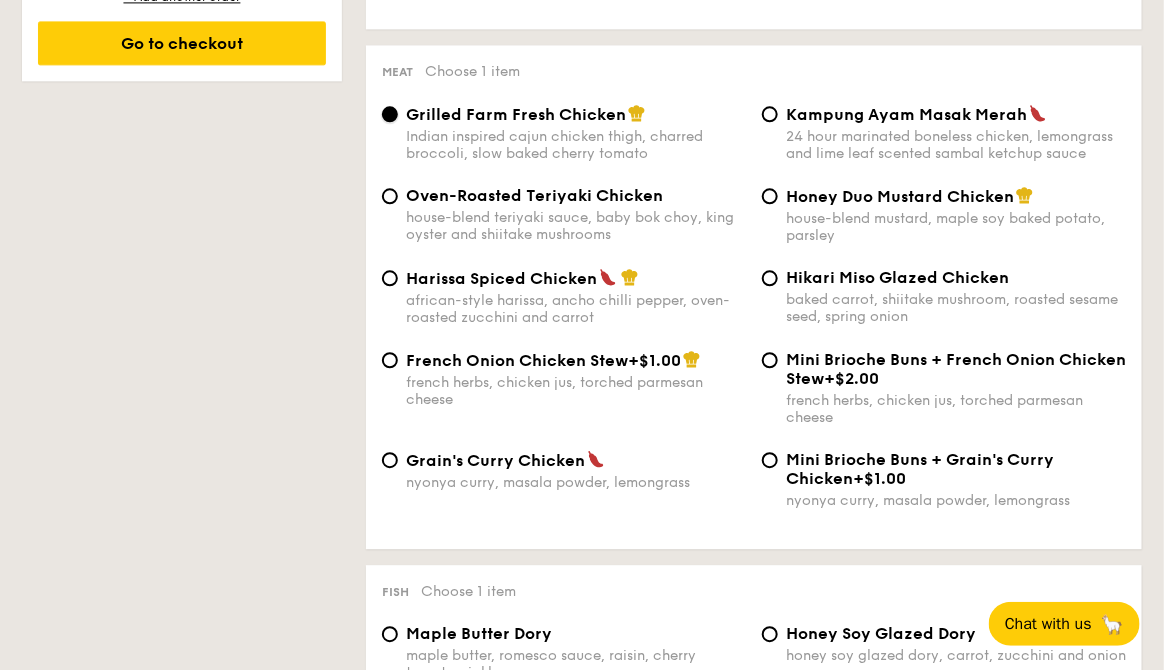 scroll, scrollTop: 1401, scrollLeft: 0, axis: vertical 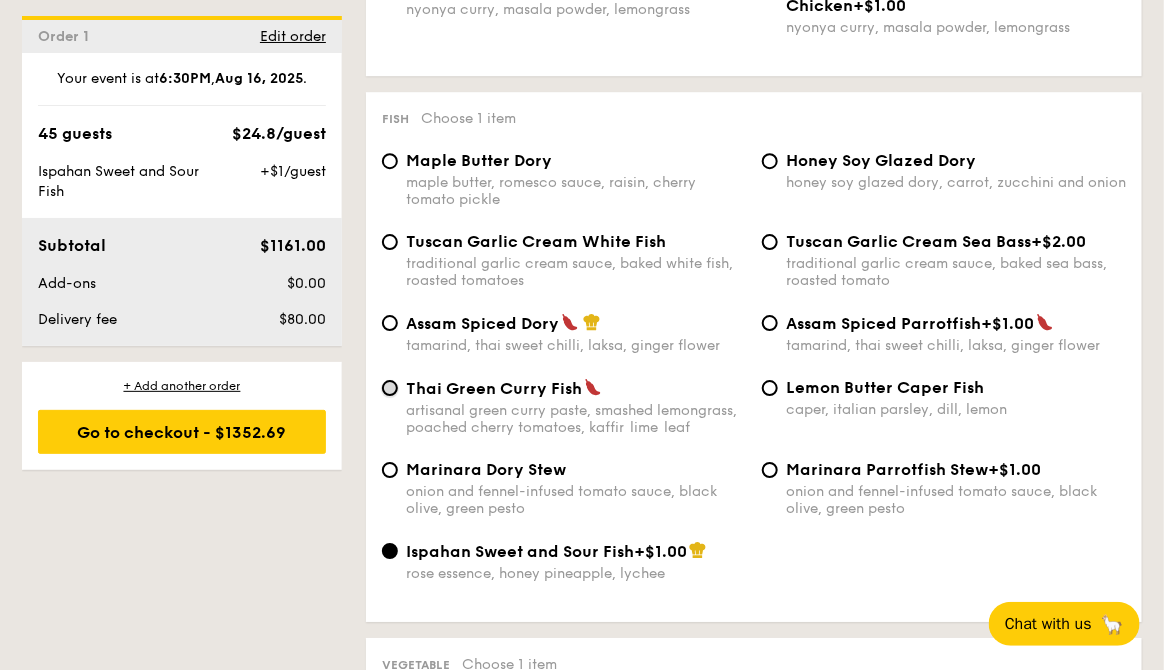 click on "Thai Green Curry Fish artisanal green curry paste, smashed lemongrass, poached cherry tomatoes, kaffir lime leaf" at bounding box center [390, 388] 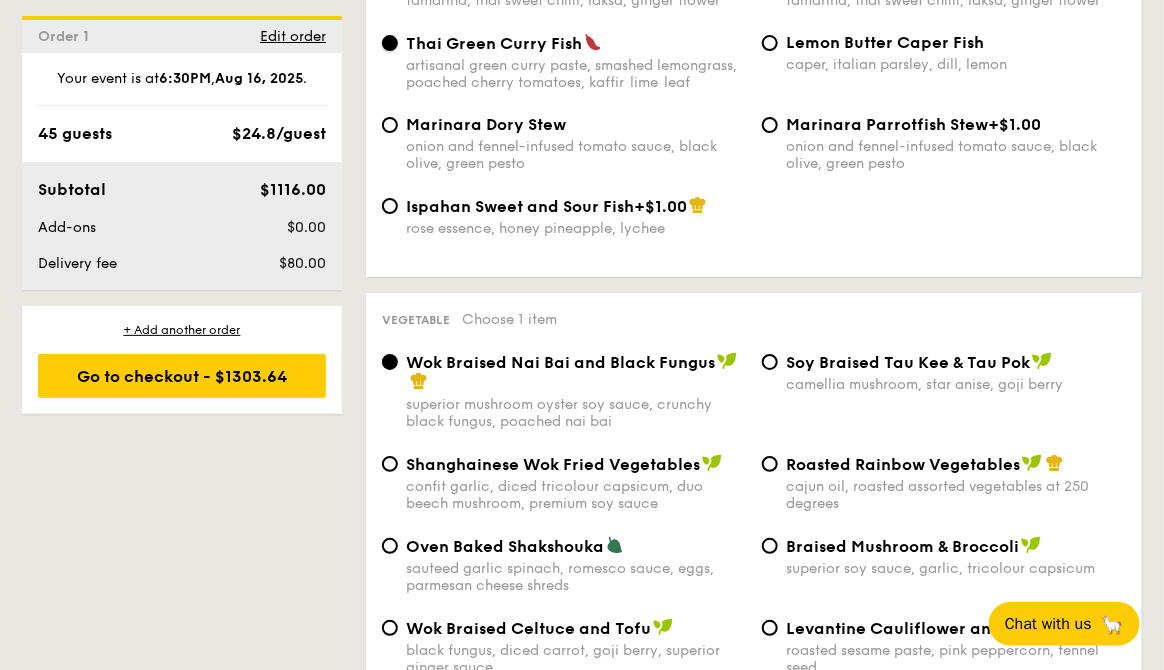 scroll, scrollTop: 2389, scrollLeft: 0, axis: vertical 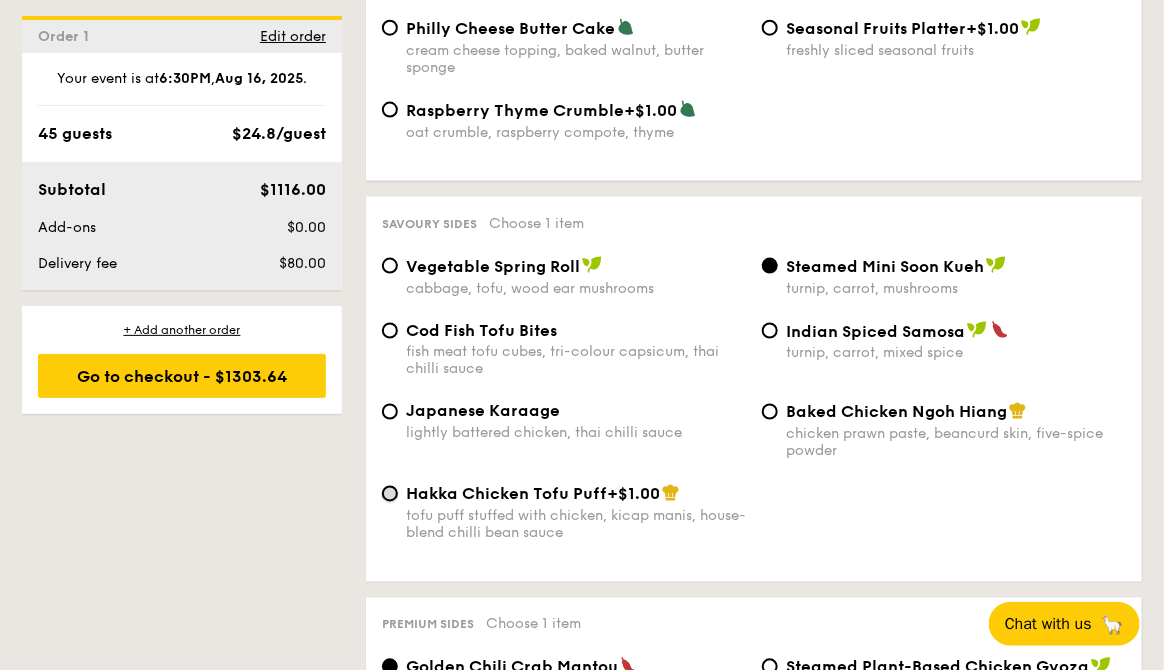 click on "Hakka Chicken Tofu Puff
+$1.00
tofu puff stuffed with chicken, kicap manis, house-blend chilli bean sauce" at bounding box center [390, 494] 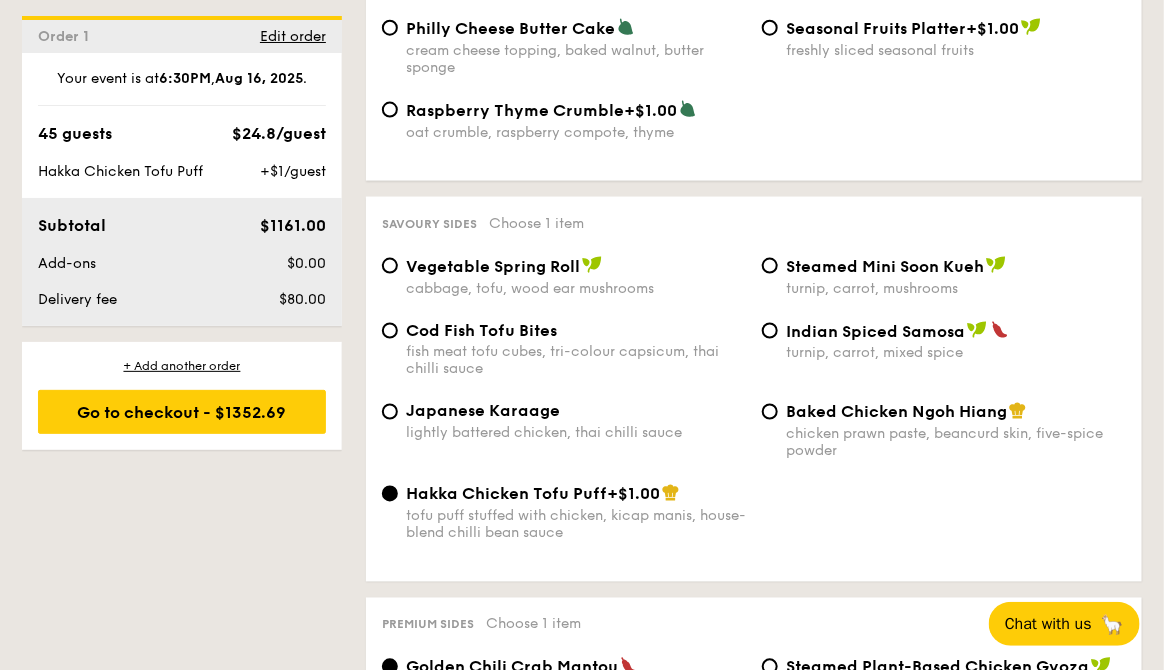 click on "Hakka Chicken Tofu Puff
+$1.00
tofu puff stuffed with chicken, kicap manis, house-blend chilli bean sauce" at bounding box center (754, 525) 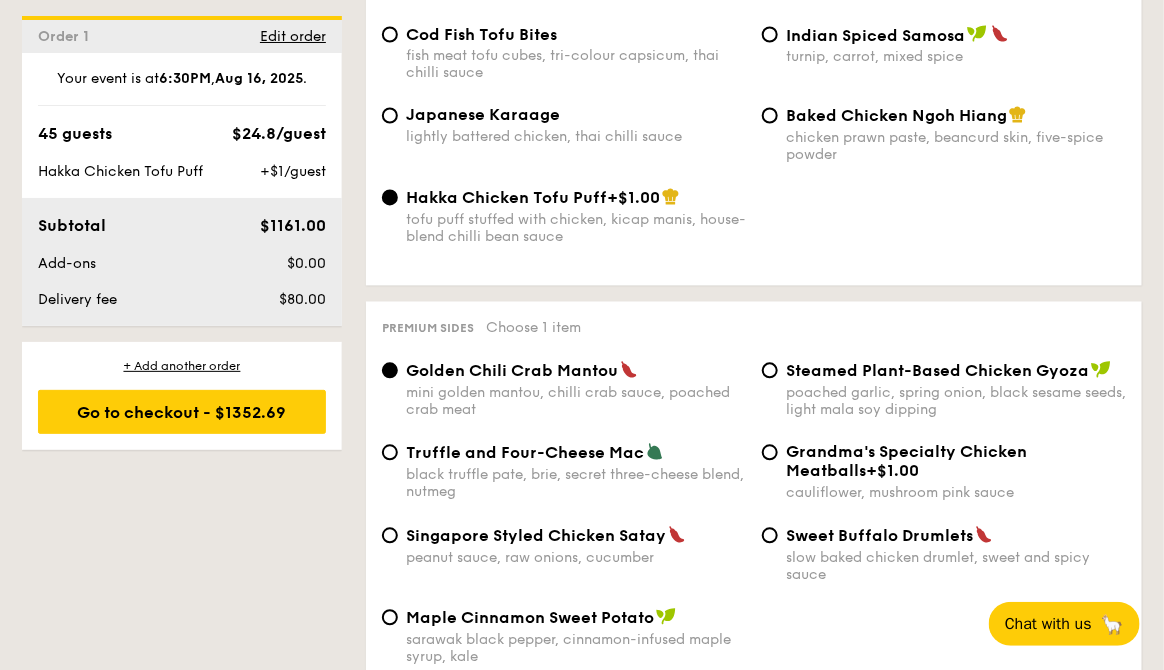 click on "Premium sides
Choose 1 item
Golden Chili Crab Mantou mini golden mantou, chilli crab sauce, poached crab meat Steamed Plant-Based Chicken Gyoza poached garlic, spring onion, black sesame seeds, light mala soy dipping Truffle and Four-Cheese Mac black truffle pate, brie, secret three-cheese blend, nutmeg Grandma's Specialty Chicken Meatballs
+$1.00
cauliflower, mushroom pink sauce Singapore Styled Chicken Satay peanut sauce, raw onions, cucumber Sweet Buffalo Drumlets slow baked chicken drumlet, sweet and spicy sauce Maple Cinnamon Sweet Potato sarawak black pepper, cinnamon-infused maple syrup, kale" at bounding box center [754, 504] 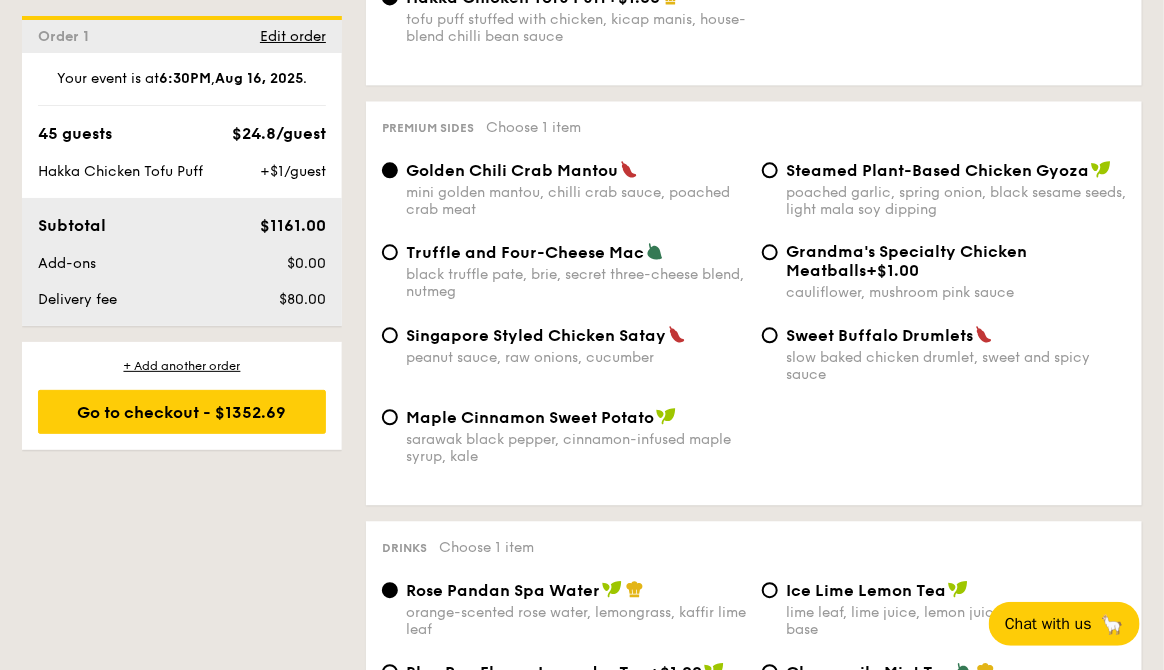 scroll, scrollTop: 3796, scrollLeft: 0, axis: vertical 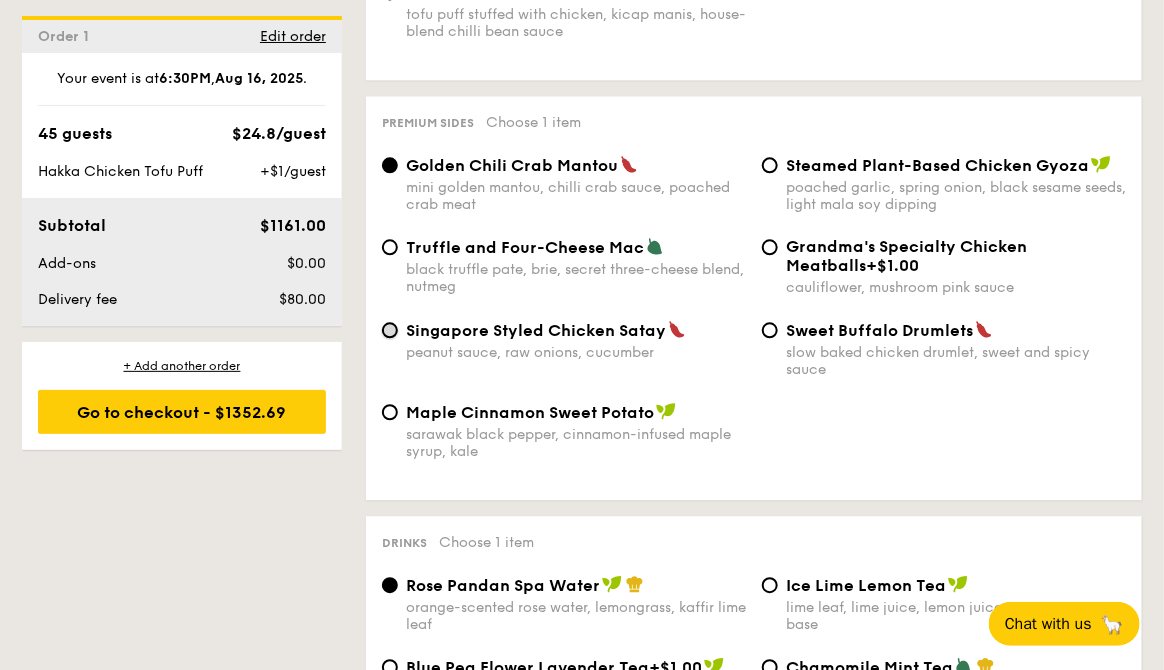 click on "Singapore Styled Chicken Satay peanut sauce, raw onions, cucumber" at bounding box center (390, 330) 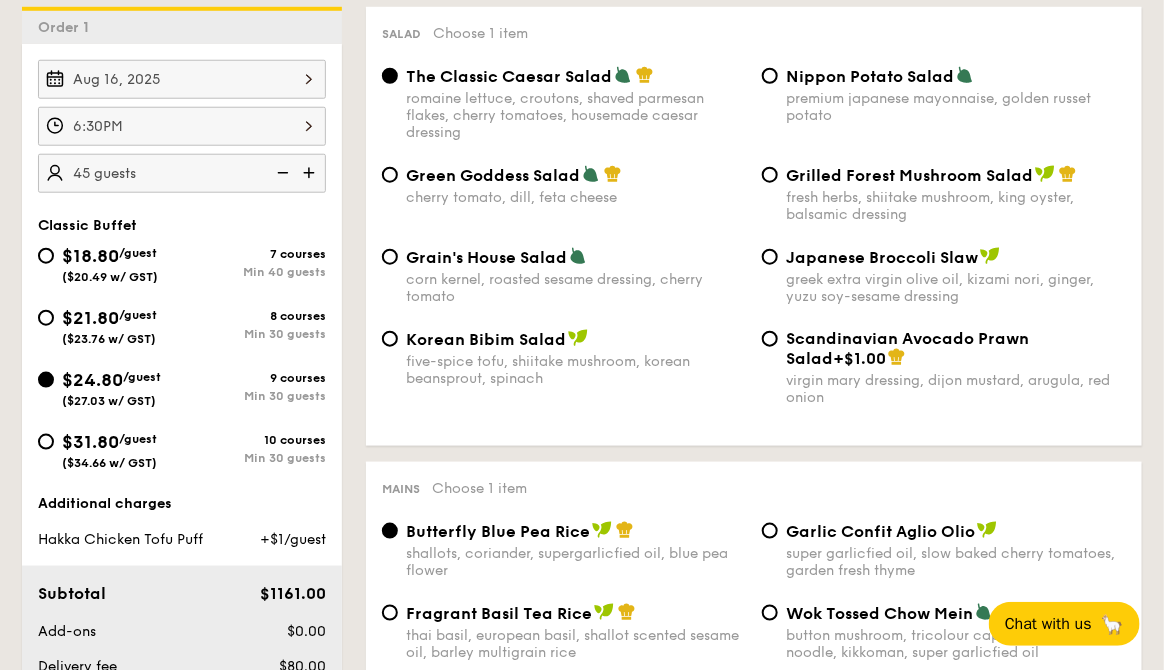 scroll, scrollTop: 513, scrollLeft: 0, axis: vertical 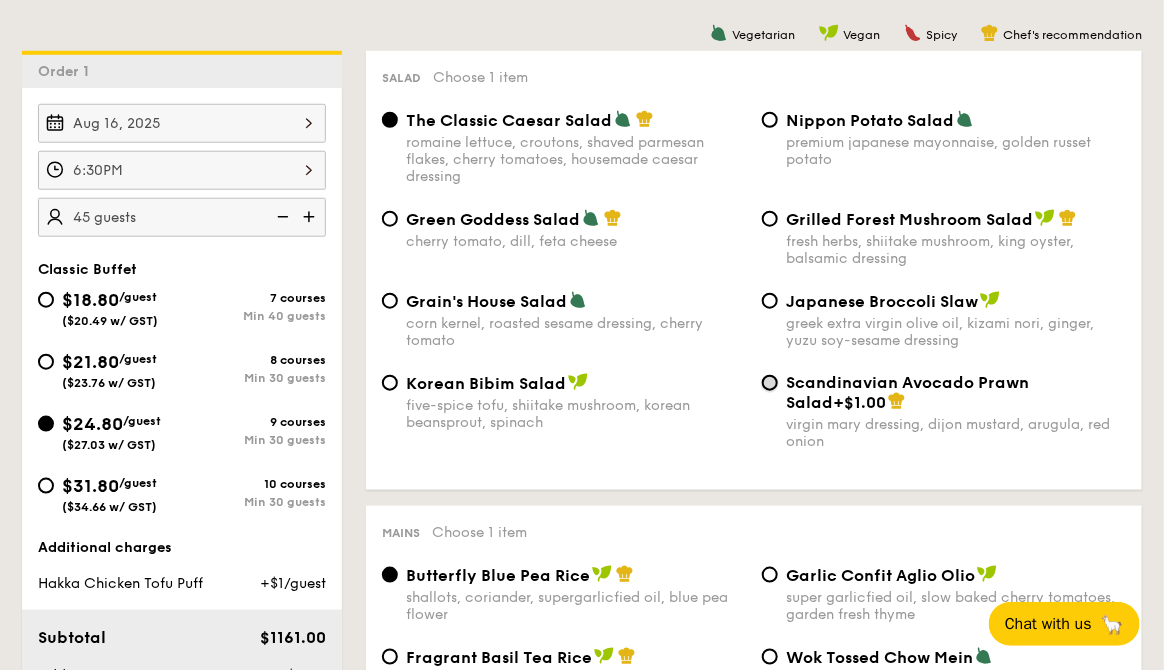 click on "Scandinavian Avocado Prawn Salad
+$1.00
virgin mary dressing, dijon mustard, arugula, red onion" at bounding box center [770, 383] 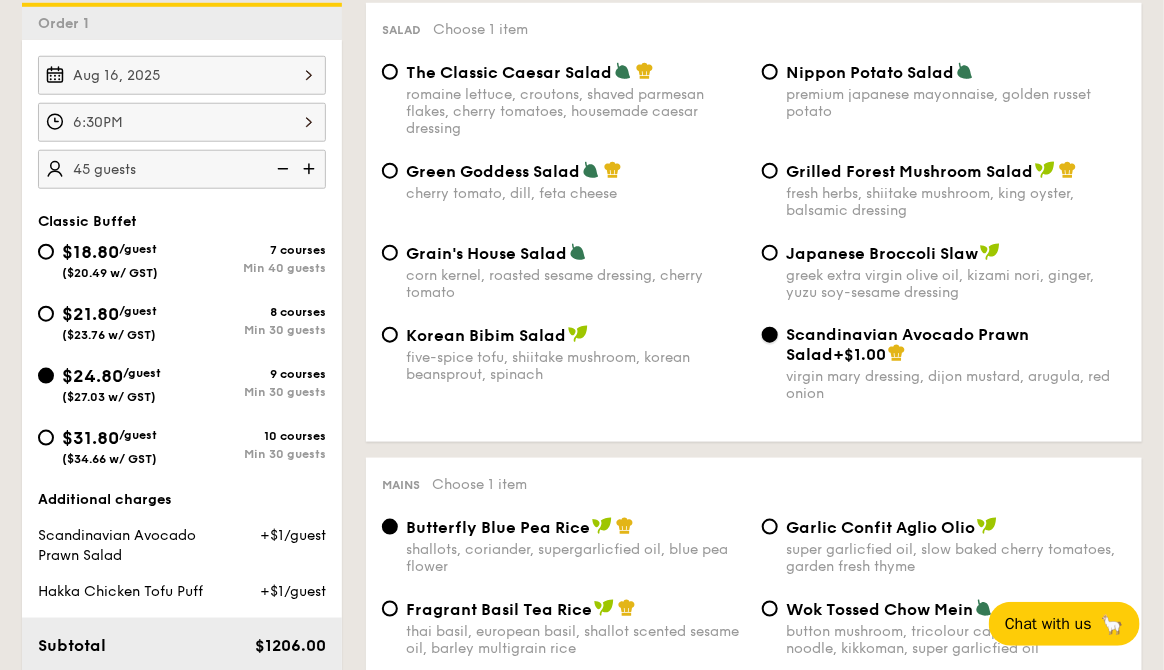 scroll, scrollTop: 531, scrollLeft: 0, axis: vertical 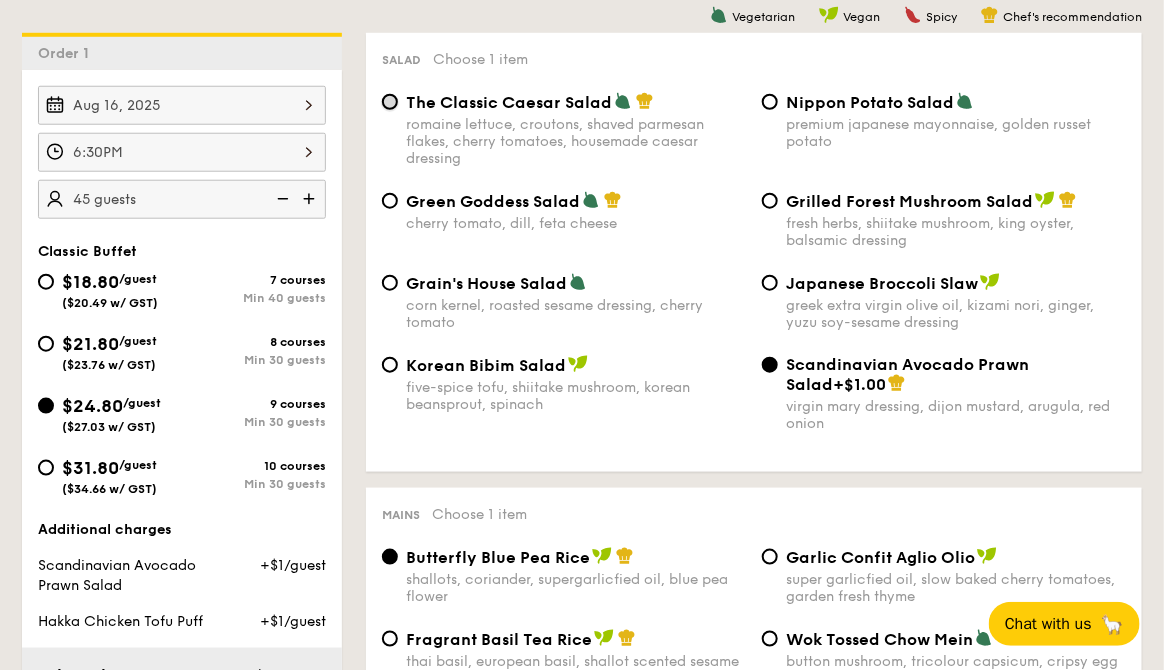 click on "The Classic Caesar Salad romaine lettuce, croutons, shaved parmesan flakes, cherry tomatoes, housemade caesar dressing" at bounding box center (390, 102) 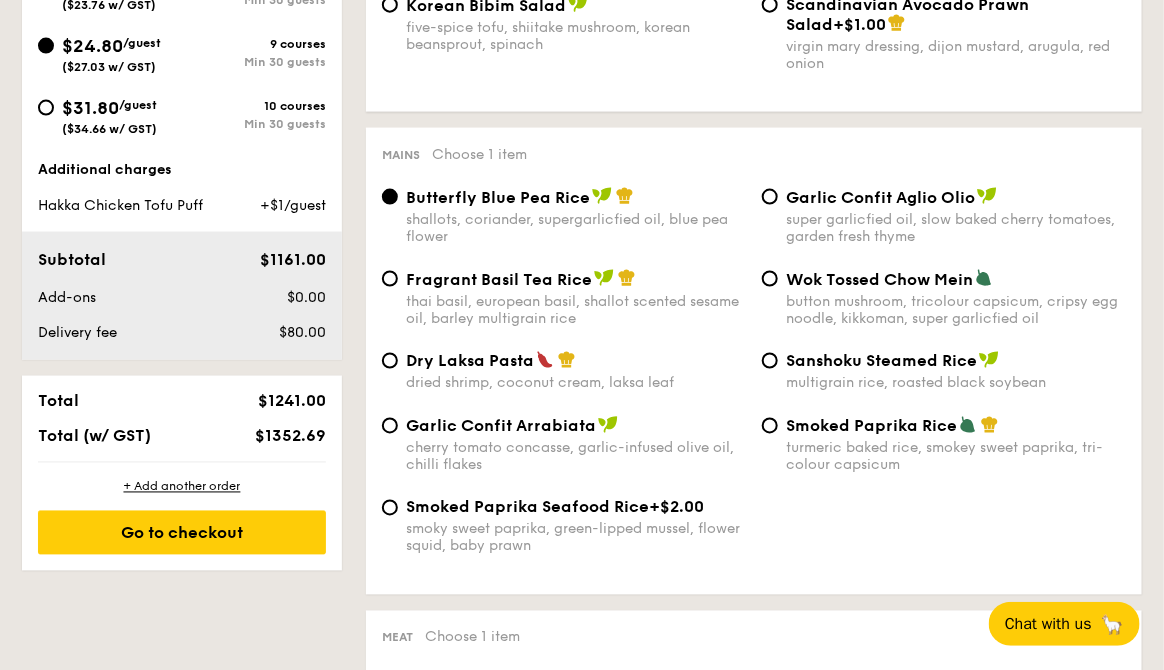 scroll, scrollTop: 901, scrollLeft: 0, axis: vertical 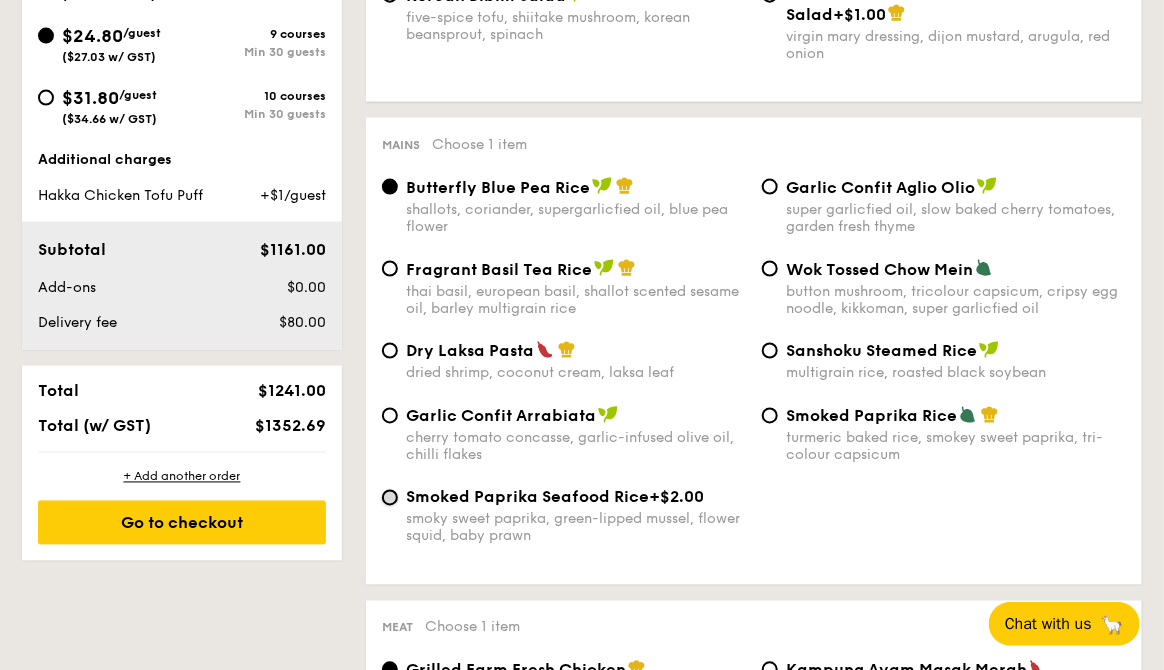 click on "Smoked Paprika Seafood Rice
+$2.00
smoky sweet paprika, green-lipped mussel, flower squid, baby prawn" at bounding box center [390, 498] 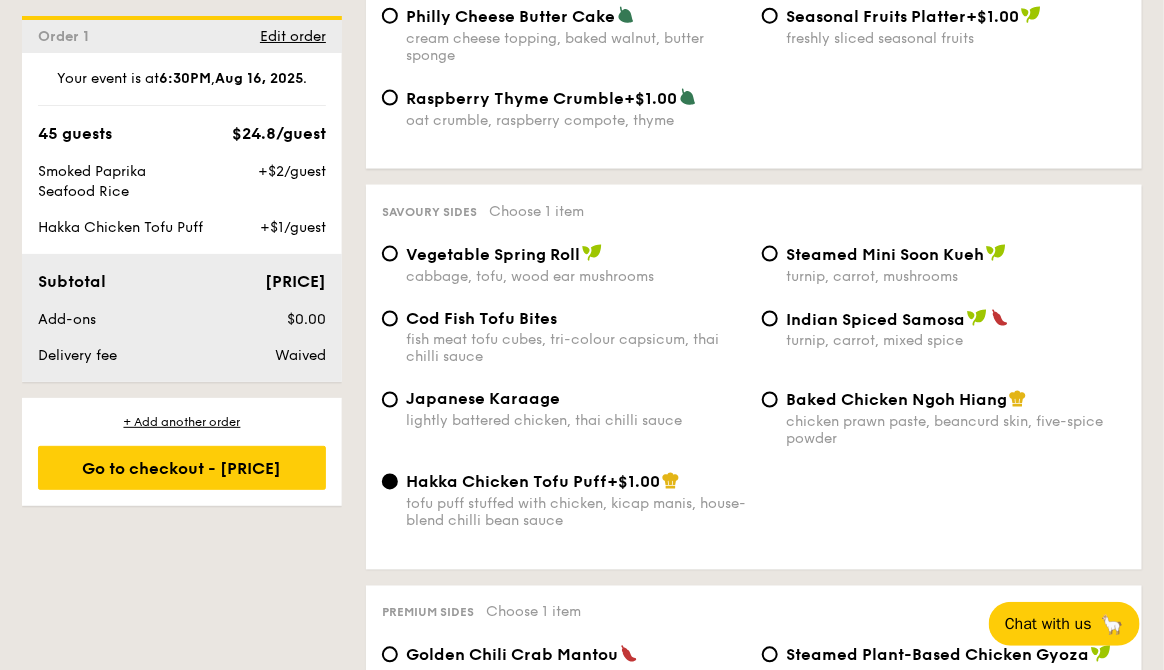 scroll, scrollTop: 3311, scrollLeft: 0, axis: vertical 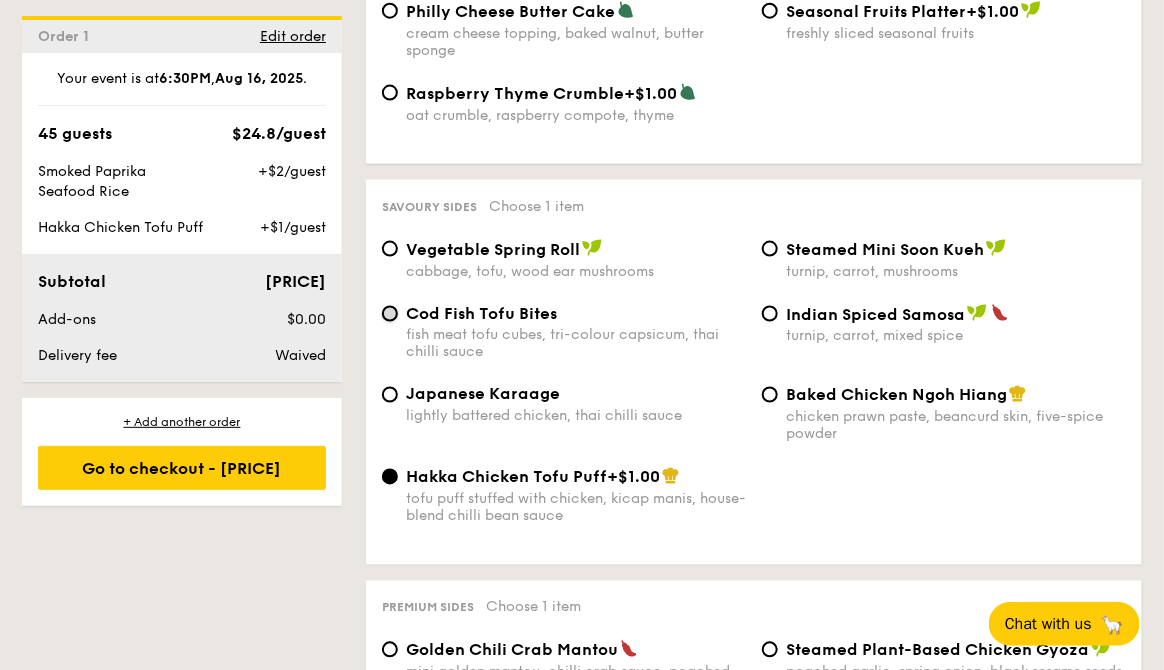 click on "Cod Fish Tofu Bites fish meat tofu cubes, tri-colour capsicum, thai chilli sauce" at bounding box center [390, 314] 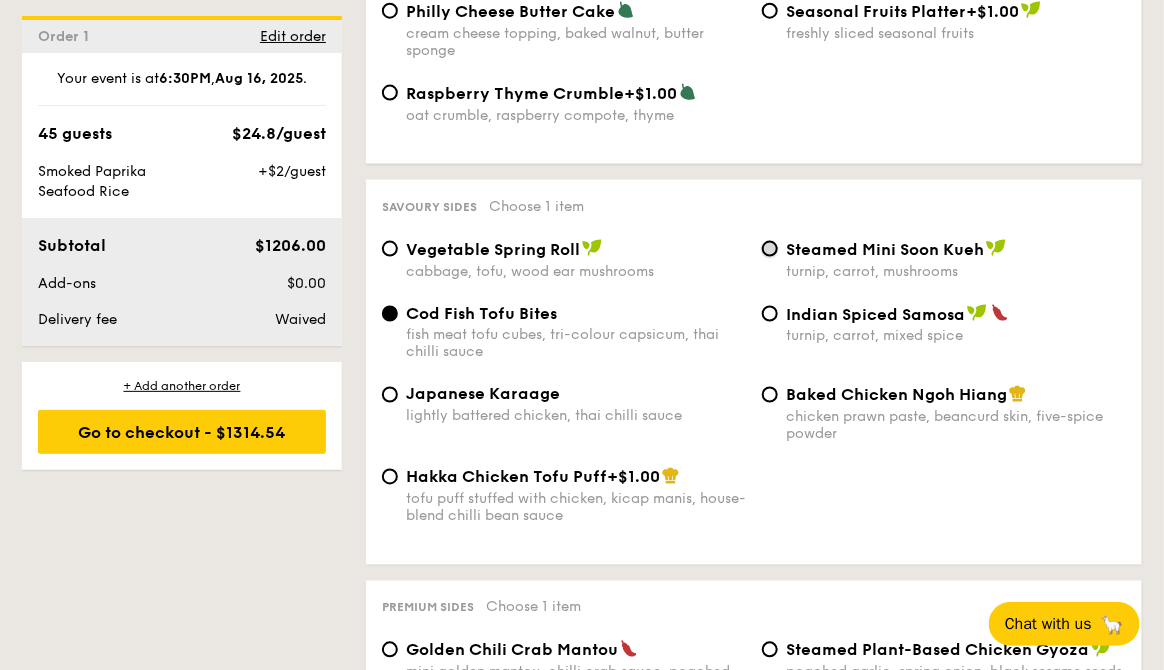 click on "Steamed Mini Soon Kueh turnip, carrot, mushrooms" at bounding box center (770, 249) 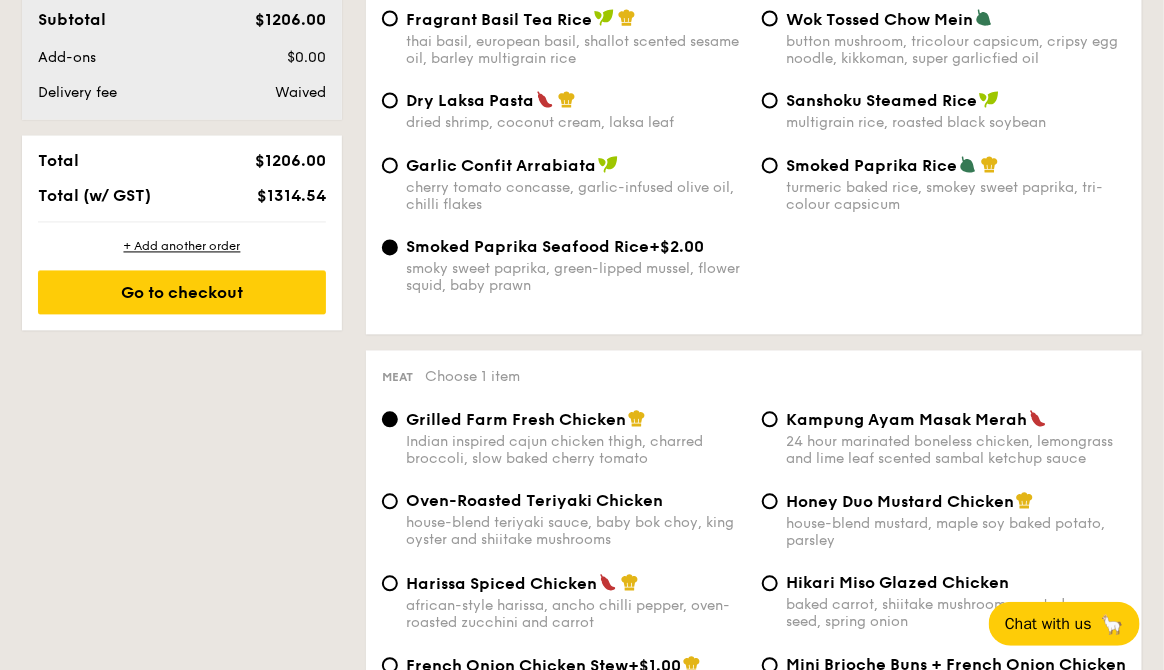 scroll, scrollTop: 1111, scrollLeft: 0, axis: vertical 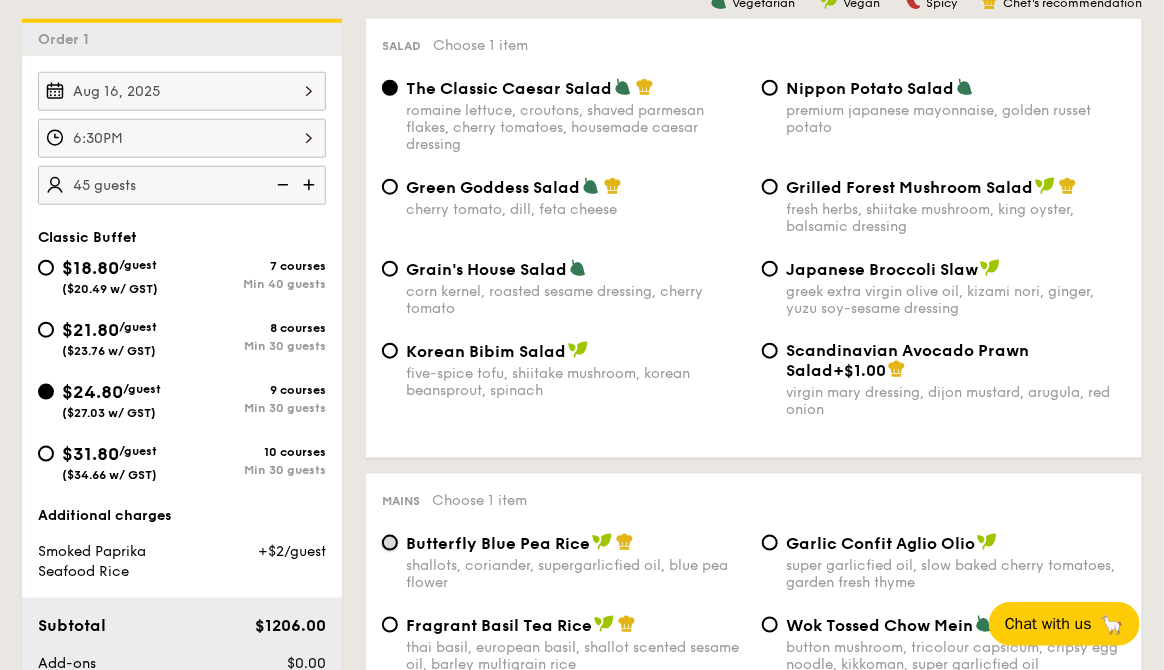 click on "Butterfly Blue Pea Rice shallots, coriander, supergarlicfied oil, blue pea flower" at bounding box center [390, 543] 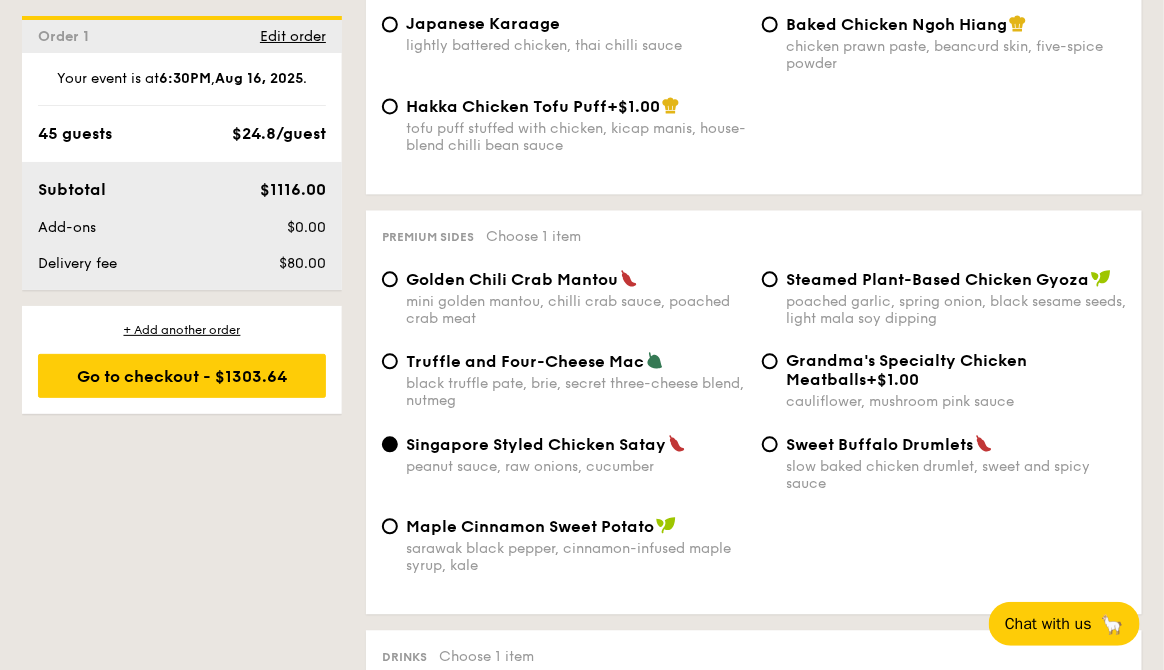 scroll, scrollTop: 3692, scrollLeft: 0, axis: vertical 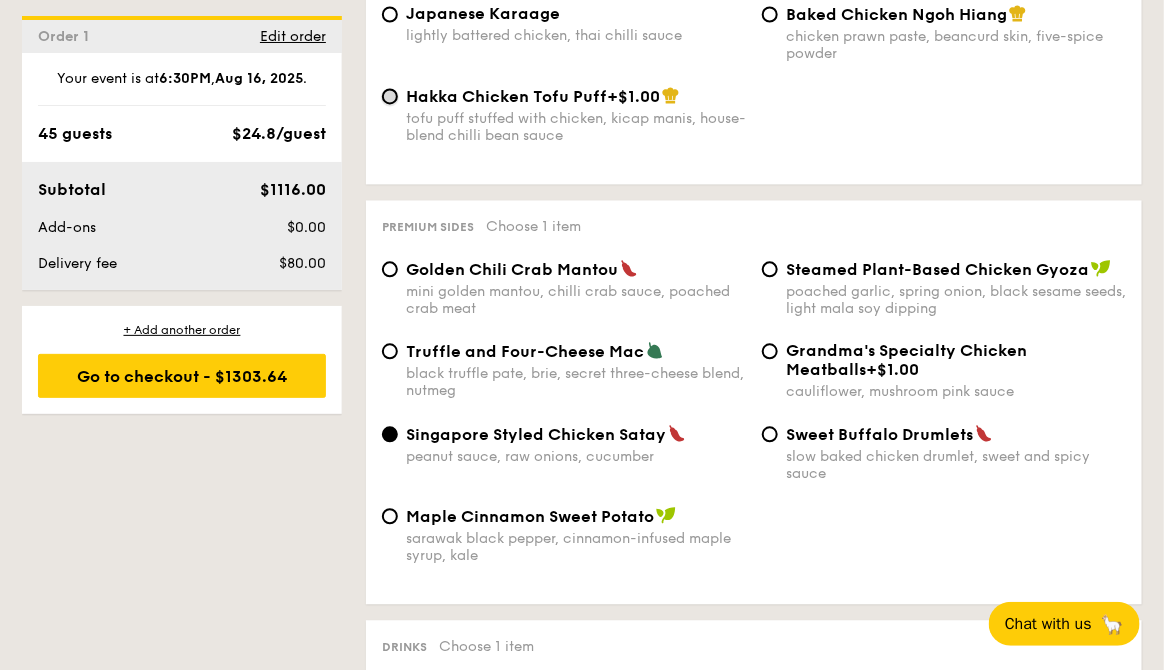 click on "Hakka Chicken Tofu Puff
+$1.00
tofu puff stuffed with chicken, kicap manis, house-blend chilli bean sauce" at bounding box center [390, 96] 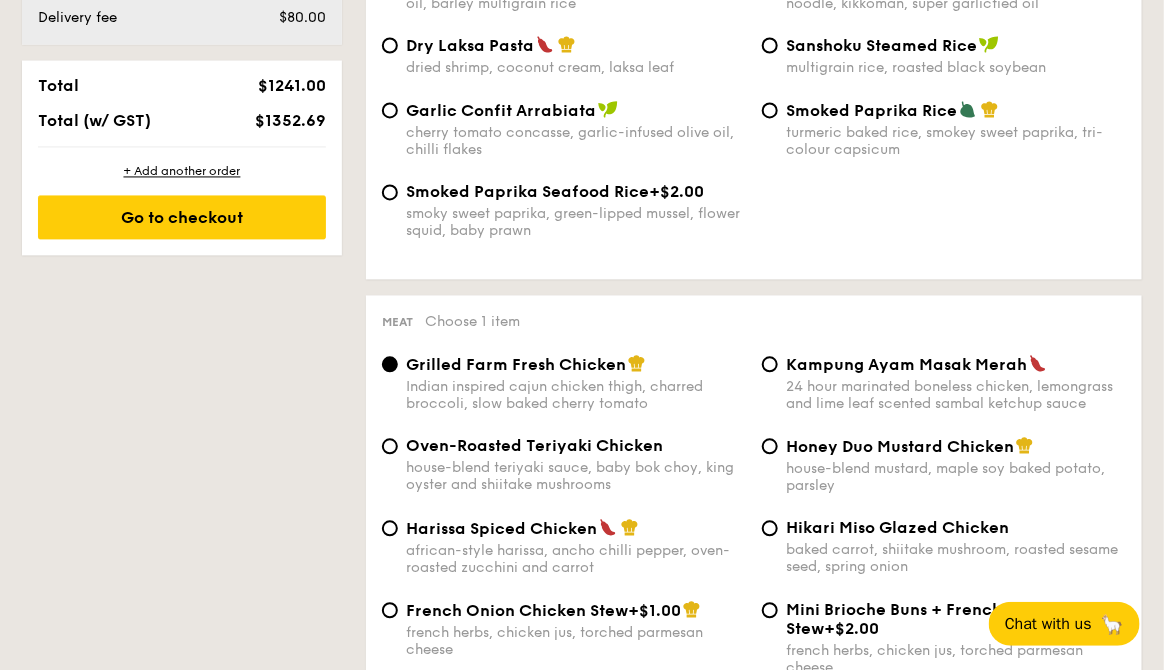 scroll, scrollTop: 1196, scrollLeft: 0, axis: vertical 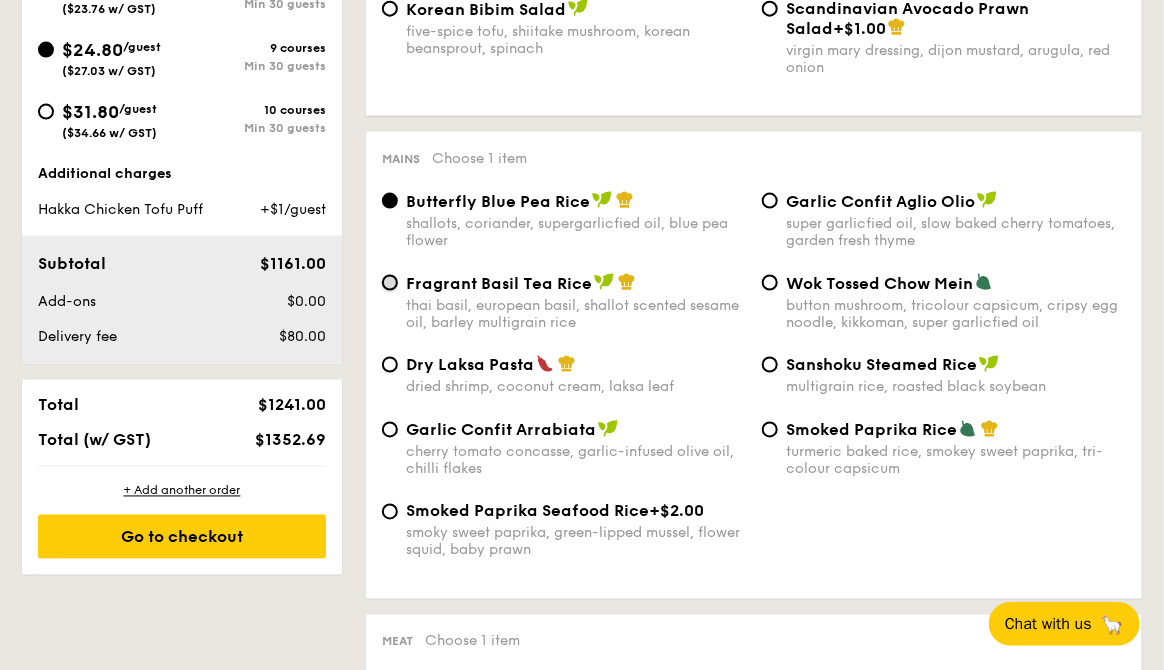 click on "Fragrant Basil Tea Rice thai basil, european basil, shallot scented sesame oil, barley multigrain rice" at bounding box center [390, 283] 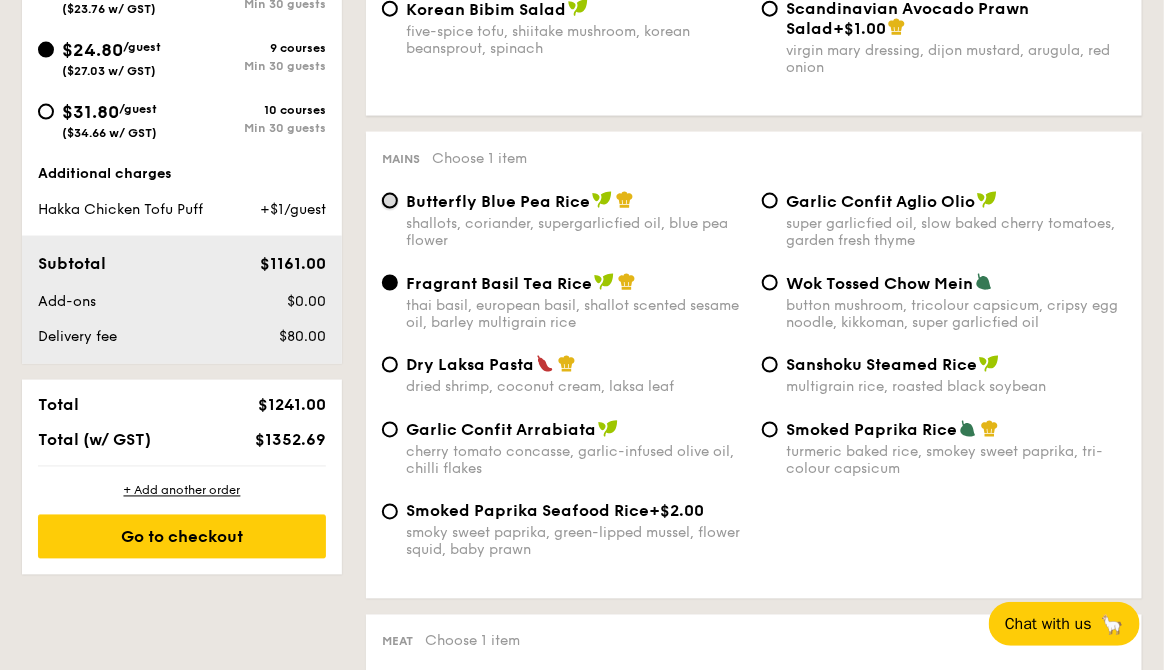 click on "Butterfly Blue Pea Rice shallots, coriander, supergarlicfied oil, blue pea flower" at bounding box center (390, 201) 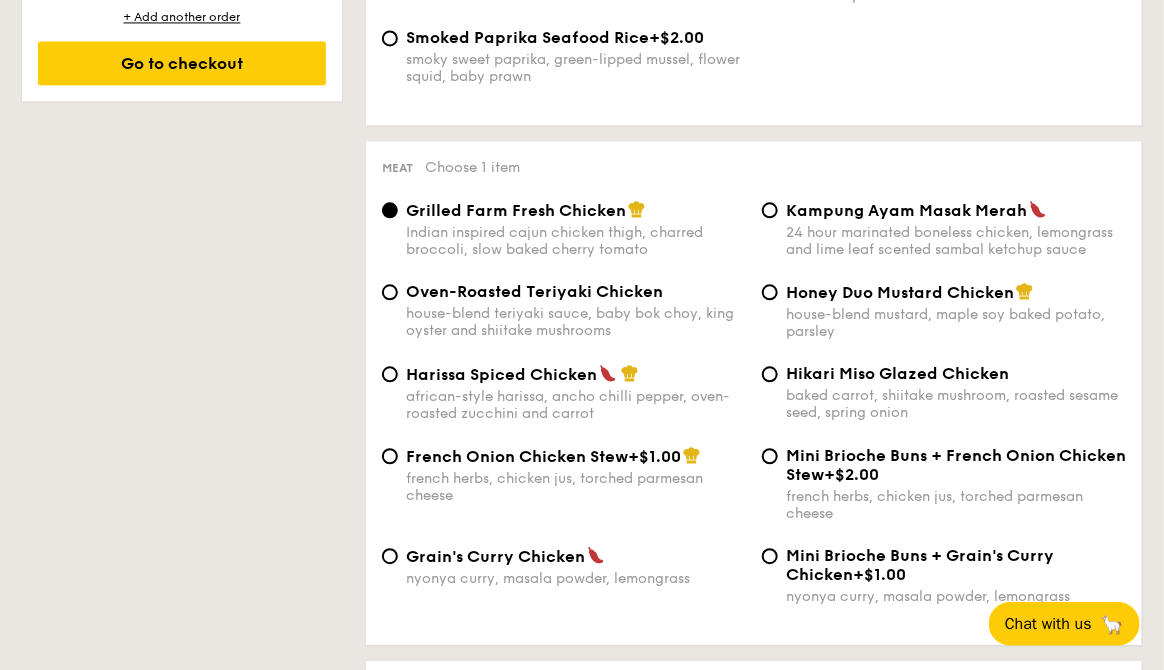 scroll, scrollTop: 1395, scrollLeft: 0, axis: vertical 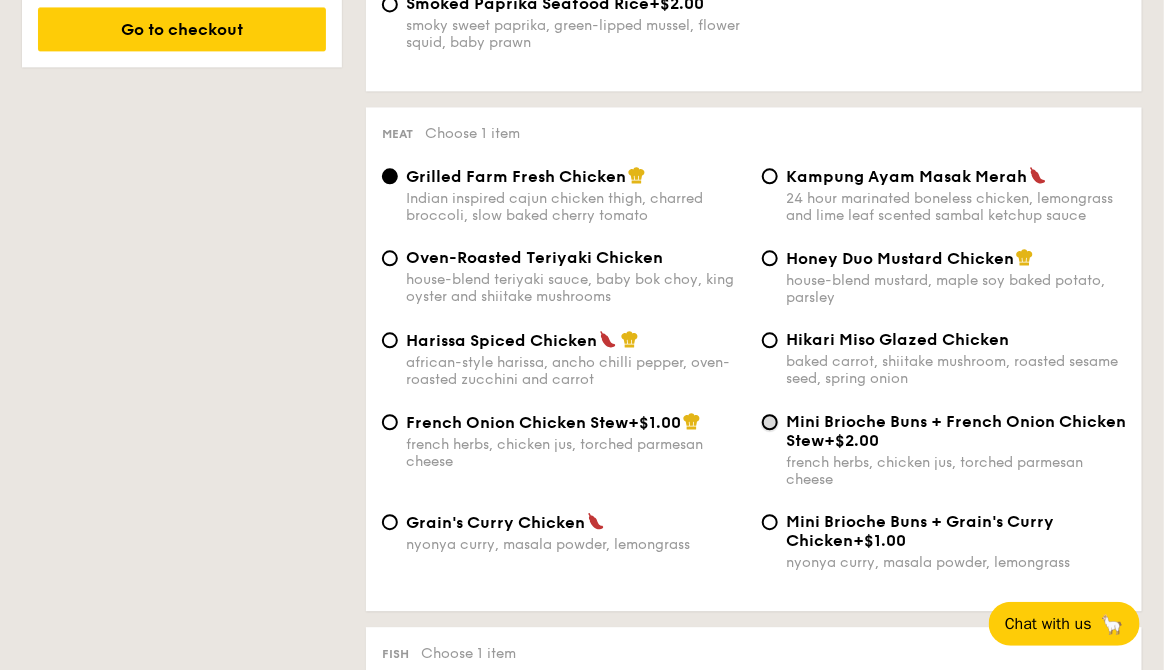 click on "[PRICE]" at bounding box center (770, 422) 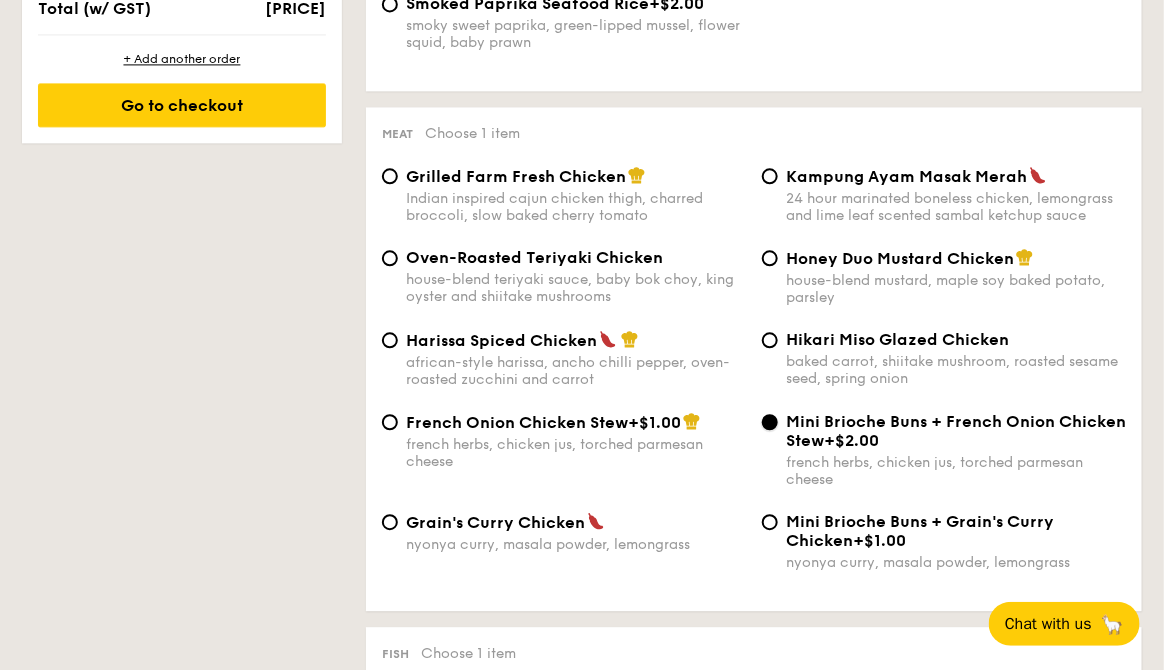 scroll, scrollTop: 1471, scrollLeft: 0, axis: vertical 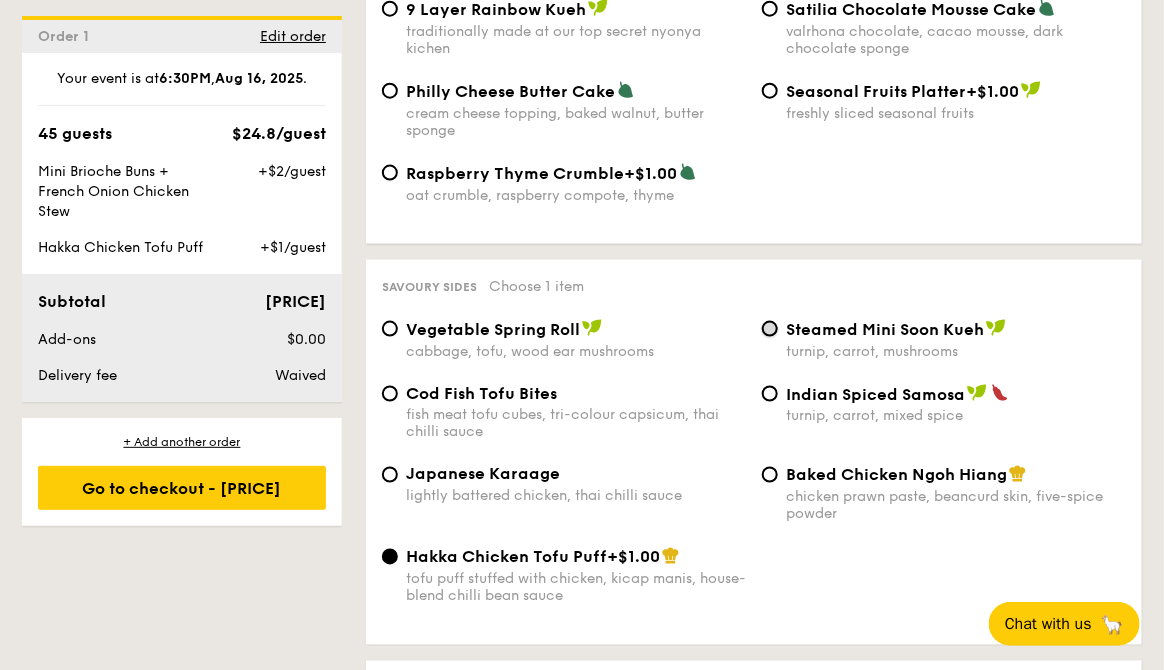 click on "Steamed Mini Soon Kueh turnip, carrot, mushrooms" at bounding box center (770, 329) 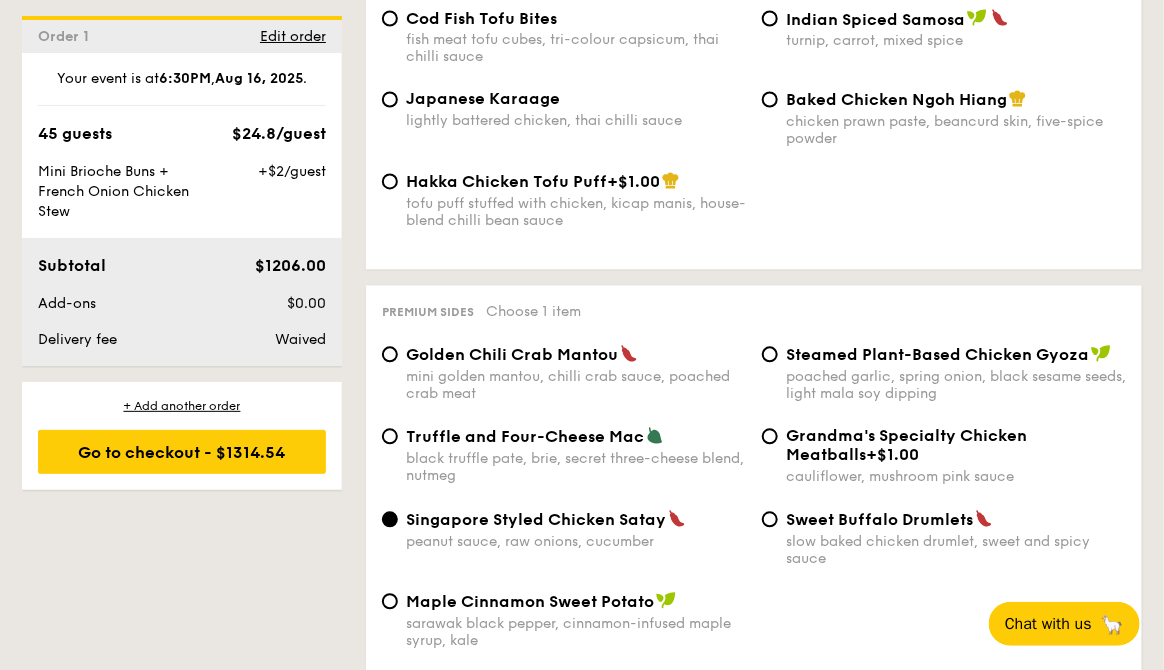 scroll, scrollTop: 3720, scrollLeft: 0, axis: vertical 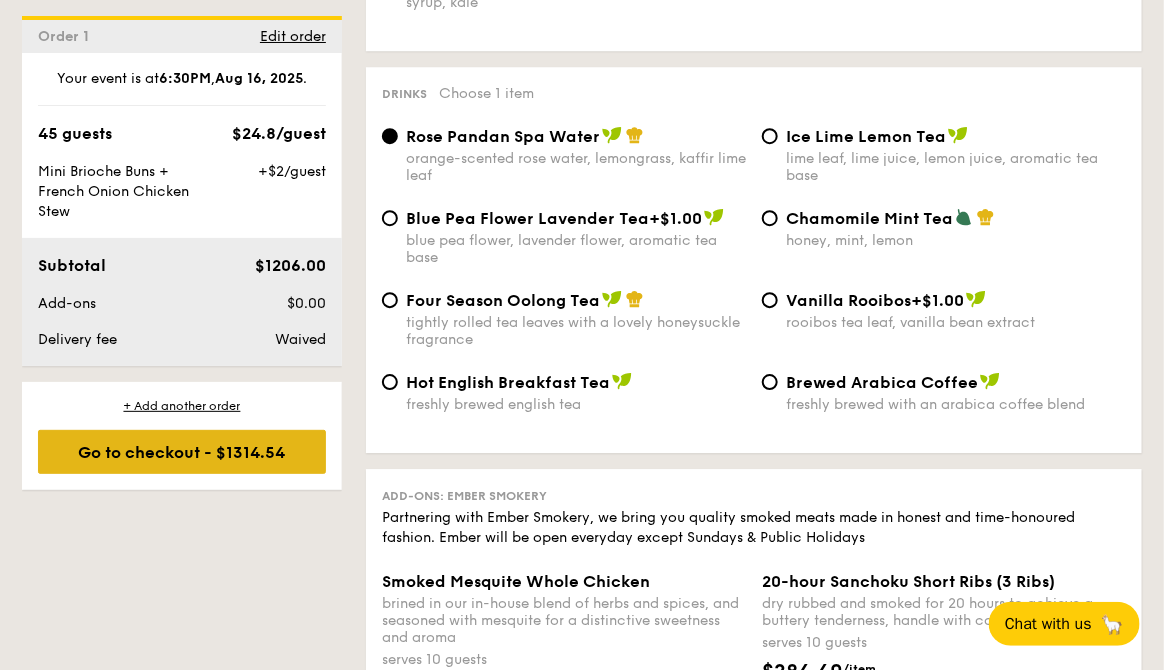 click on "Go to checkout
- $1314.54" at bounding box center [182, 452] 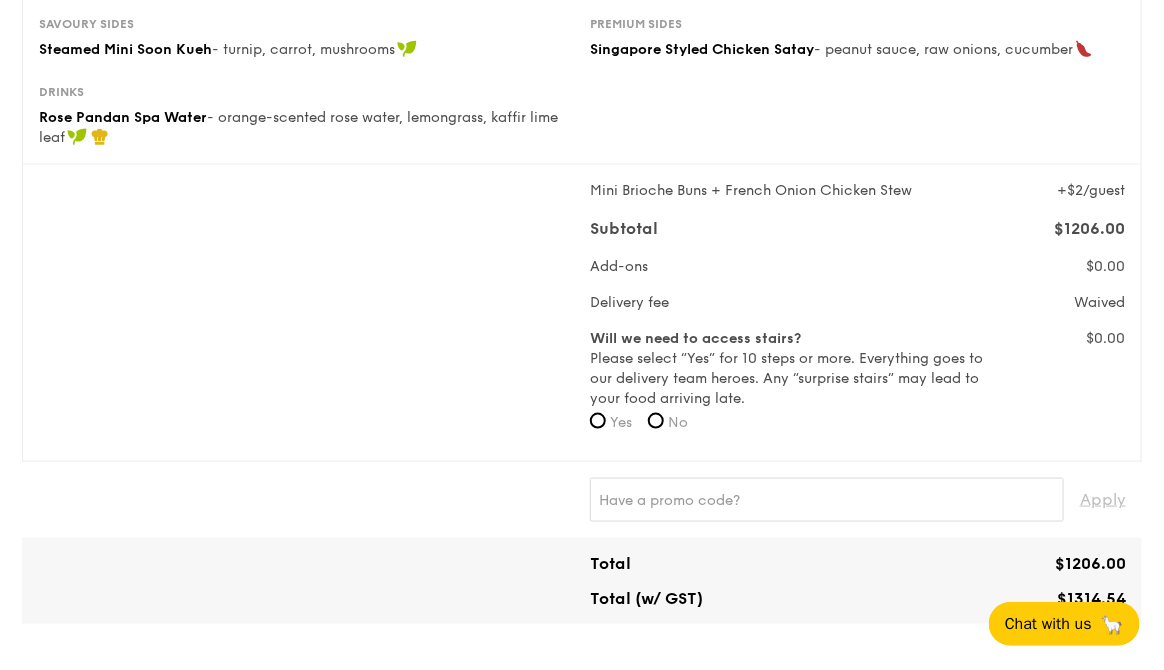 scroll, scrollTop: 572, scrollLeft: 0, axis: vertical 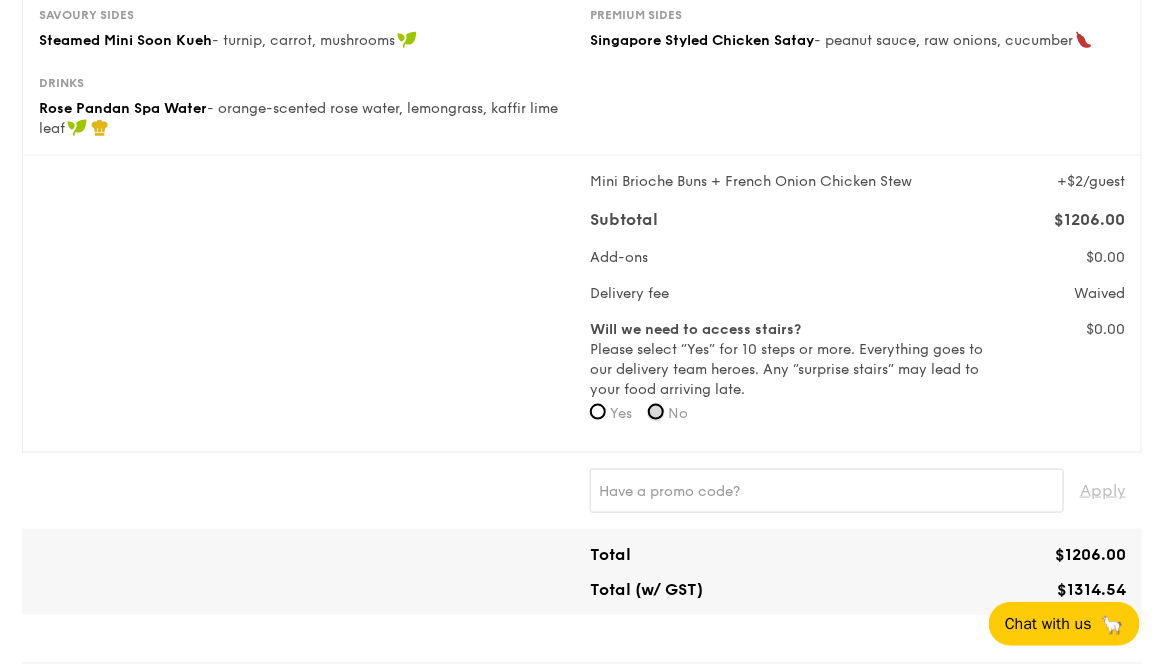 click on "No" at bounding box center (656, 412) 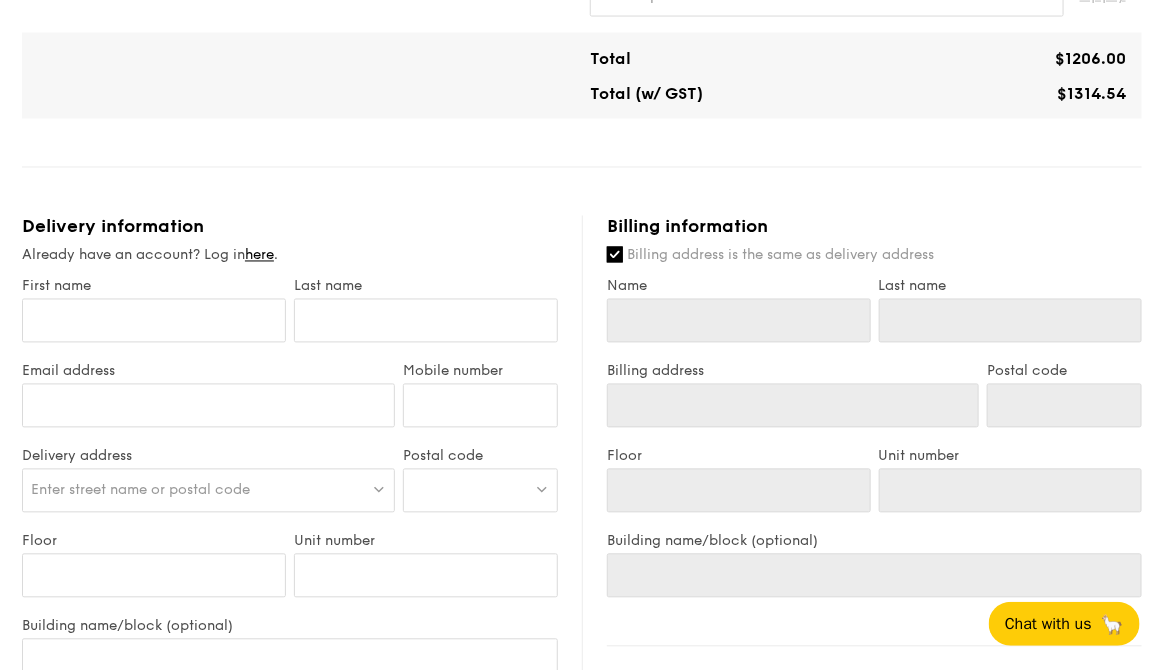 scroll, scrollTop: 1073, scrollLeft: 0, axis: vertical 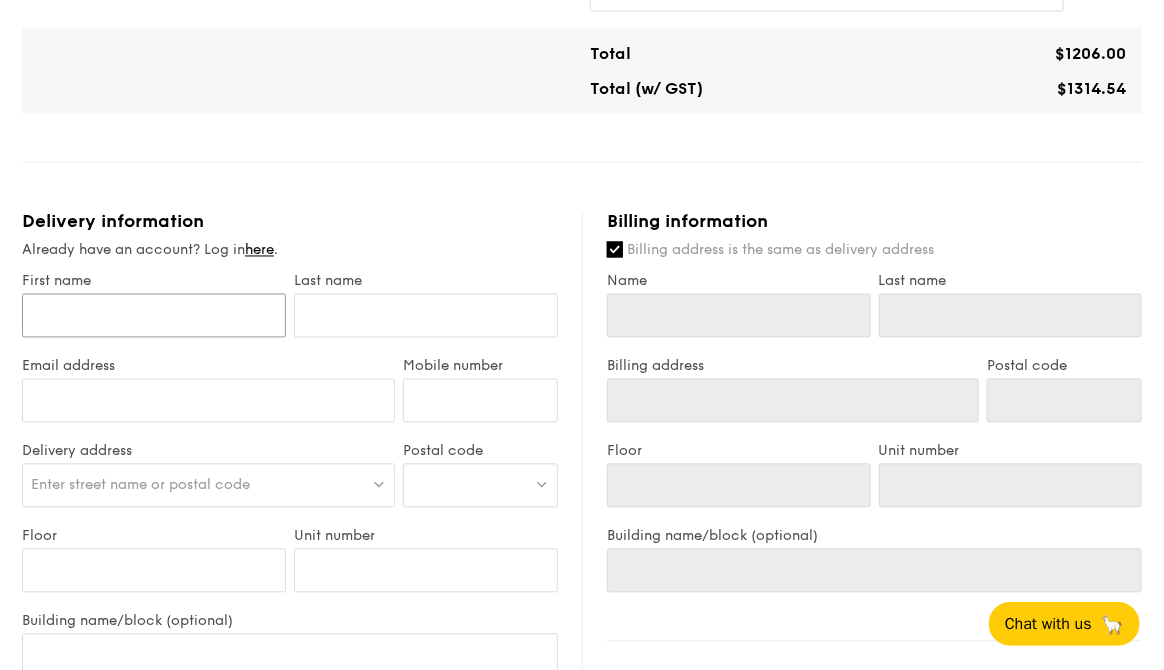 click on "First name" at bounding box center (154, 316) 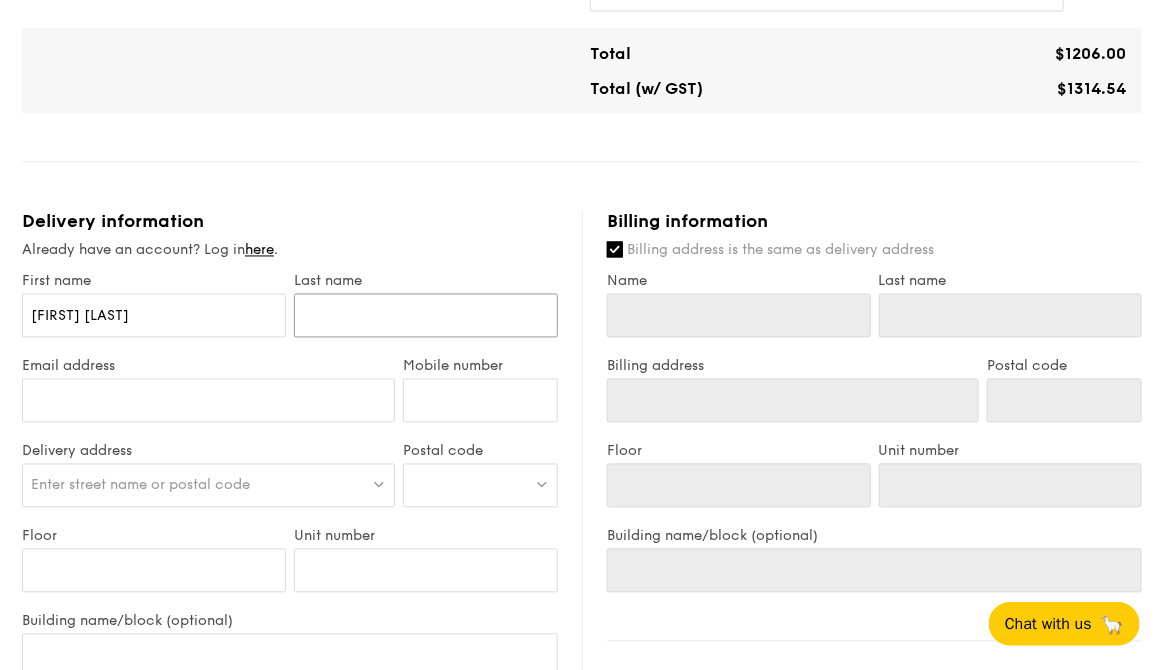 type on "[LAST]" 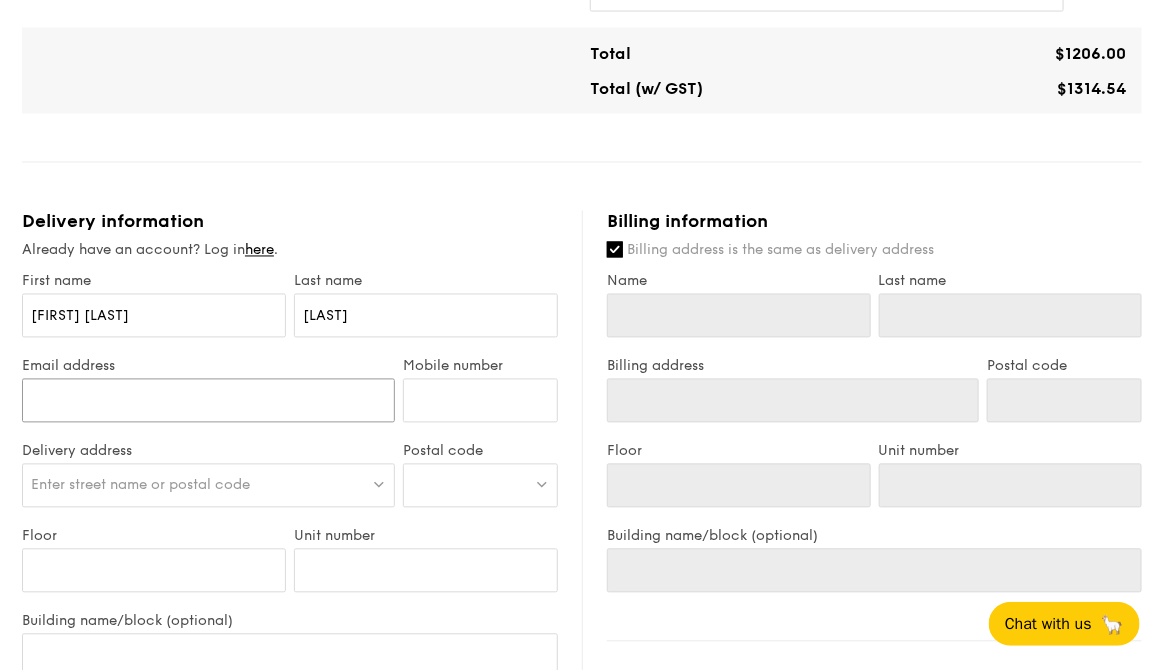 type on "[EMAIL]" 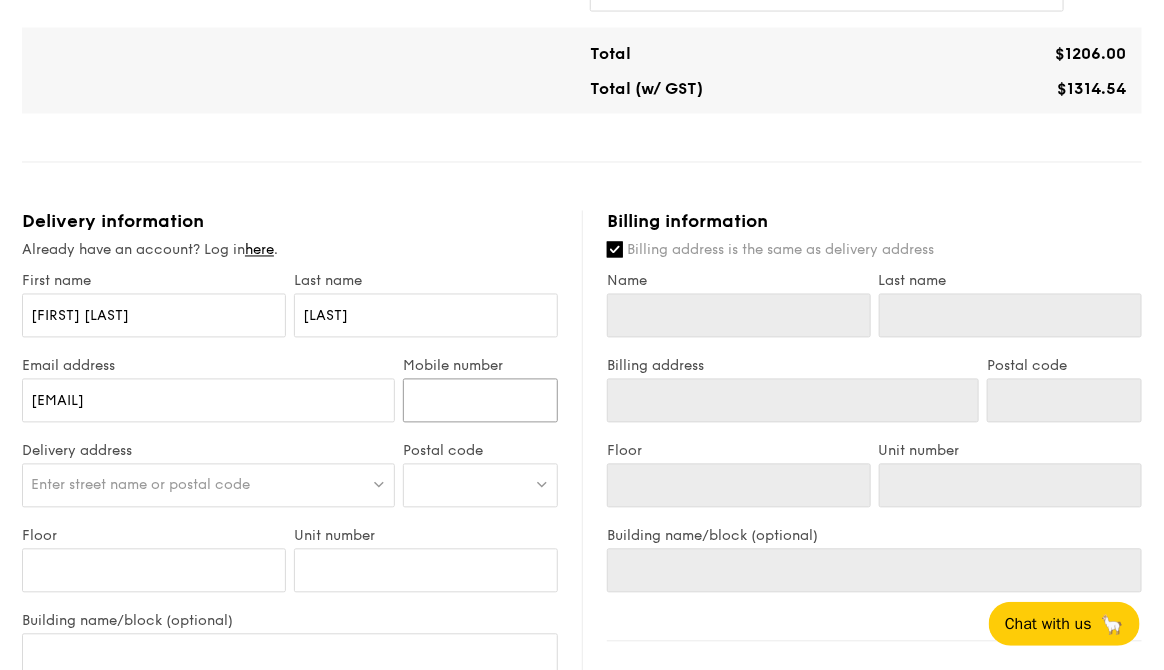 type on "[PHONE]" 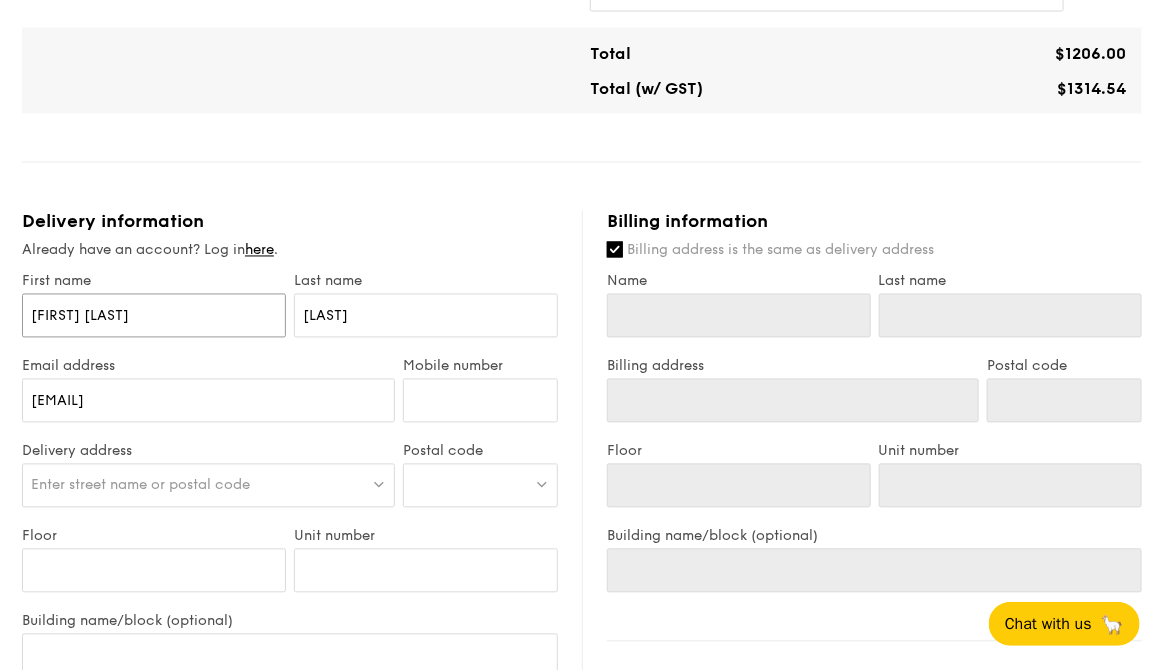 type on "[FIRST] [LAST]" 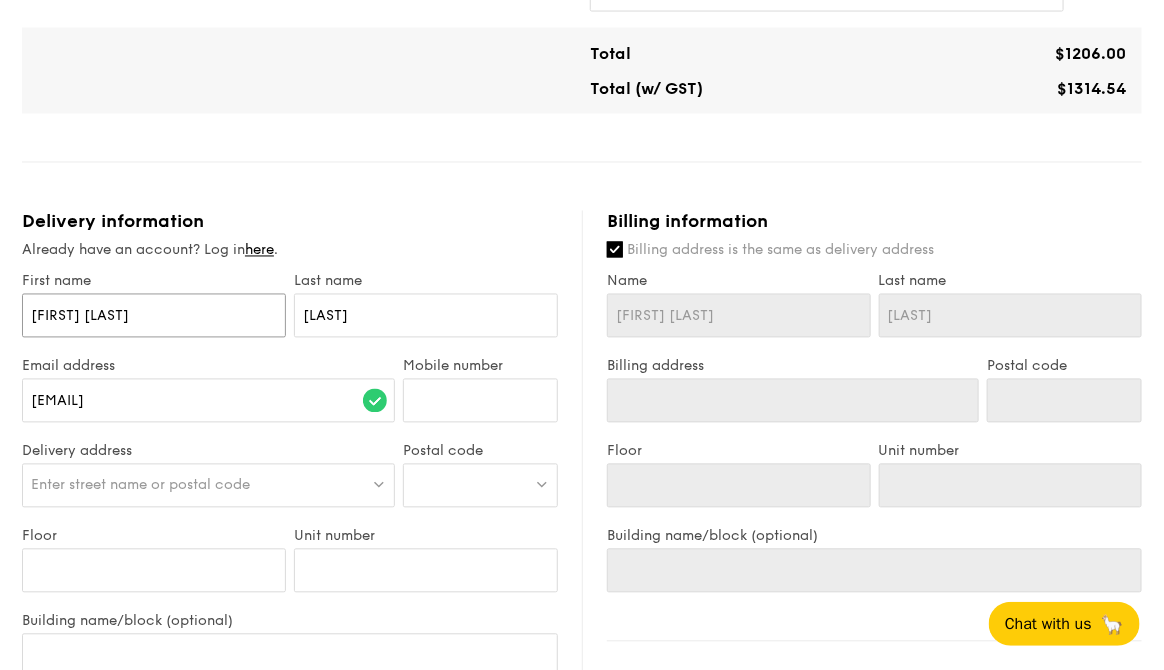 drag, startPoint x: 91, startPoint y: 315, endPoint x: 0, endPoint y: 309, distance: 91.197586 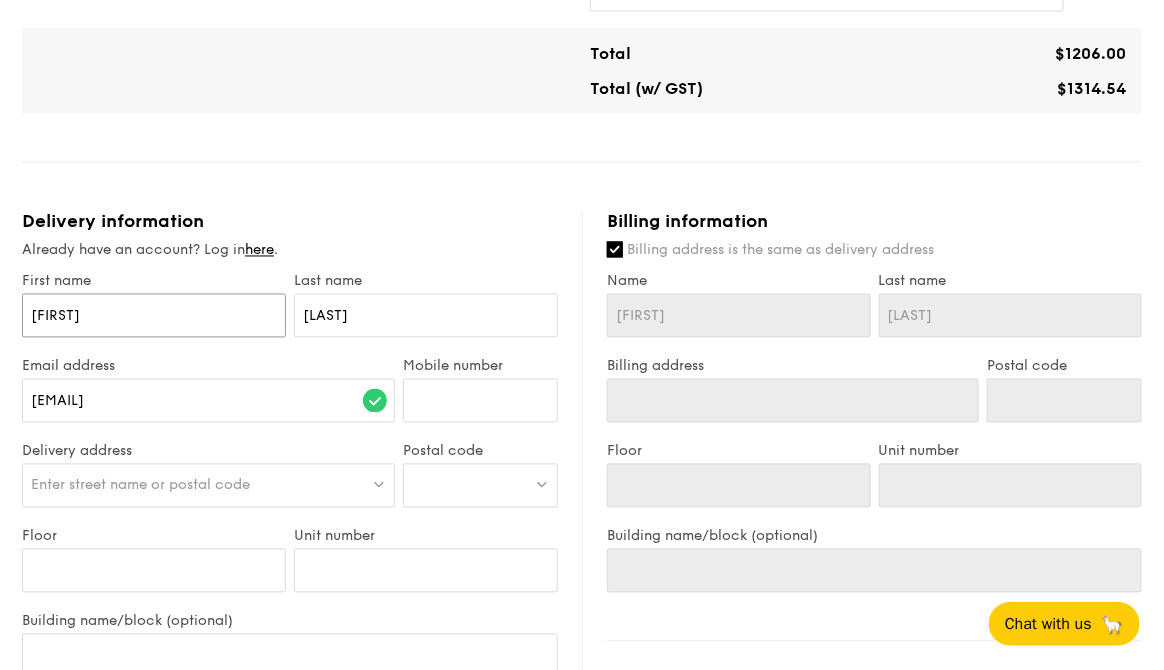 type on "[FIRST]" 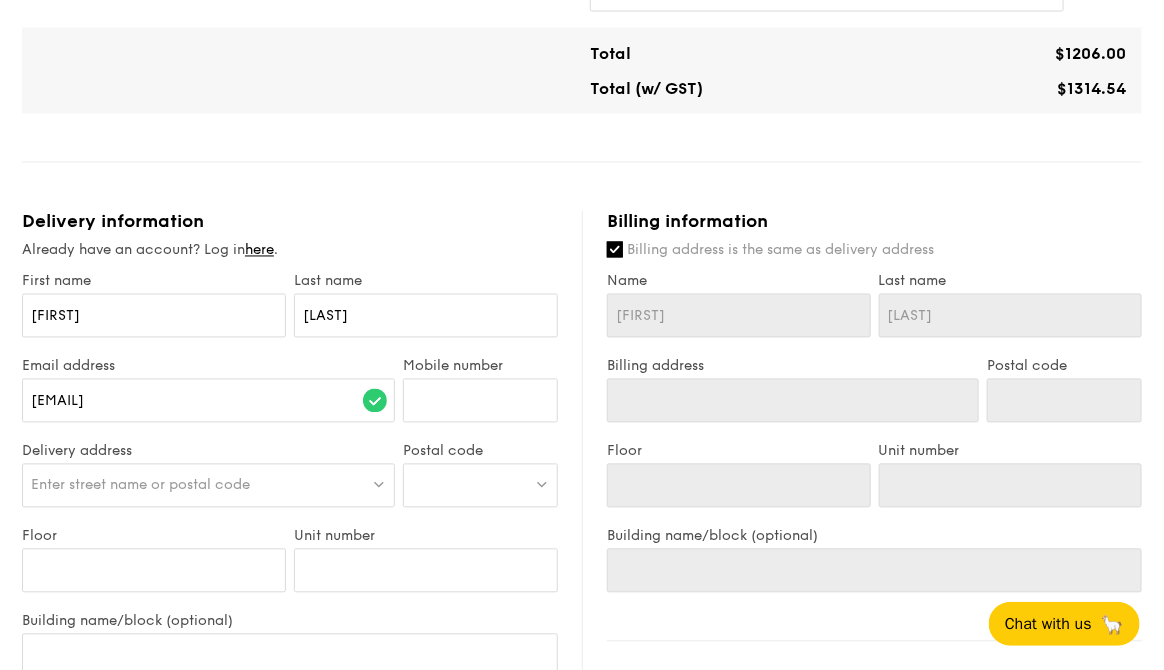 click on "Enter street name or postal code" at bounding box center (140, 485) 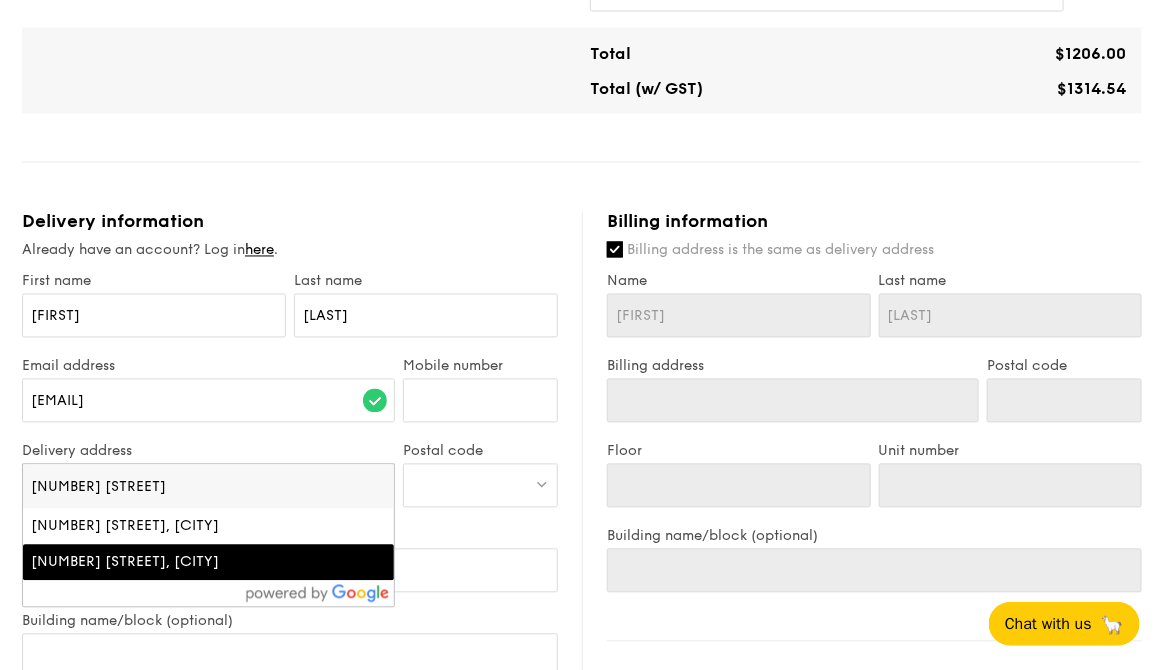 type on "[NUMBER] [STREET]" 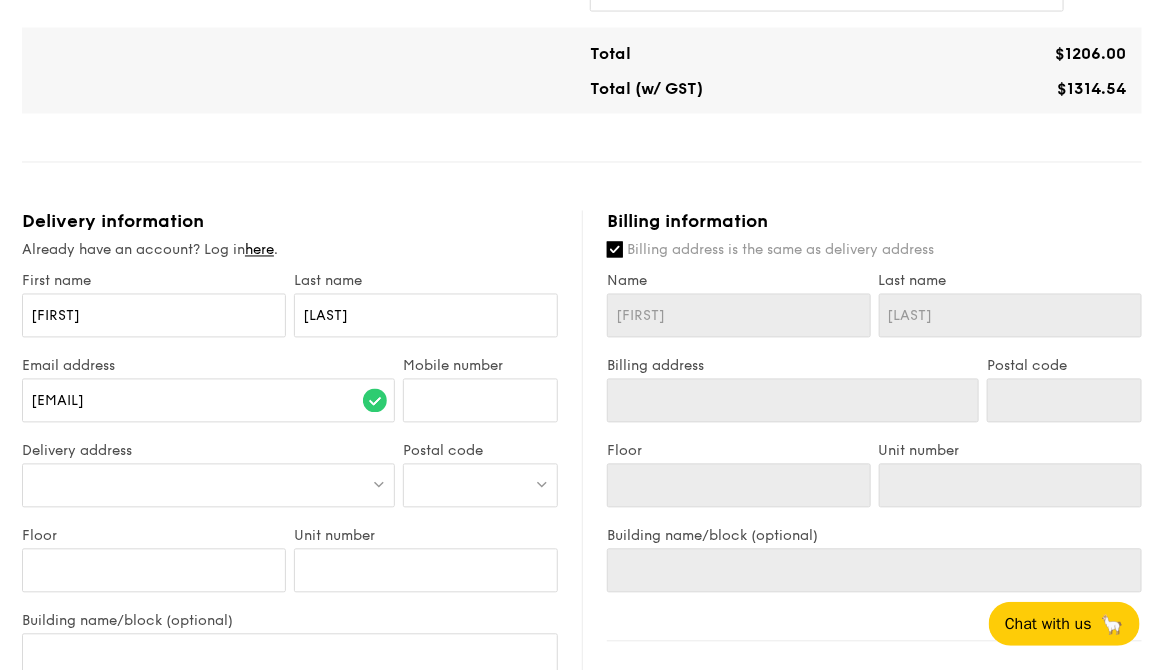 type on "[NUMBER] [STREET]" 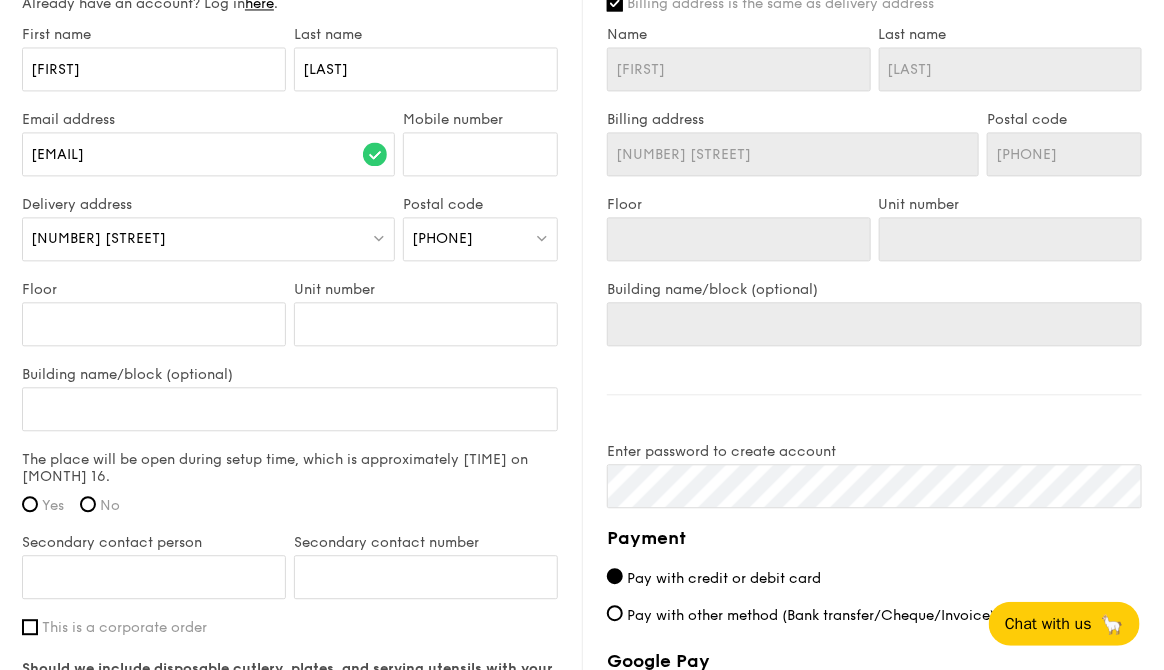 scroll, scrollTop: 1347, scrollLeft: 0, axis: vertical 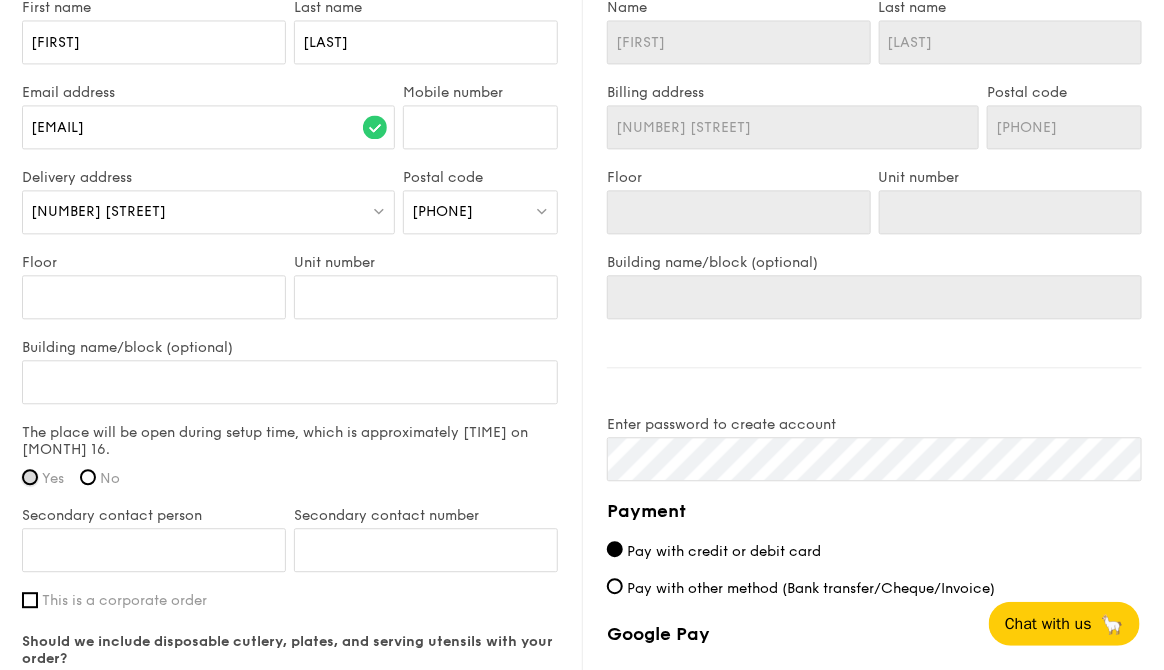 click on "Yes" at bounding box center (30, 477) 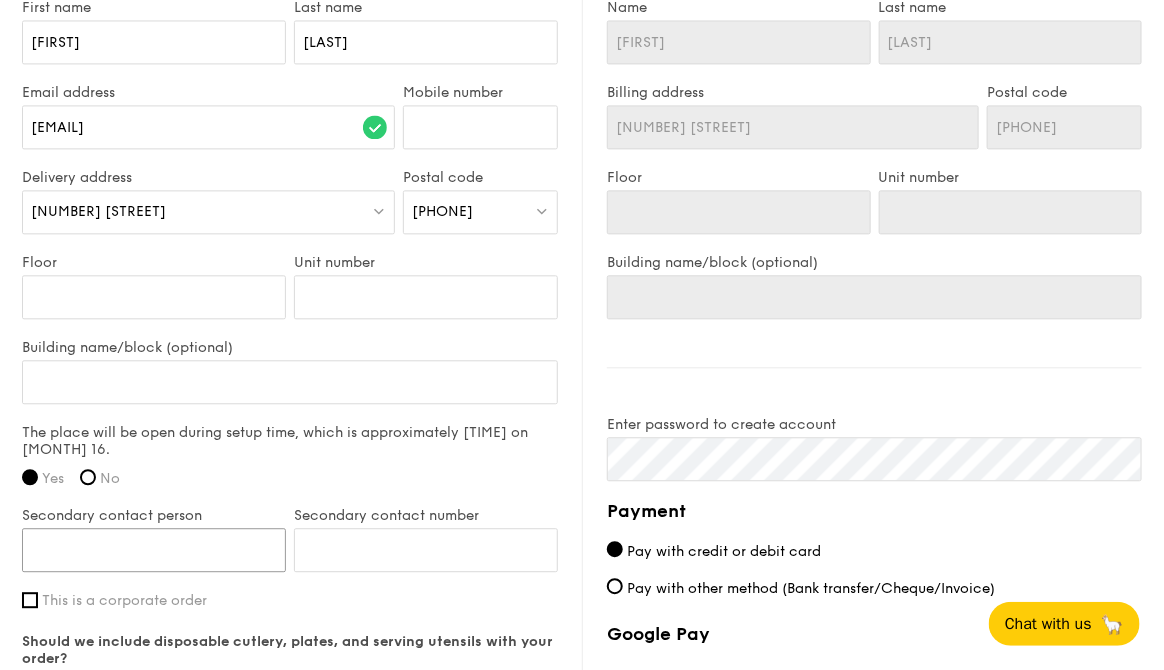 click on "Secondary contact person" at bounding box center [154, 550] 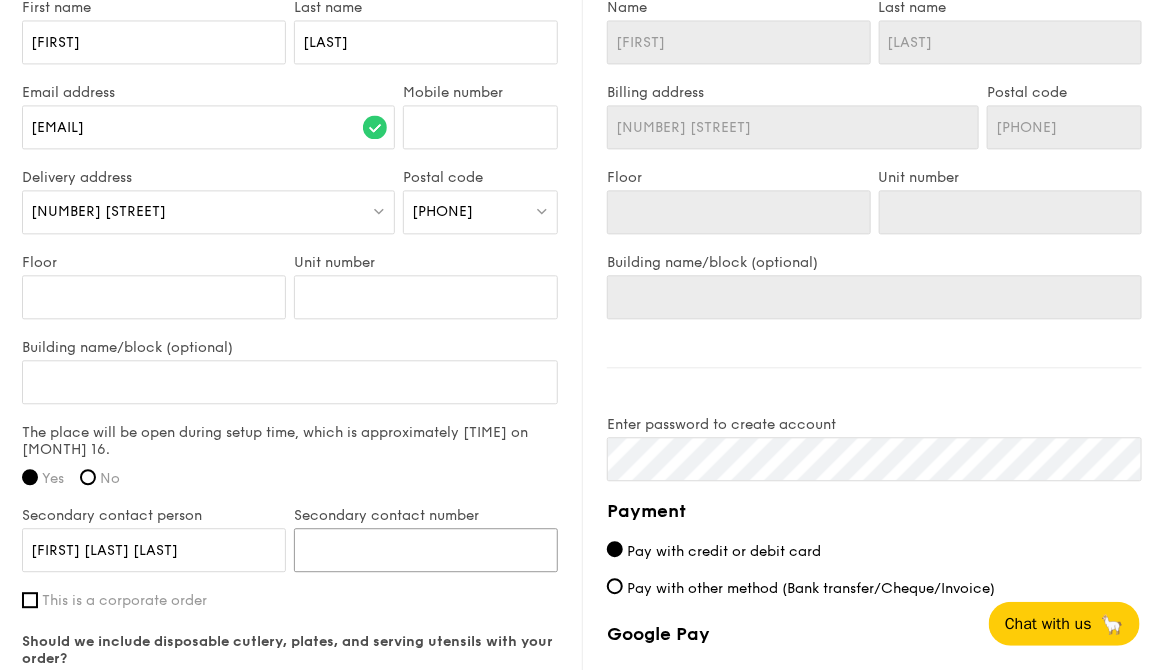 type on "[PHONE]" 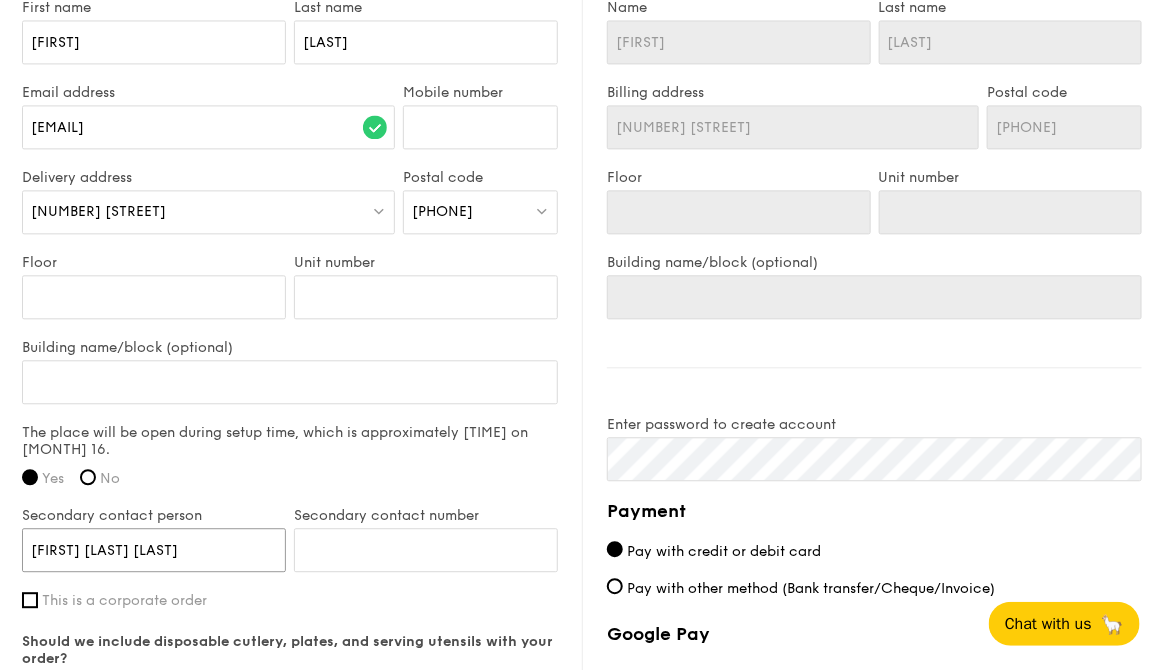 drag, startPoint x: 76, startPoint y: 545, endPoint x: -2, endPoint y: 539, distance: 78.23043 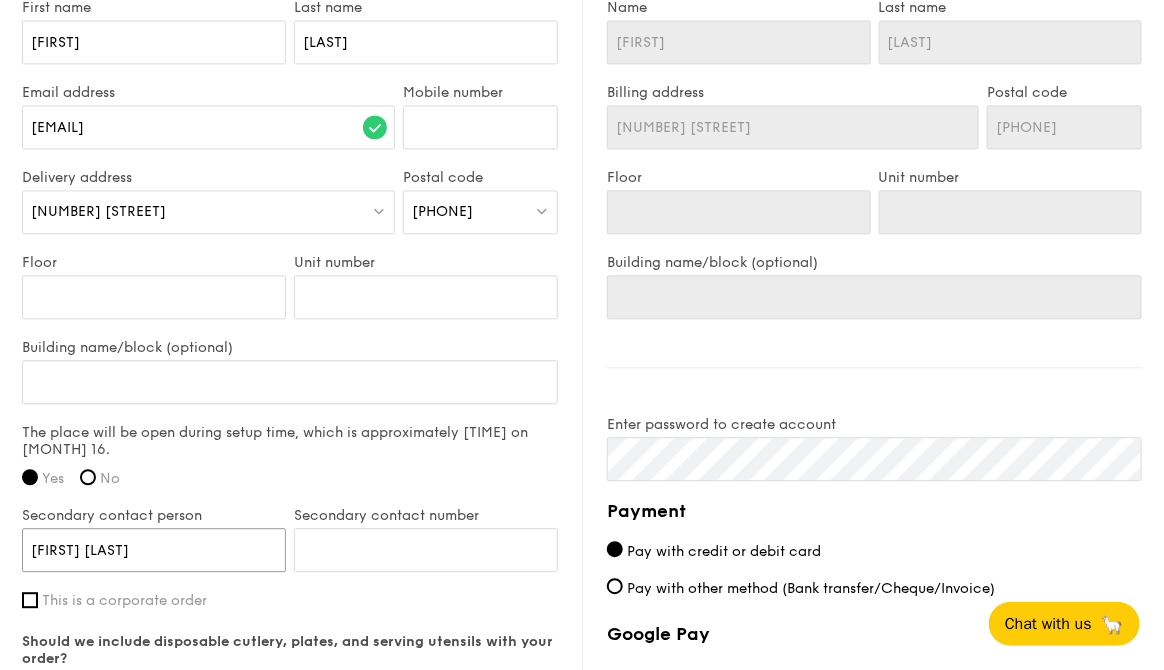 type on "[FIRST] [LAST]" 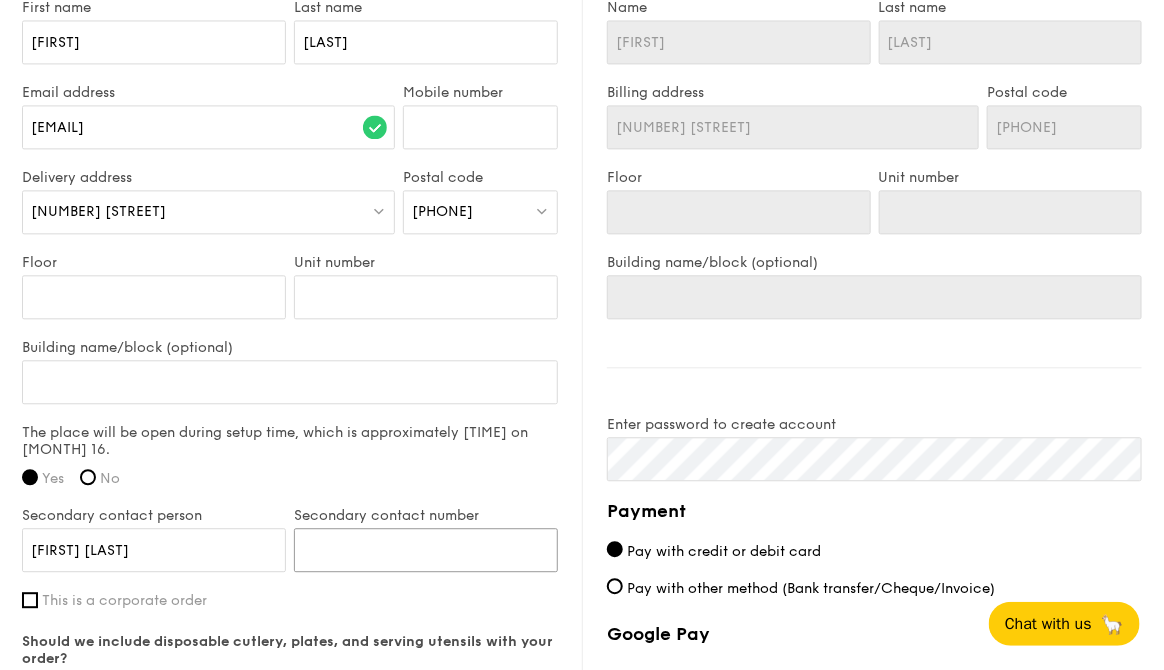 click on "[PHONE]" at bounding box center [426, 550] 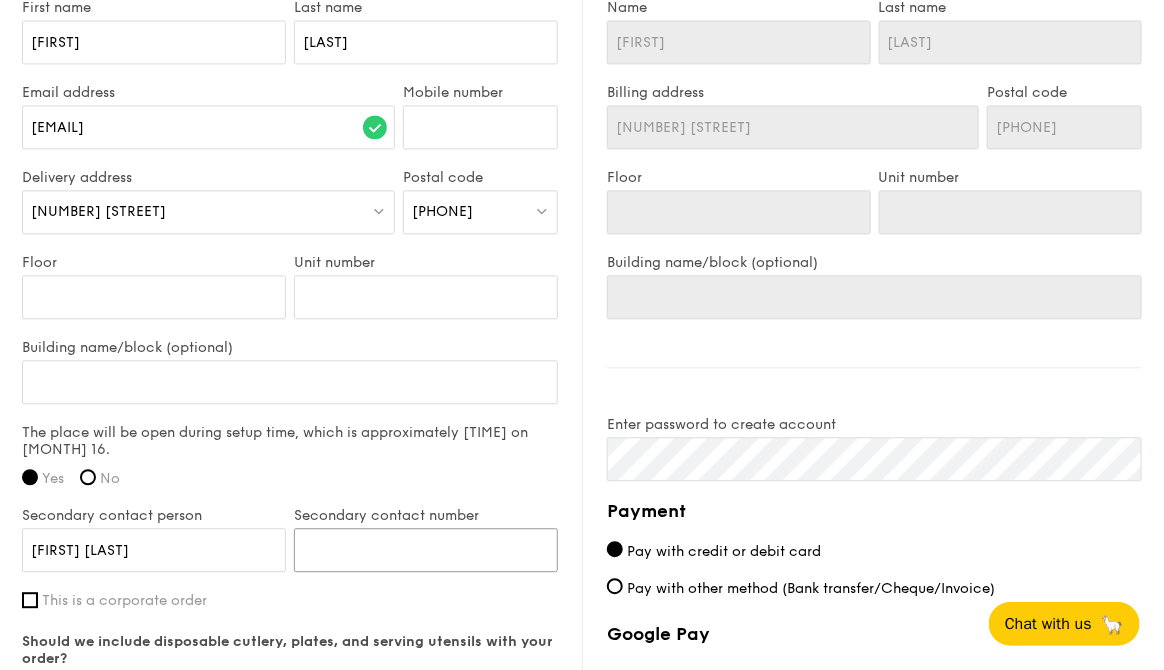 drag, startPoint x: 322, startPoint y: 547, endPoint x: 388, endPoint y: 544, distance: 66.068146 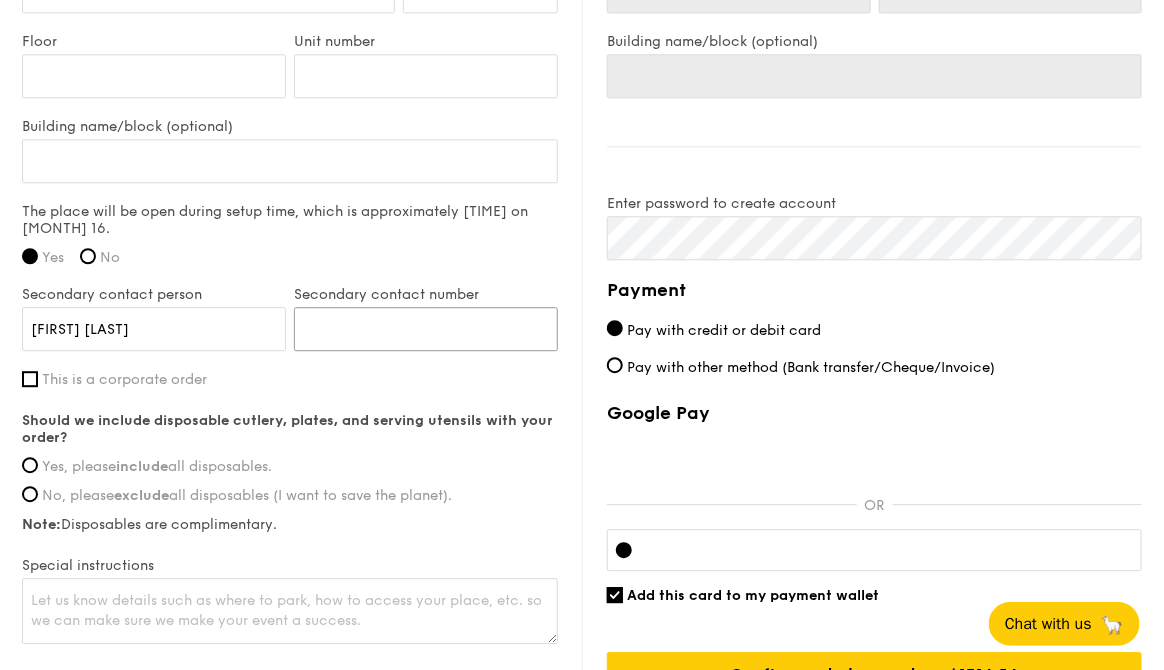 scroll, scrollTop: 1572, scrollLeft: 0, axis: vertical 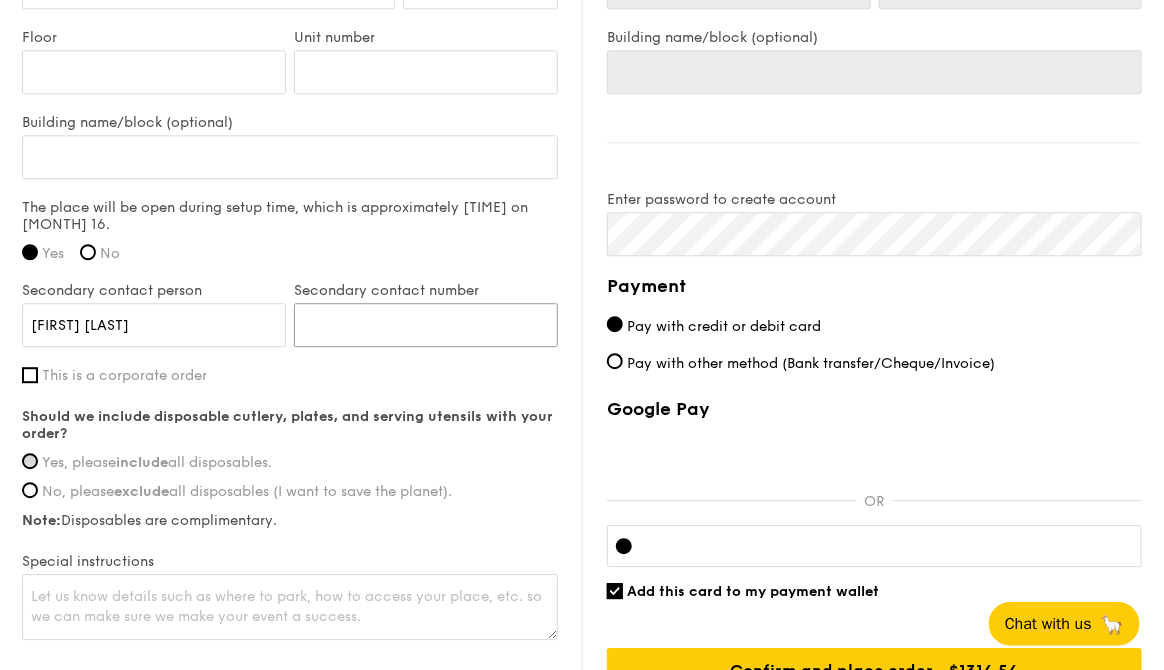 type on "[PHONE]" 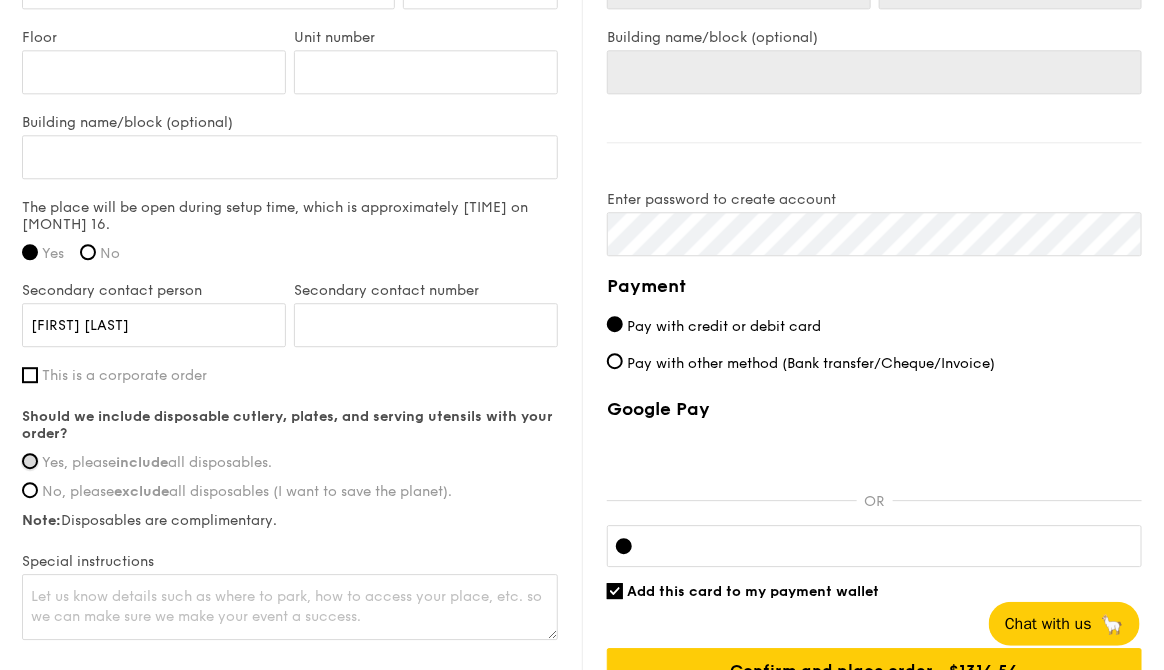 click on "Yes, please  include  all disposables." at bounding box center (30, 461) 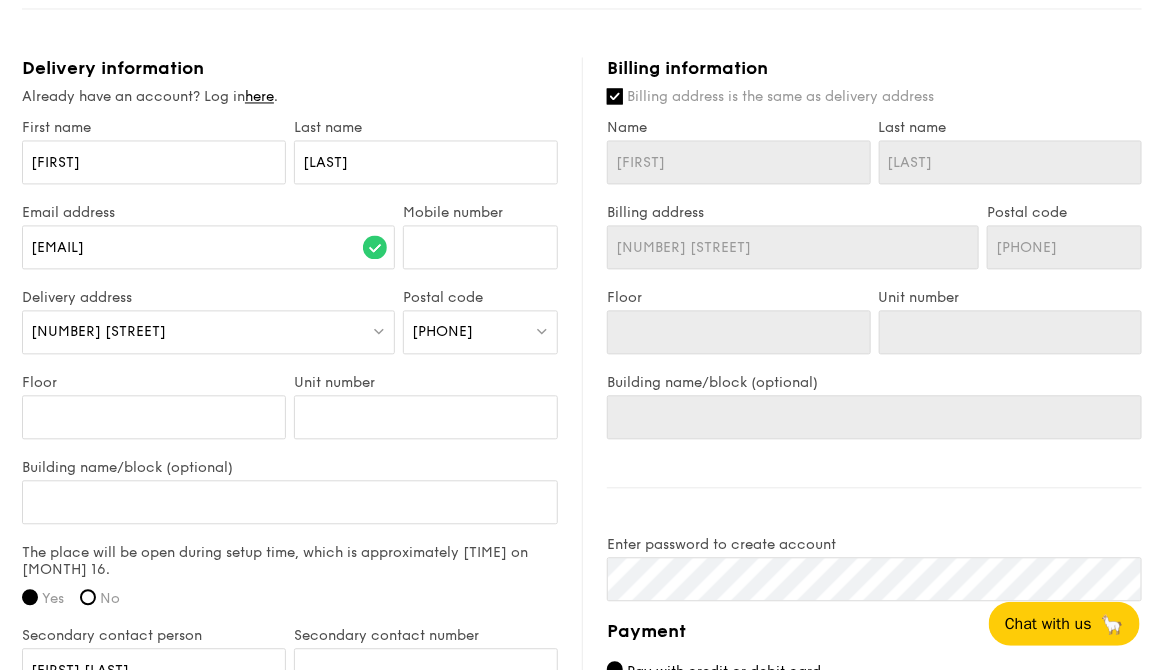 scroll, scrollTop: 1185, scrollLeft: 0, axis: vertical 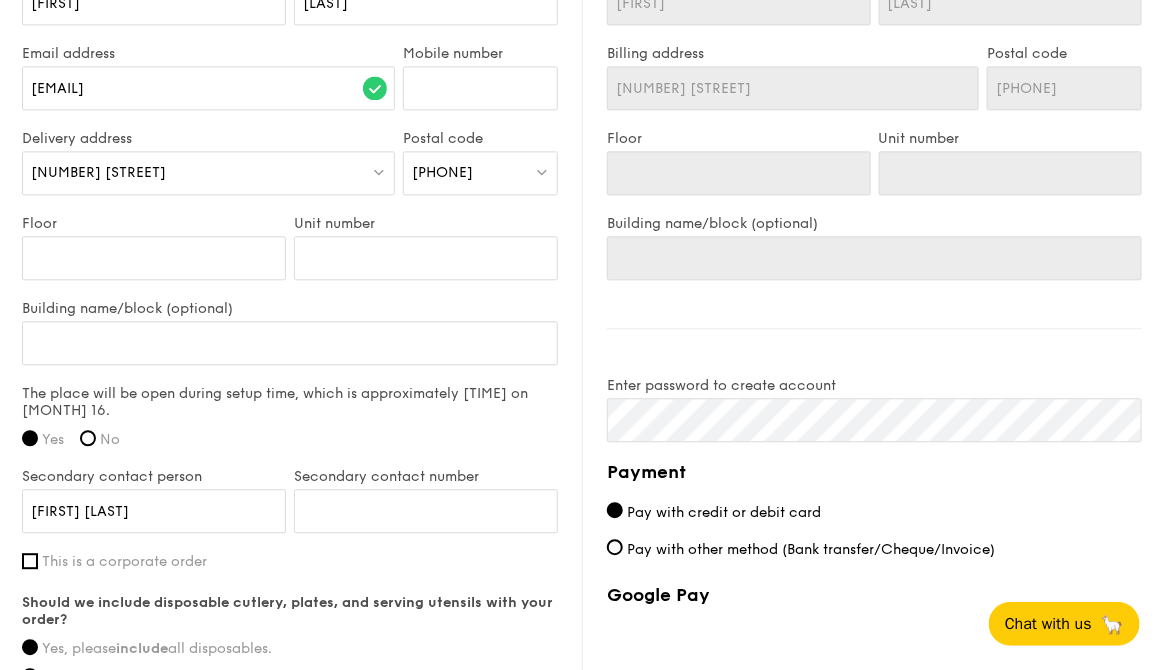 click on "[FIRST]
[LAST]
[NUMBER] [STREET]
[POSTAL CODE]
Google Pay
OR
- [PRICE]" at bounding box center (862, 388) 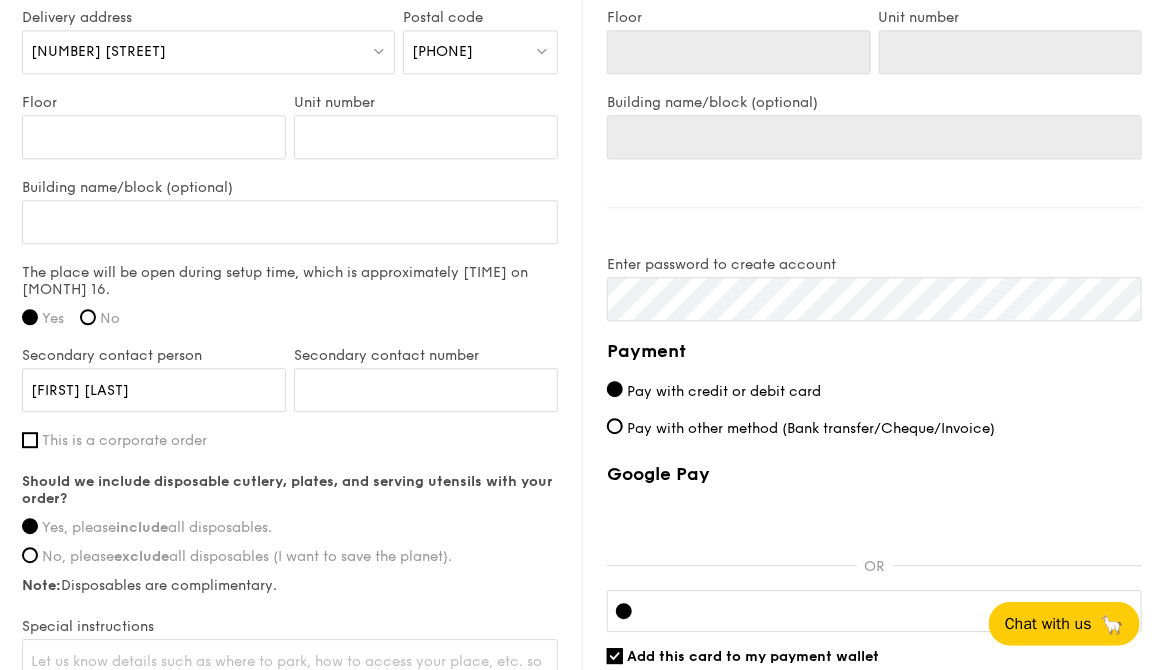 scroll, scrollTop: 1525, scrollLeft: 0, axis: vertical 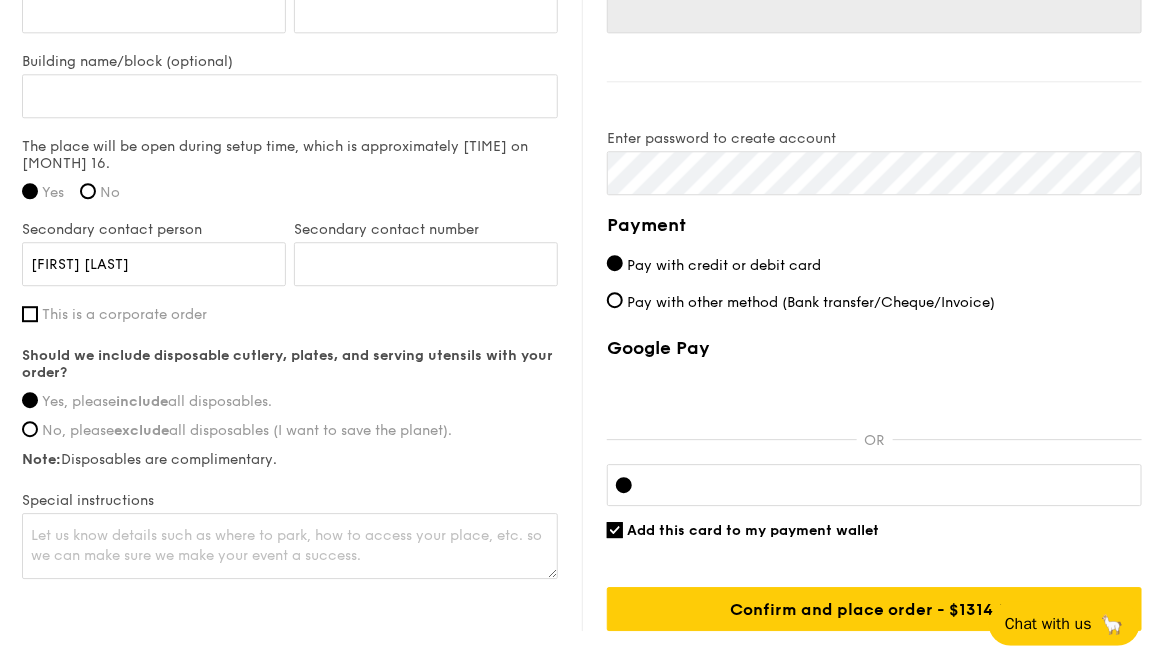 click at bounding box center (874, 485) 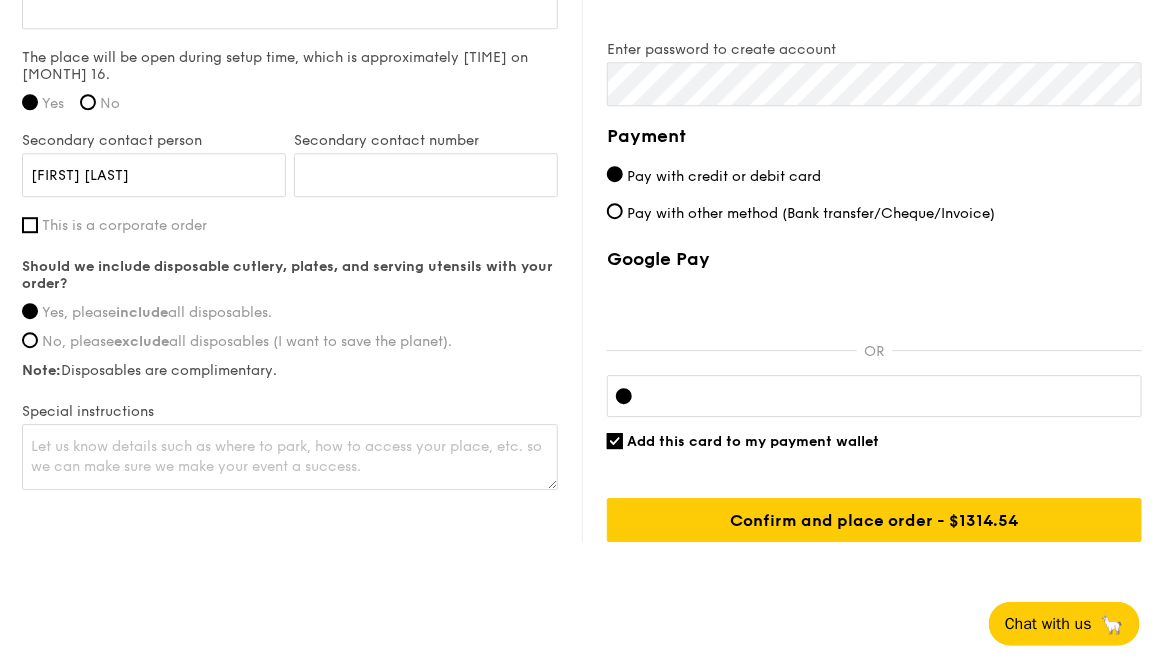 scroll, scrollTop: 1726, scrollLeft: 0, axis: vertical 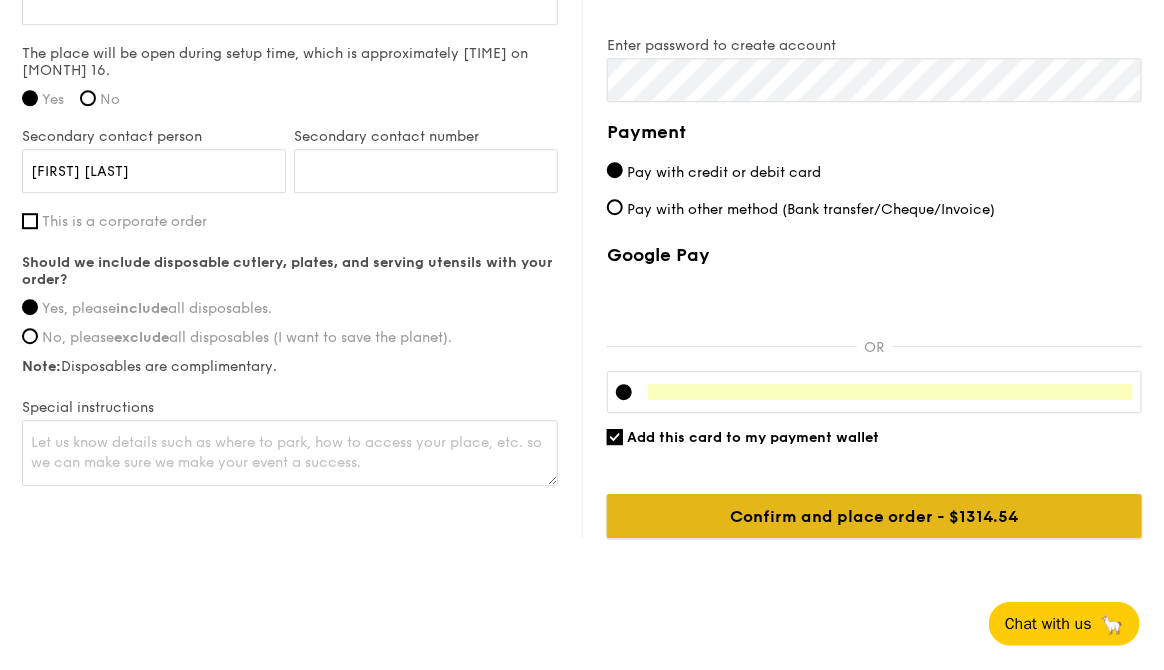click on "Confirm and place order - $1314.54" at bounding box center [874, 516] 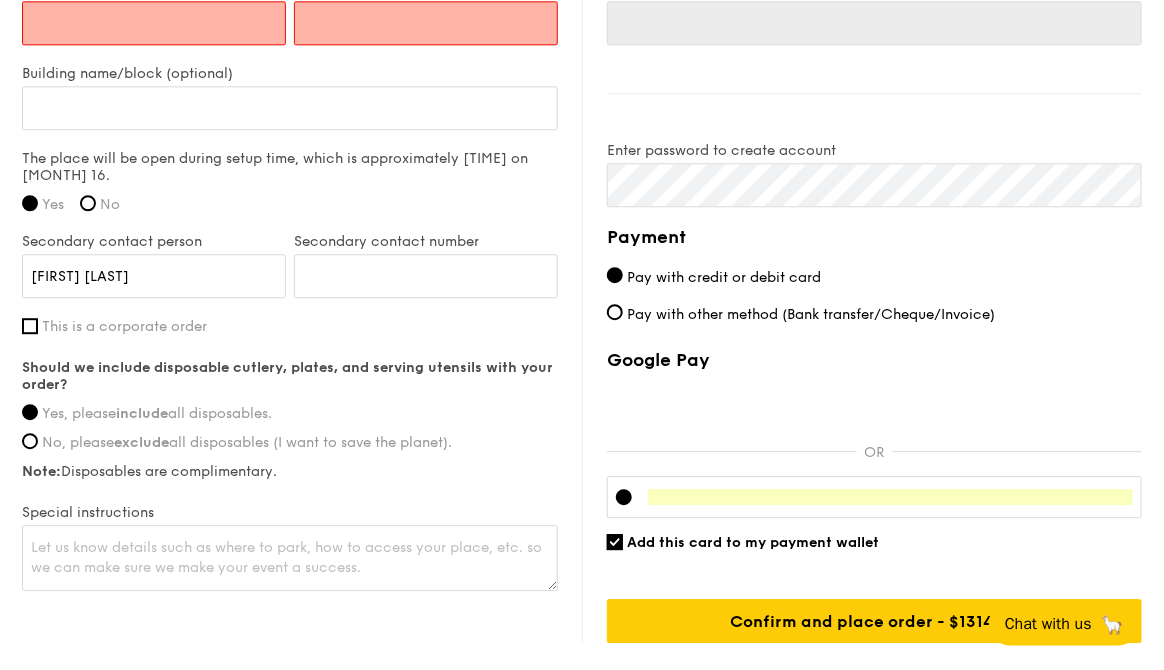 scroll, scrollTop: 1054, scrollLeft: 0, axis: vertical 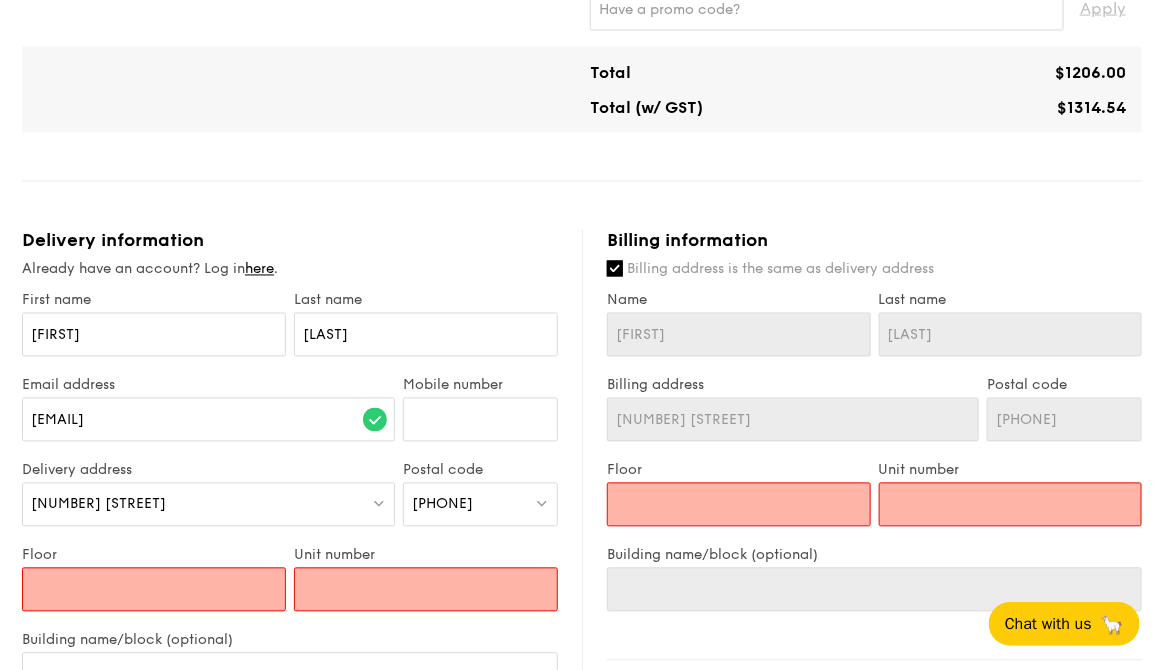 type on "0" 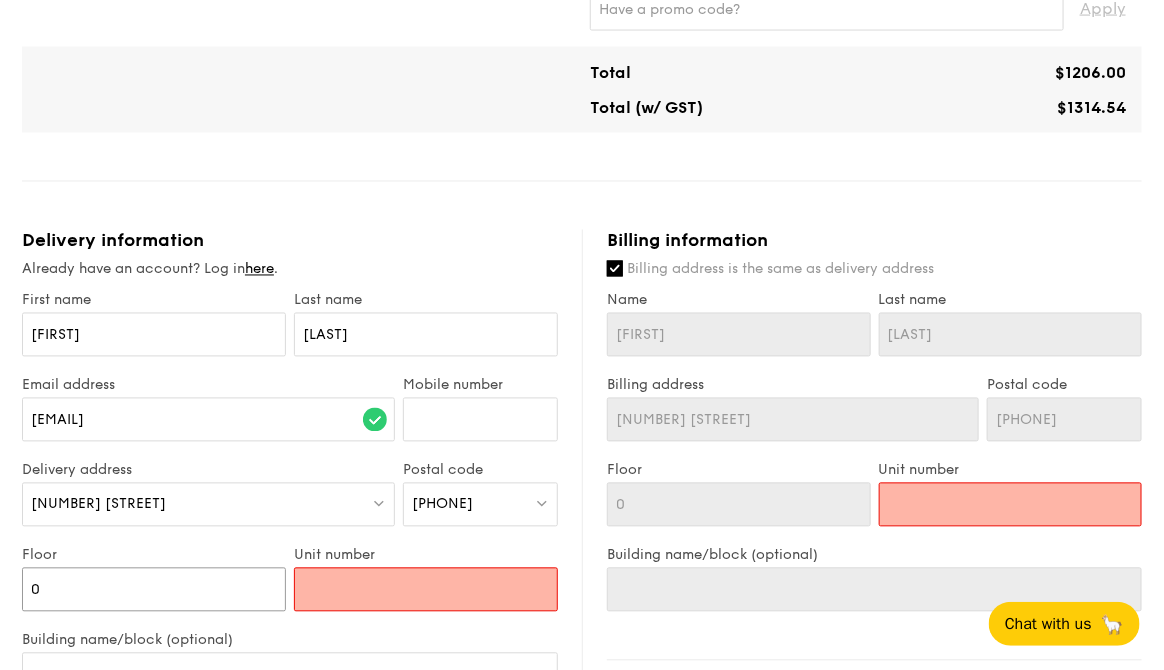 type on "00" 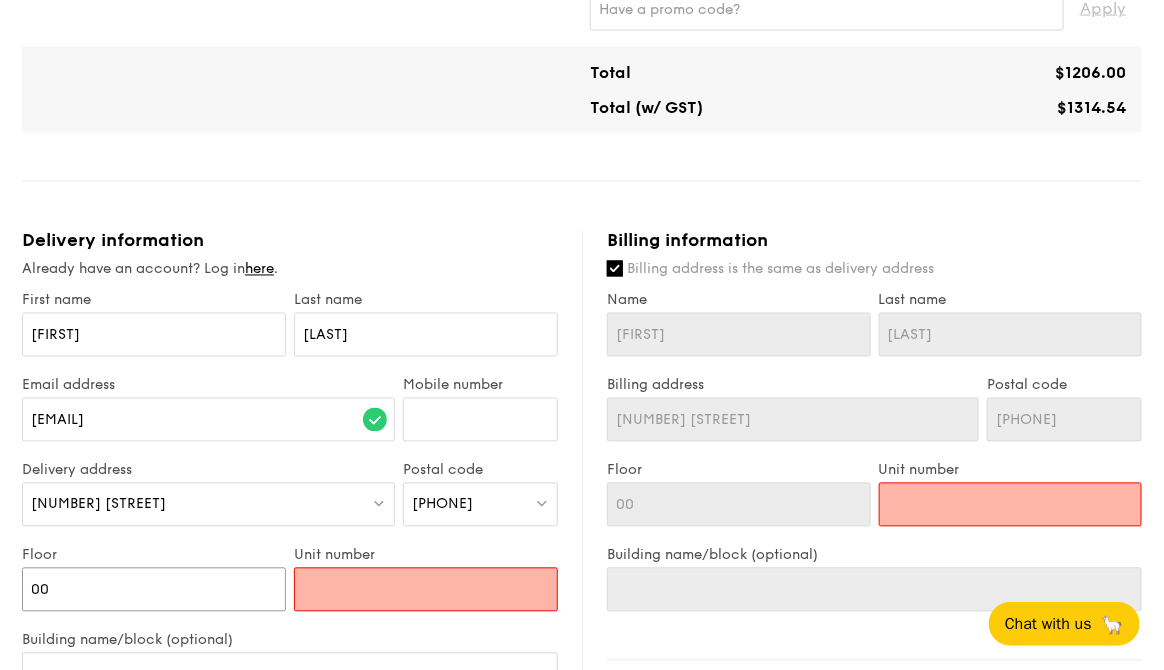 type on "00" 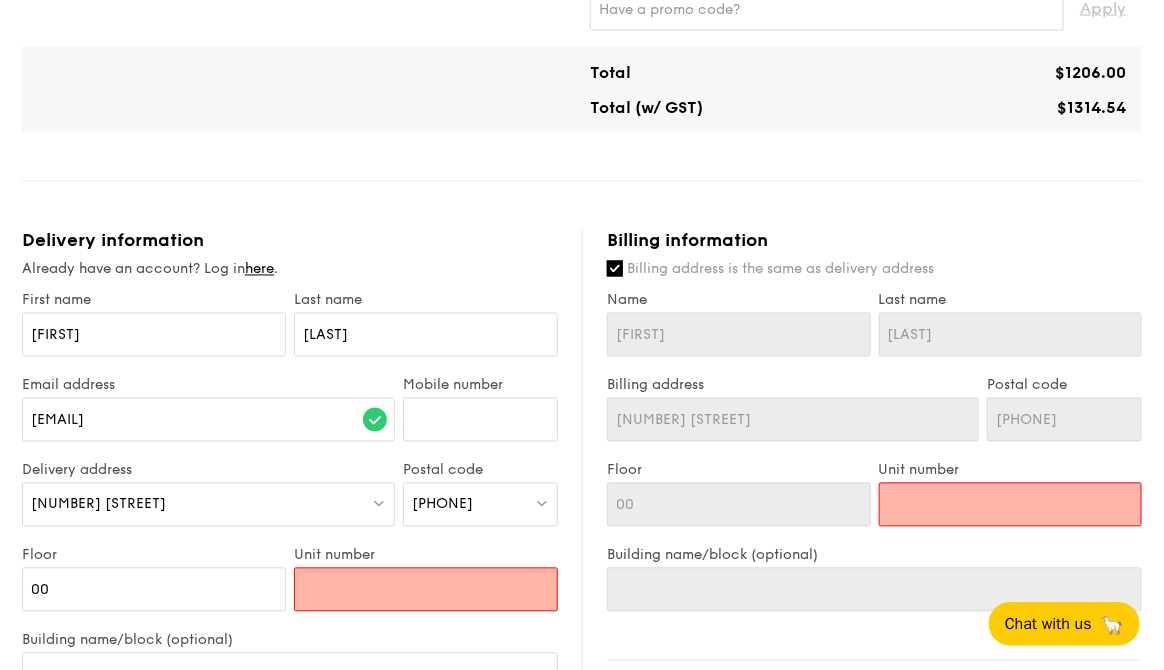 click on "Unit number" at bounding box center (426, 590) 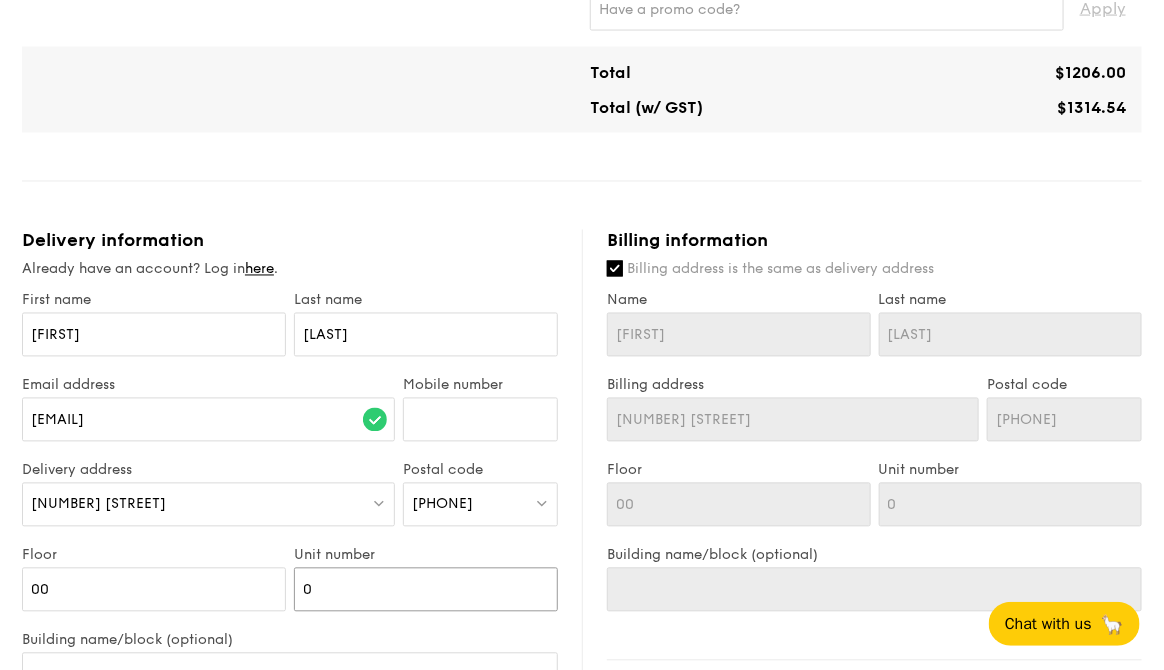type on "00" 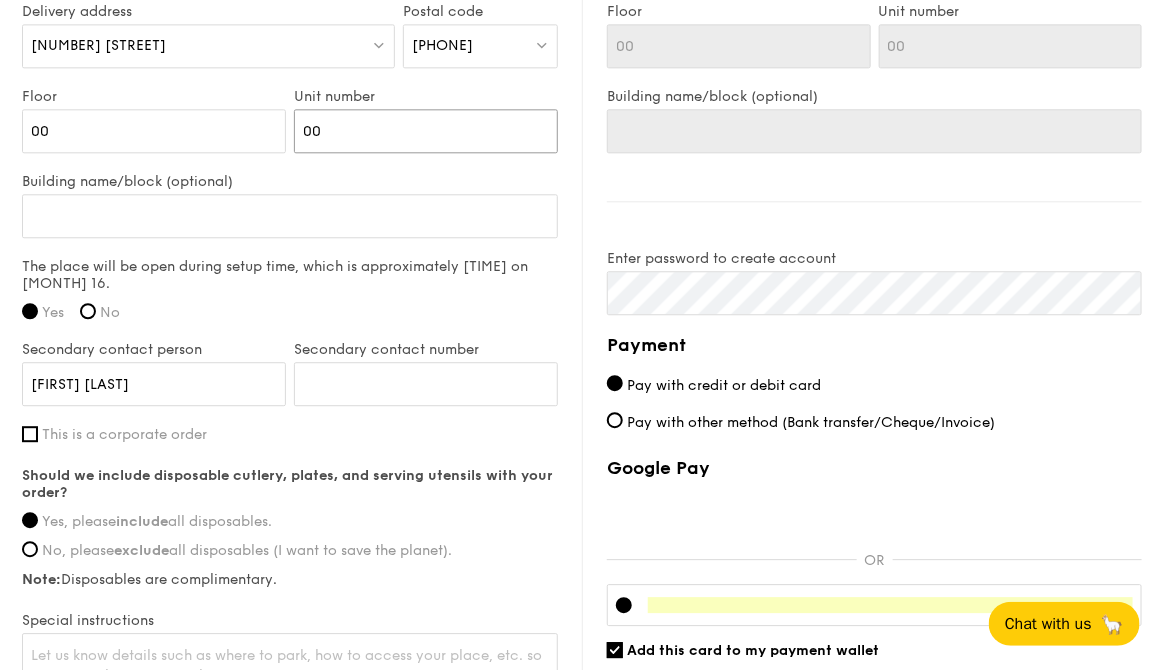 scroll, scrollTop: 1621, scrollLeft: 0, axis: vertical 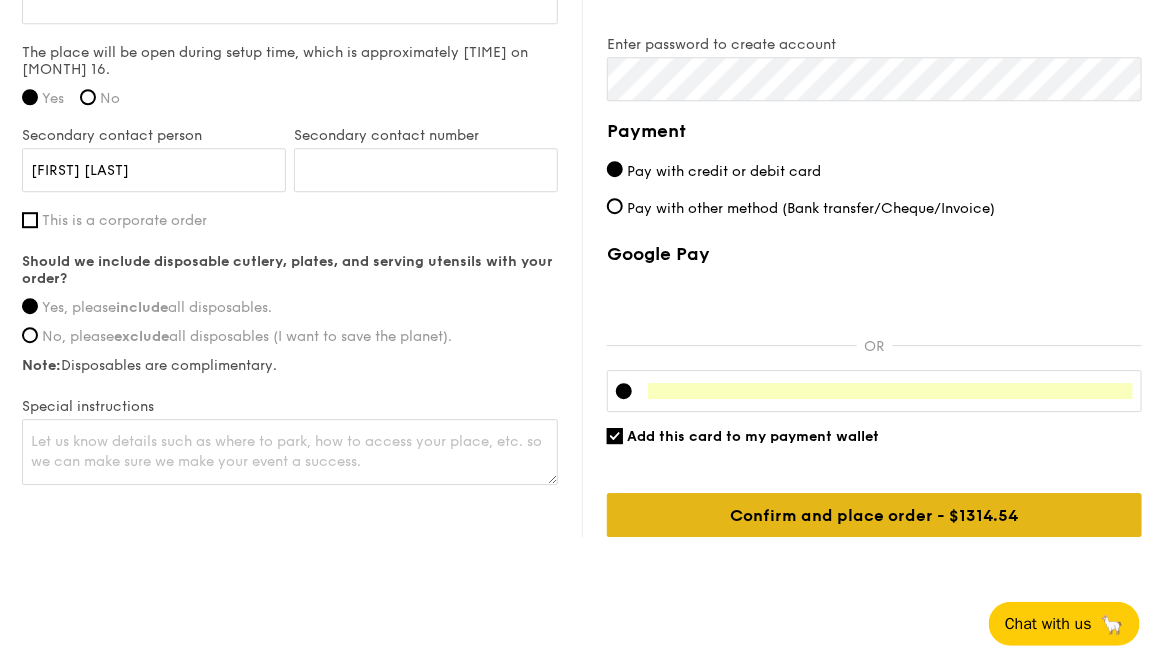 type on "00" 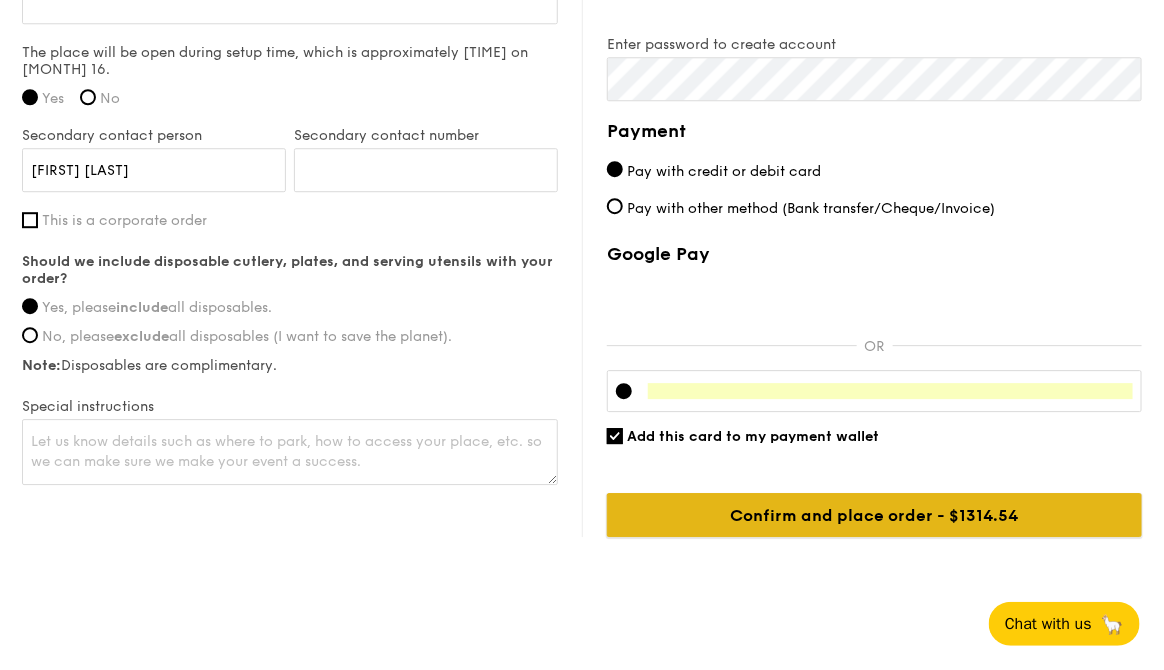 click on "Confirm and place order - $1314.54" at bounding box center [874, 515] 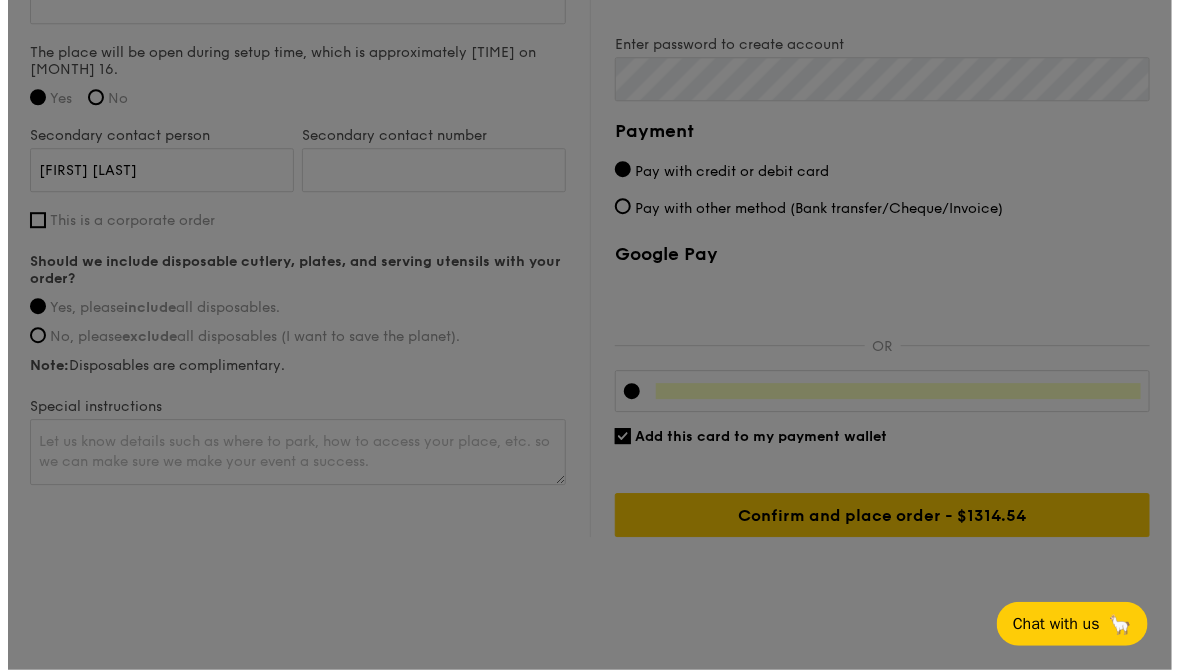 scroll, scrollTop: 0, scrollLeft: 0, axis: both 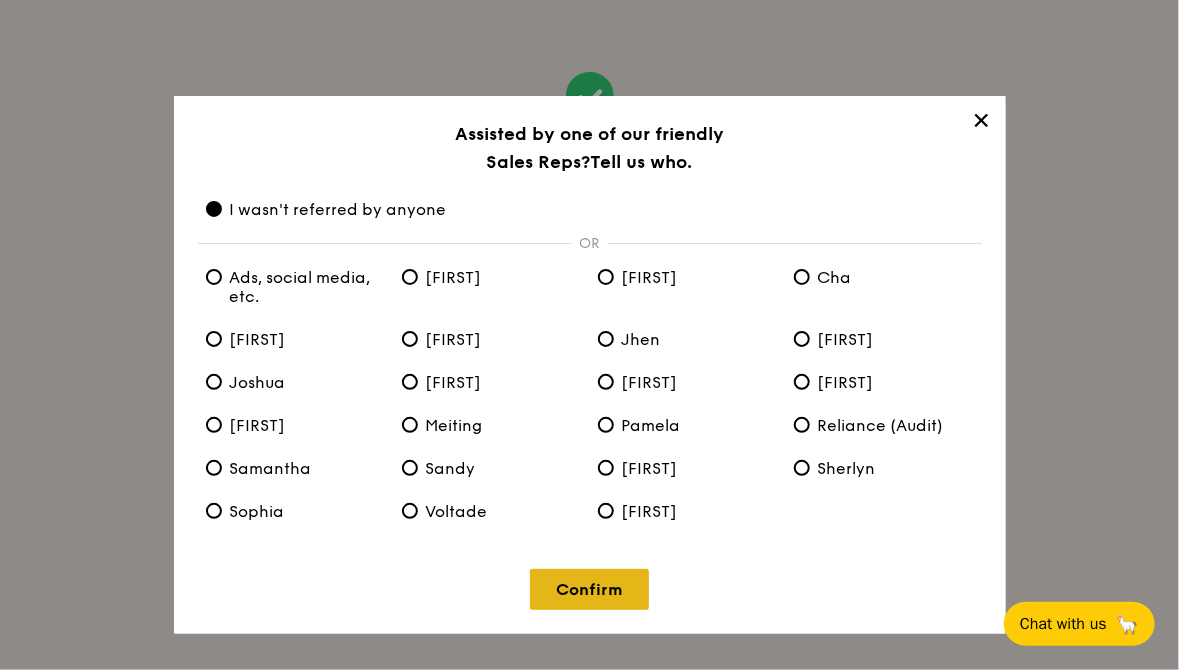 click on "Confirm" at bounding box center (589, 589) 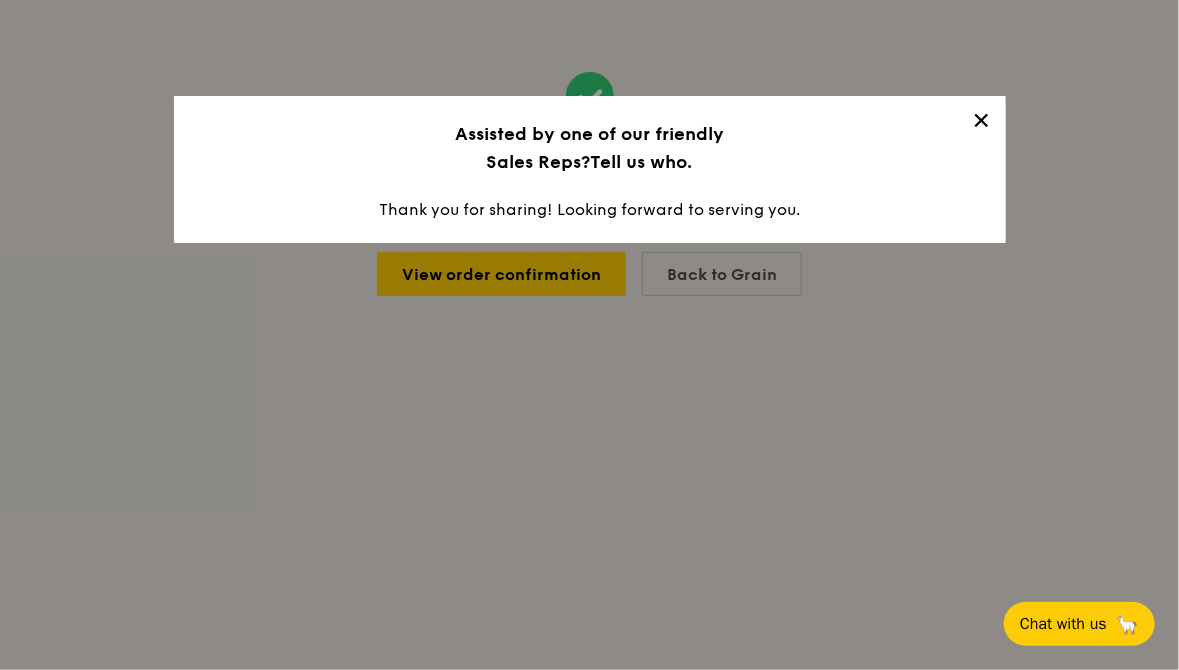 click on "✕" at bounding box center (982, 124) 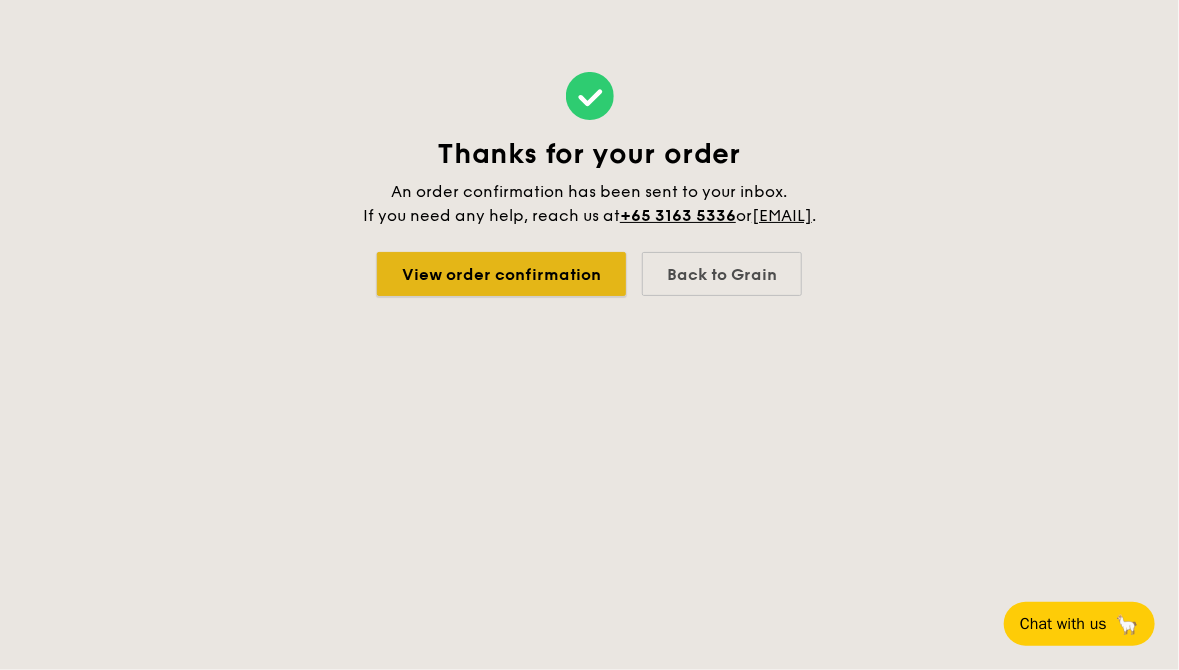 click on "View order confirmation" at bounding box center (501, 274) 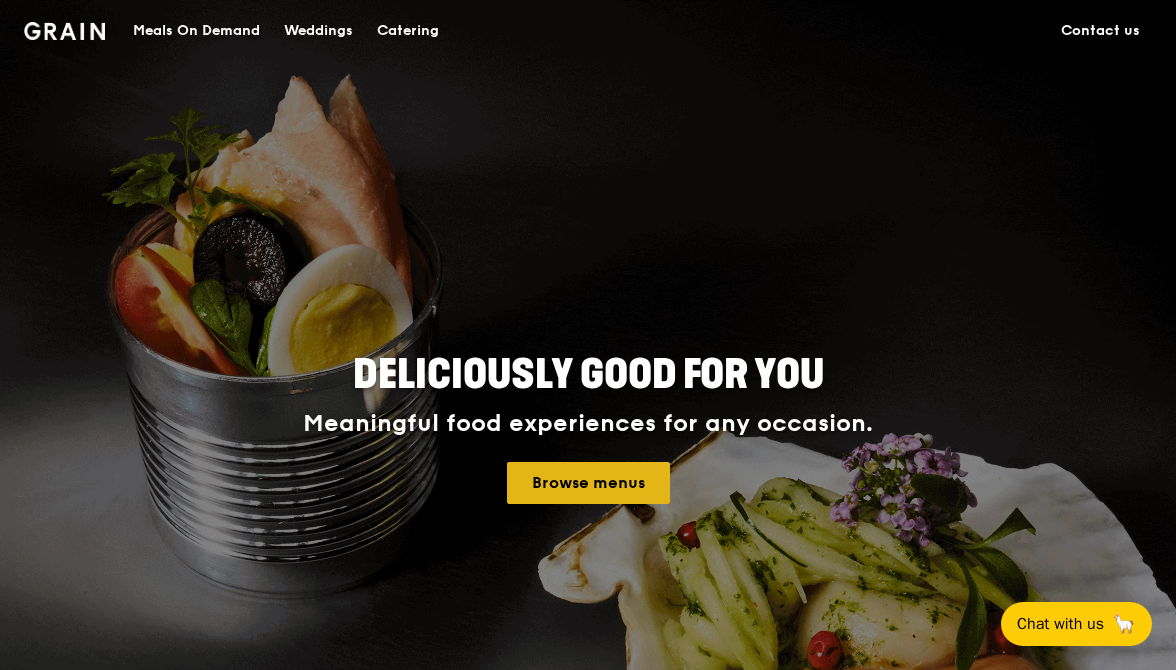 scroll, scrollTop: 0, scrollLeft: 0, axis: both 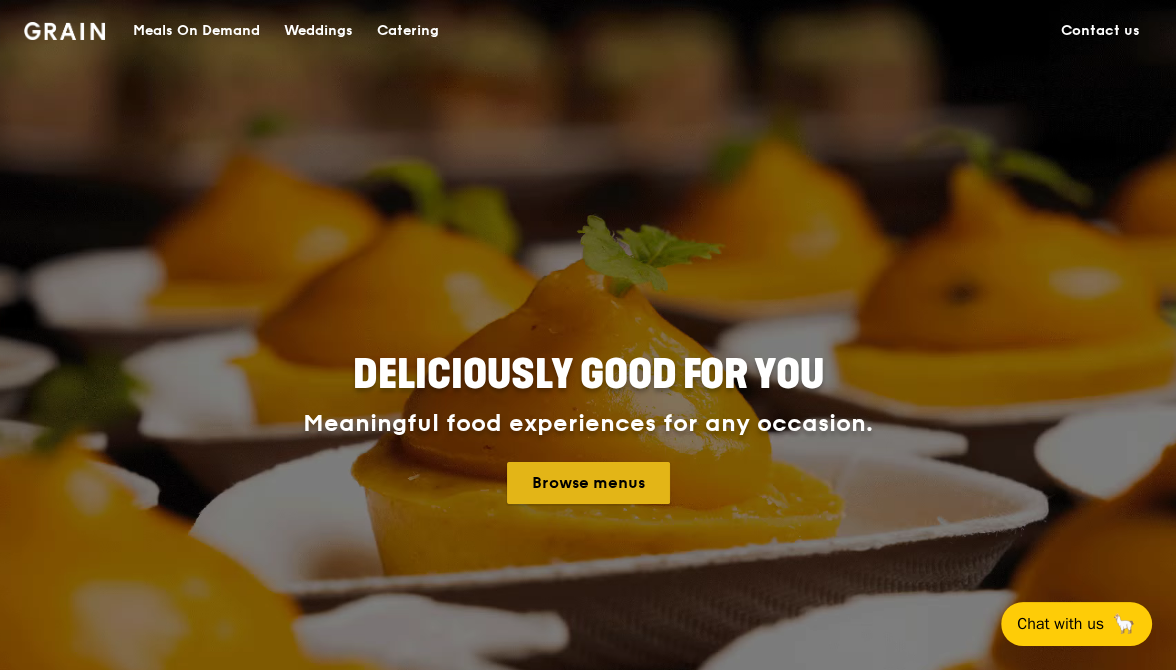 drag, startPoint x: 606, startPoint y: 487, endPoint x: 593, endPoint y: 473, distance: 19.104973 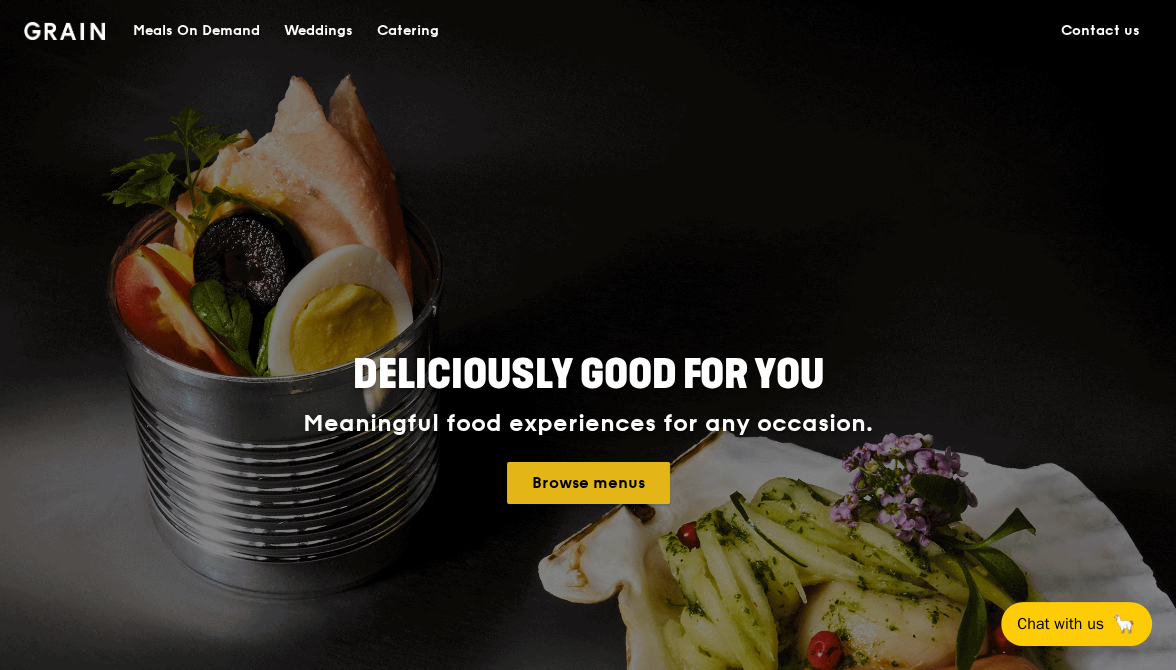 click on "Browse menus" at bounding box center (588, 483) 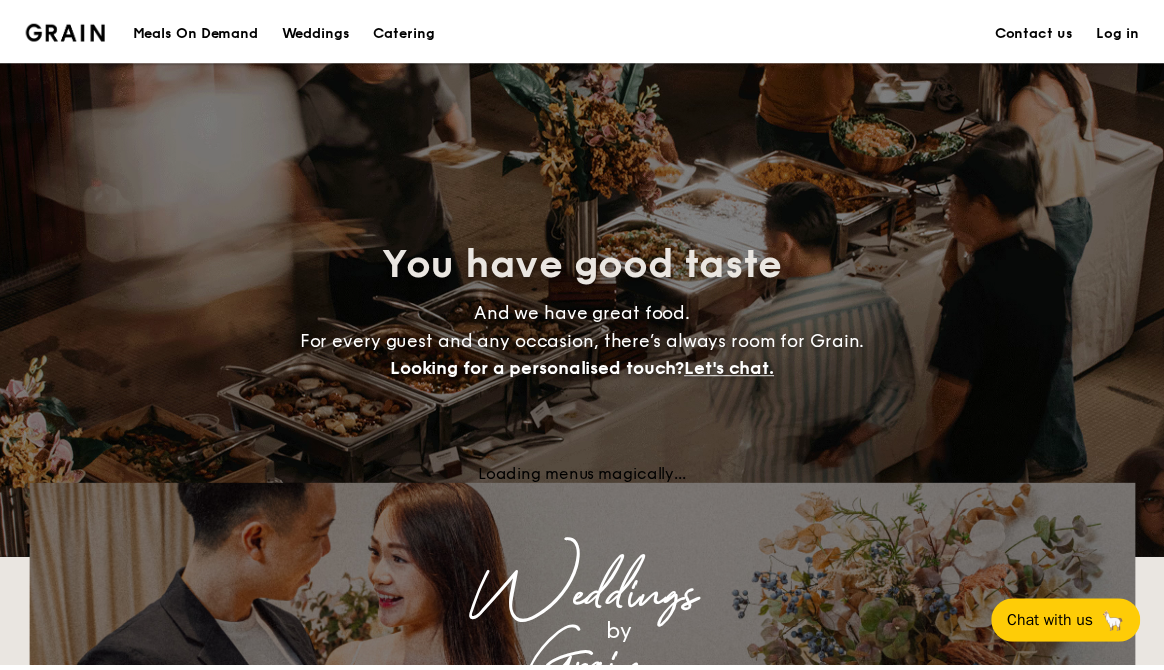 scroll, scrollTop: 0, scrollLeft: 0, axis: both 